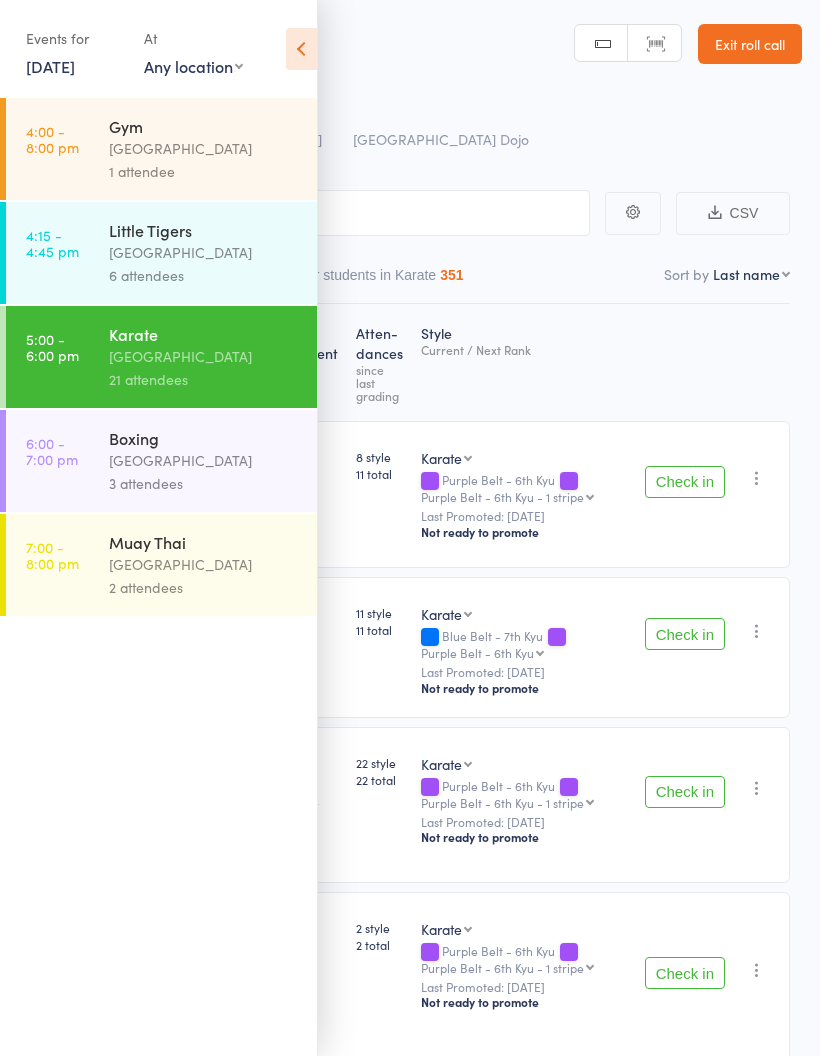 scroll, scrollTop: 59, scrollLeft: 0, axis: vertical 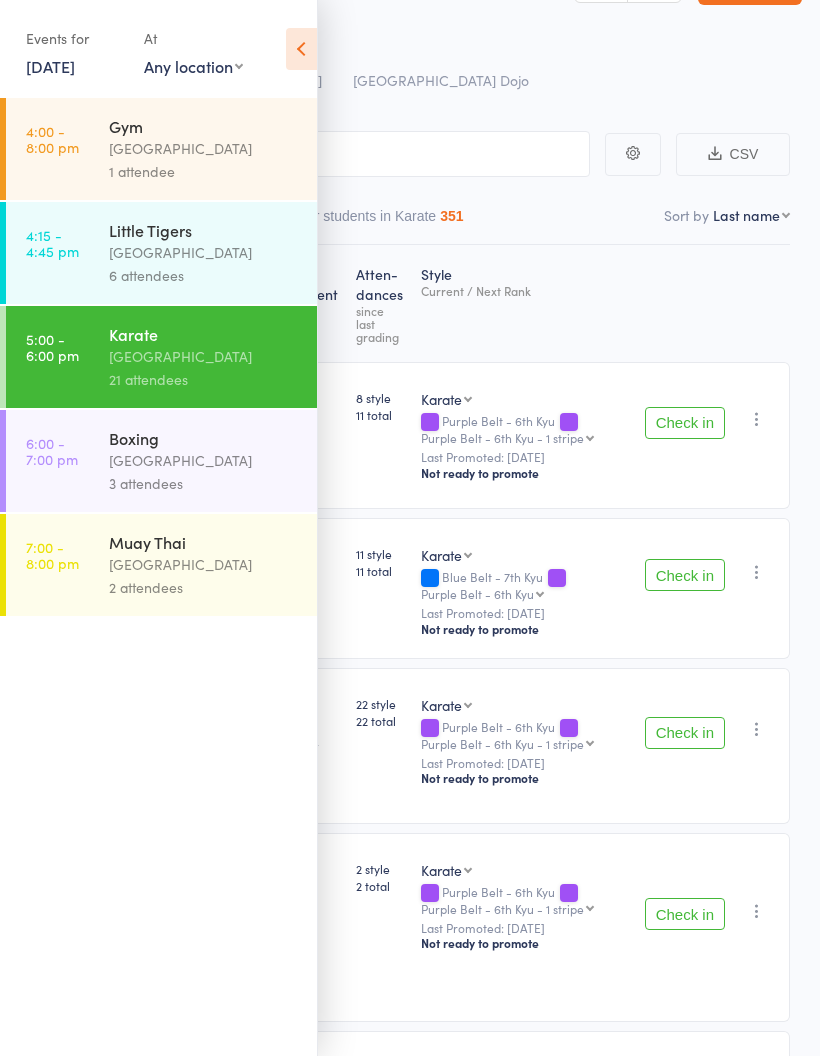 click on "[GEOGRAPHIC_DATA]" at bounding box center [204, 356] 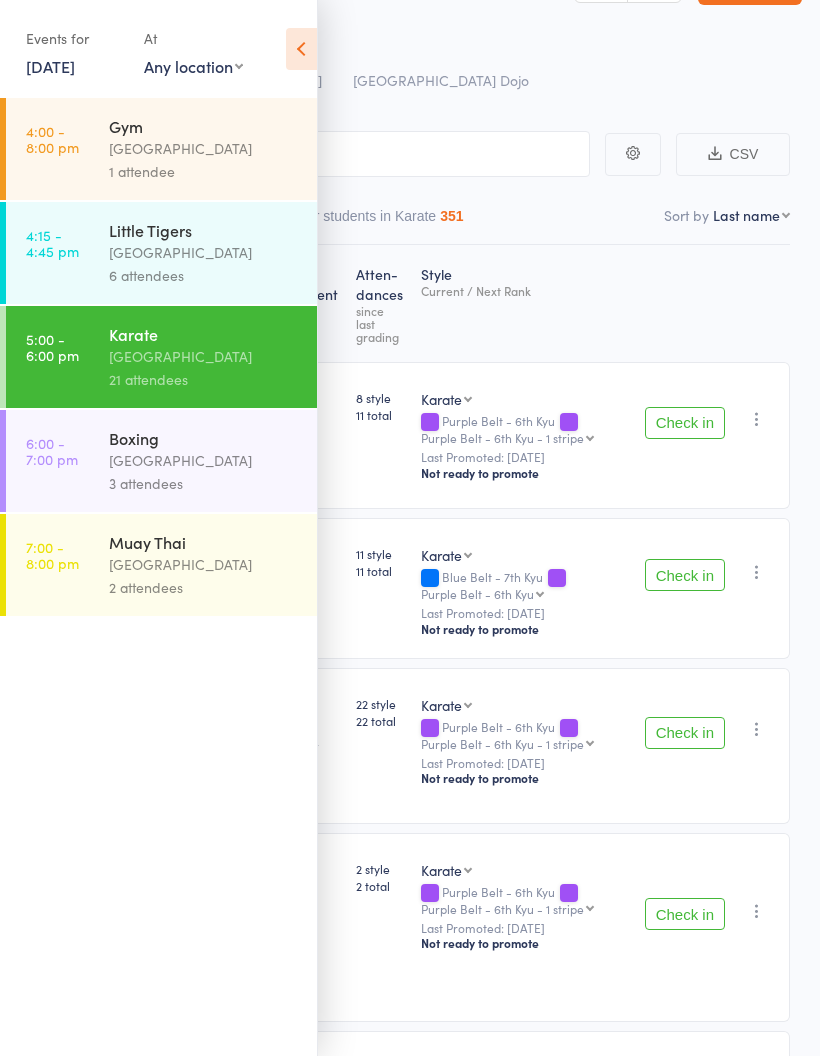 click at bounding box center (301, 49) 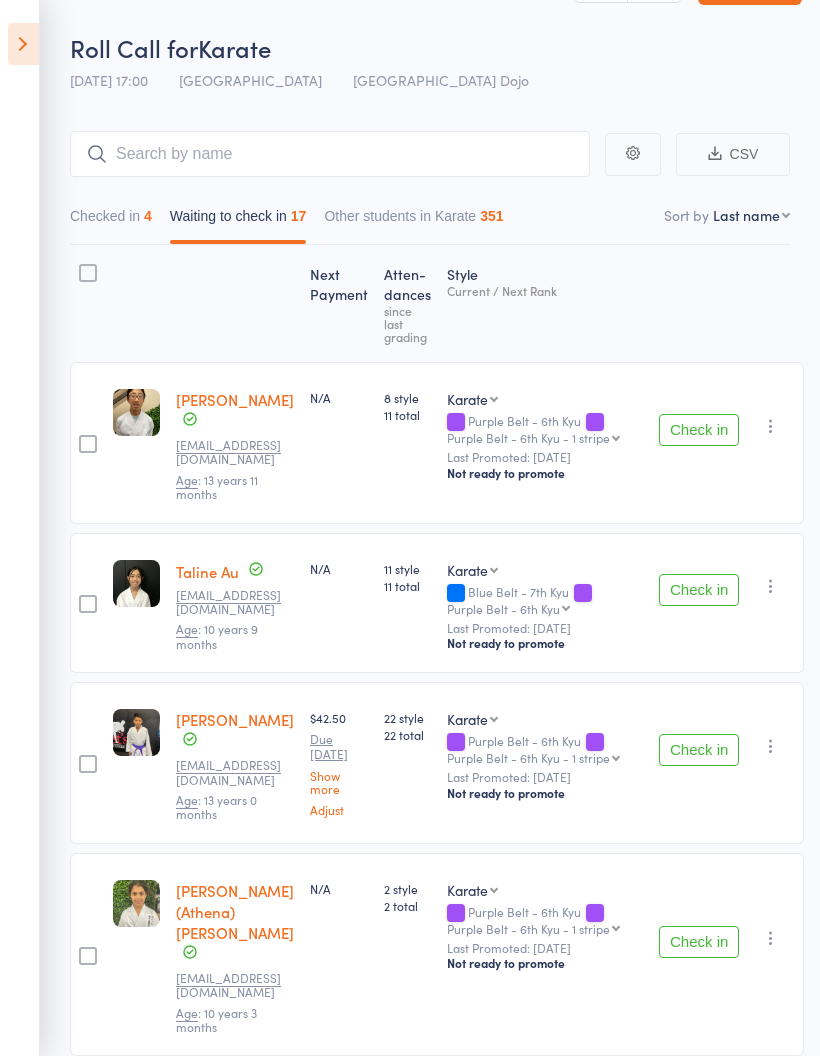 click on "Checked in  4" at bounding box center [111, 221] 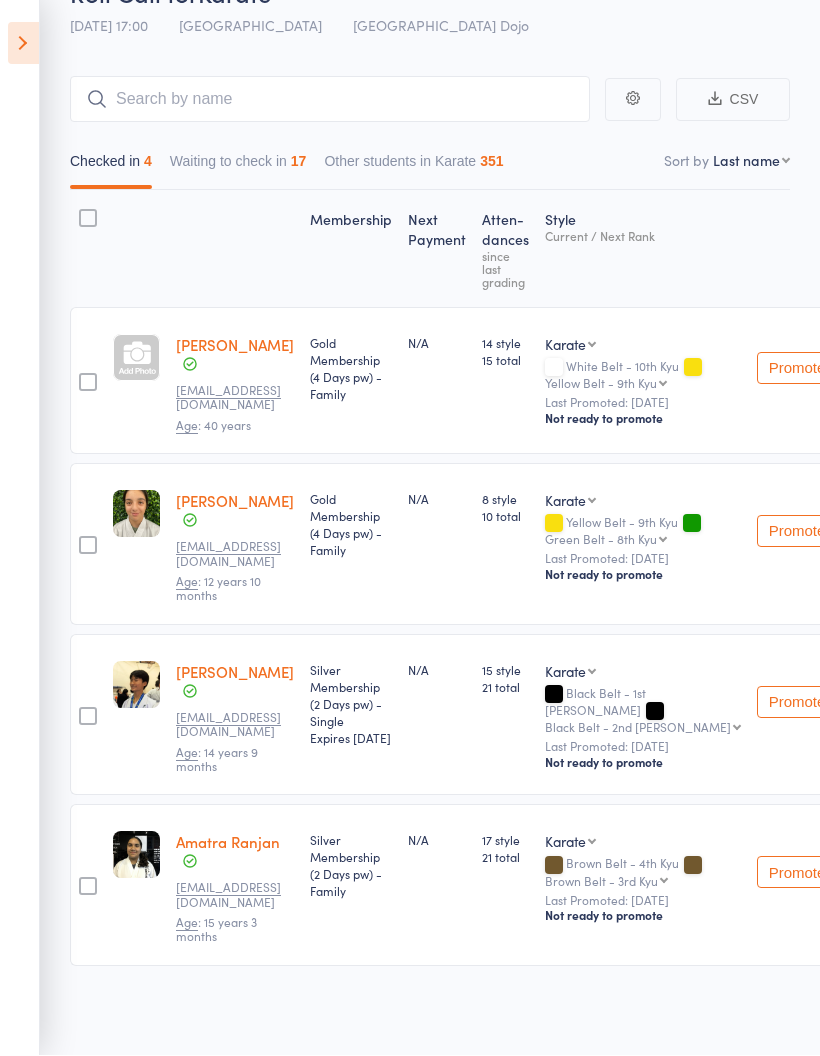 click on "Waiting to check in  17" at bounding box center [238, 167] 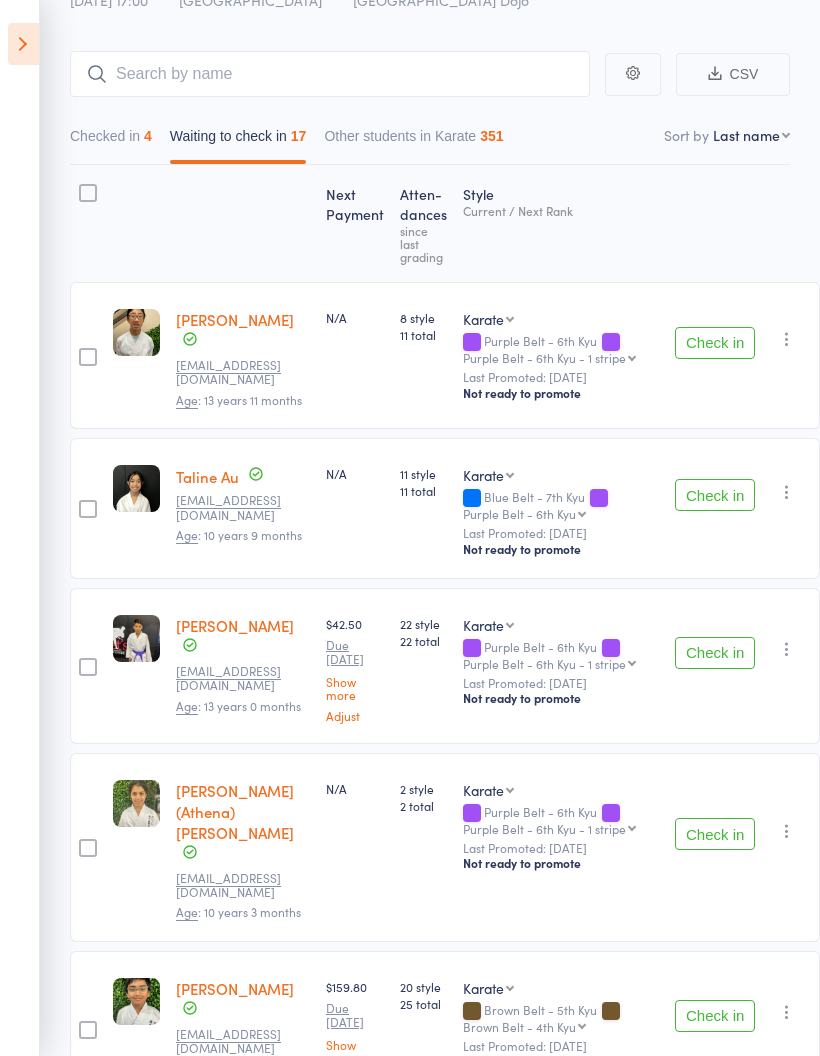 click on "First name Last name Birthday today? Behind on payments? Check in time Next payment date Next payment amount Membership name Membership expires Ready to grade Style and Rank Style attendance count All attendance count Last Promoted" at bounding box center [751, 135] 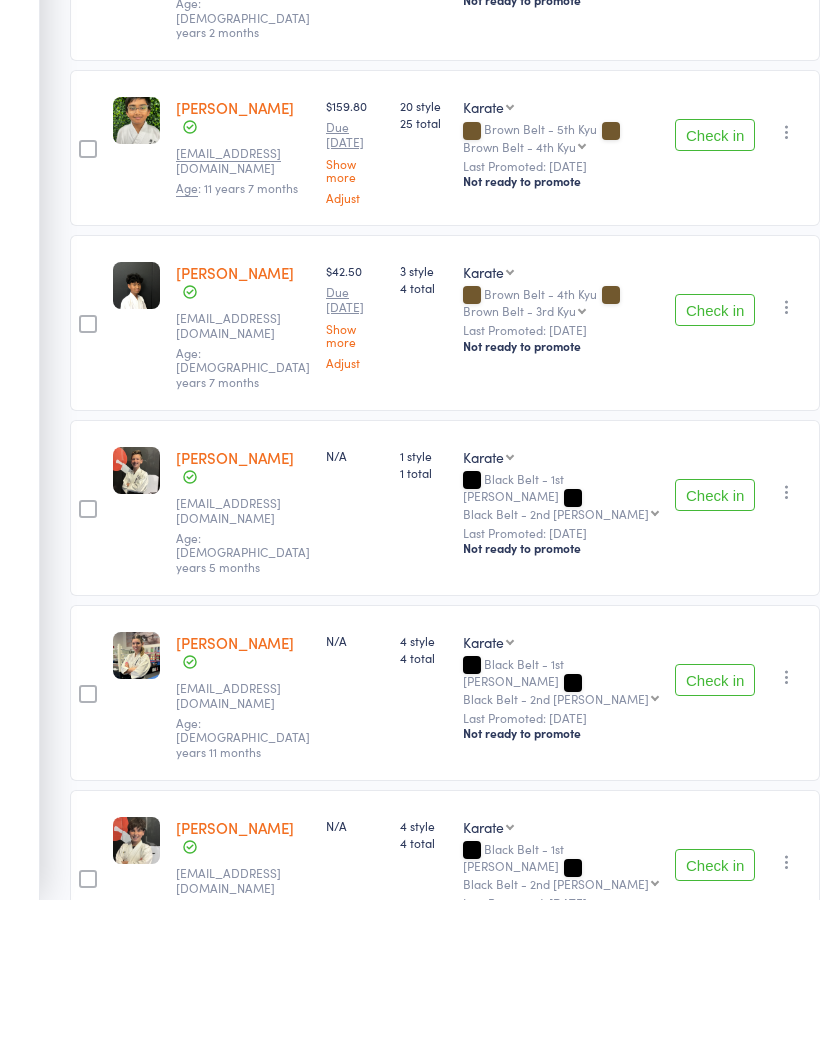 scroll, scrollTop: 2038, scrollLeft: 0, axis: vertical 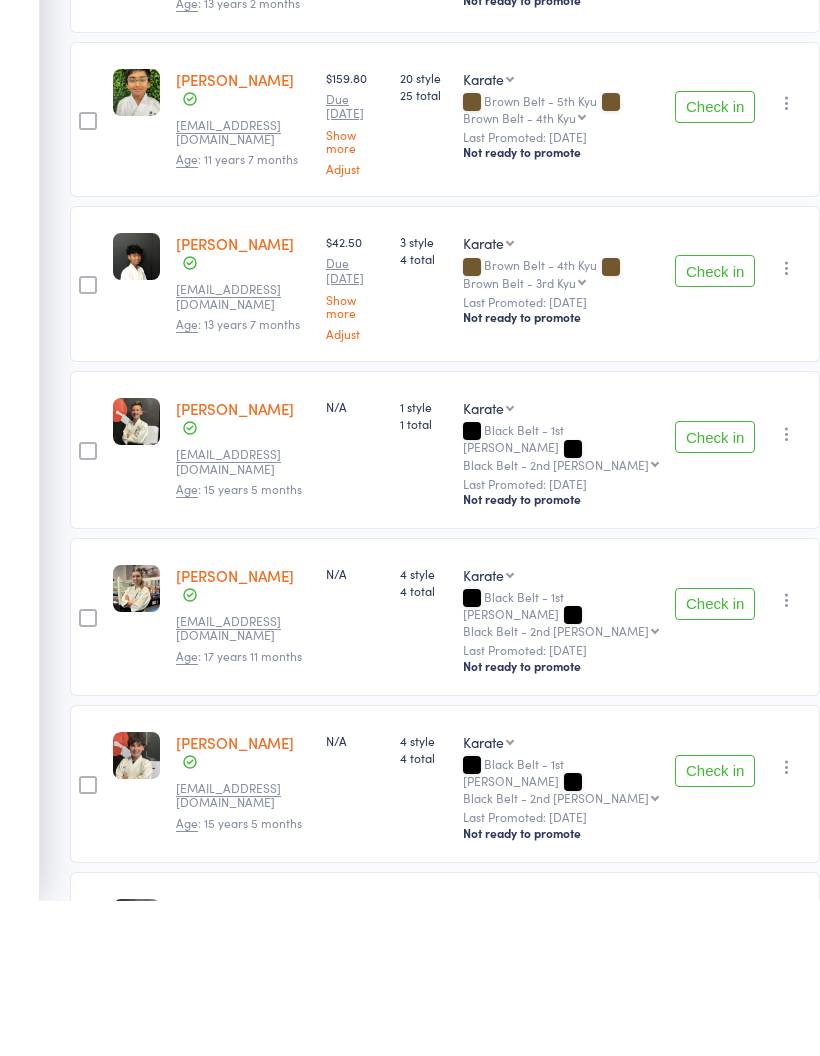 click on "Check in" at bounding box center (715, 1093) 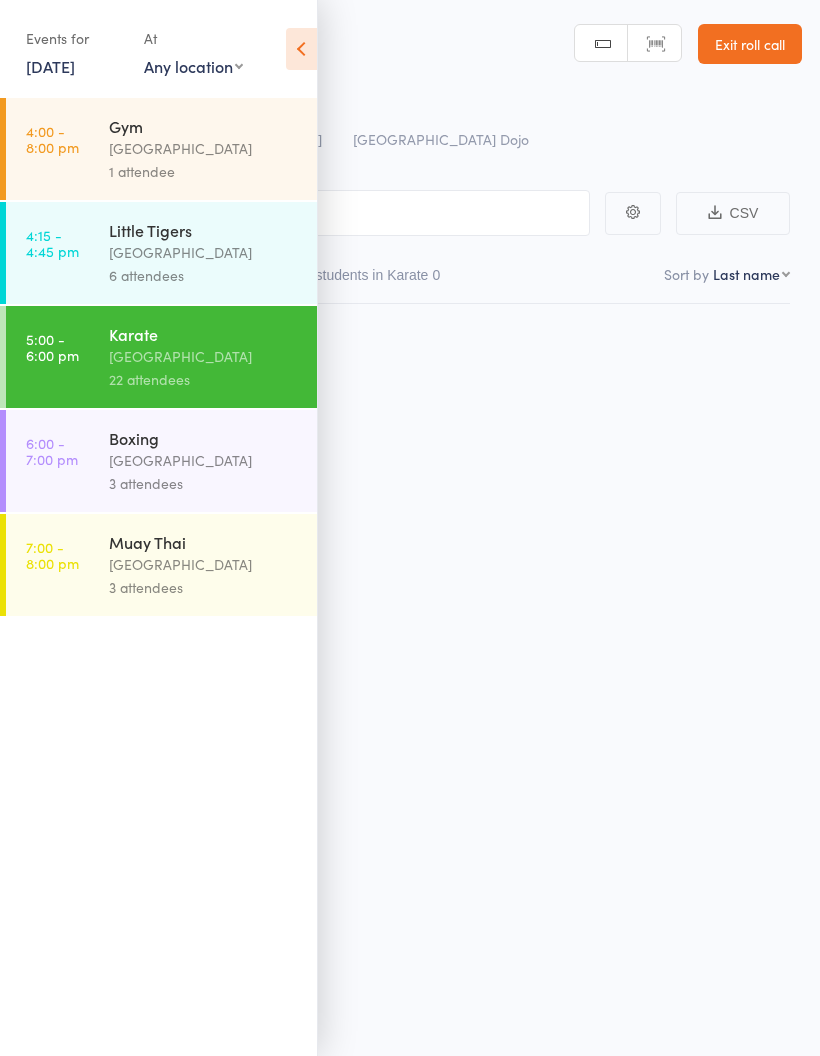 scroll, scrollTop: 0, scrollLeft: 0, axis: both 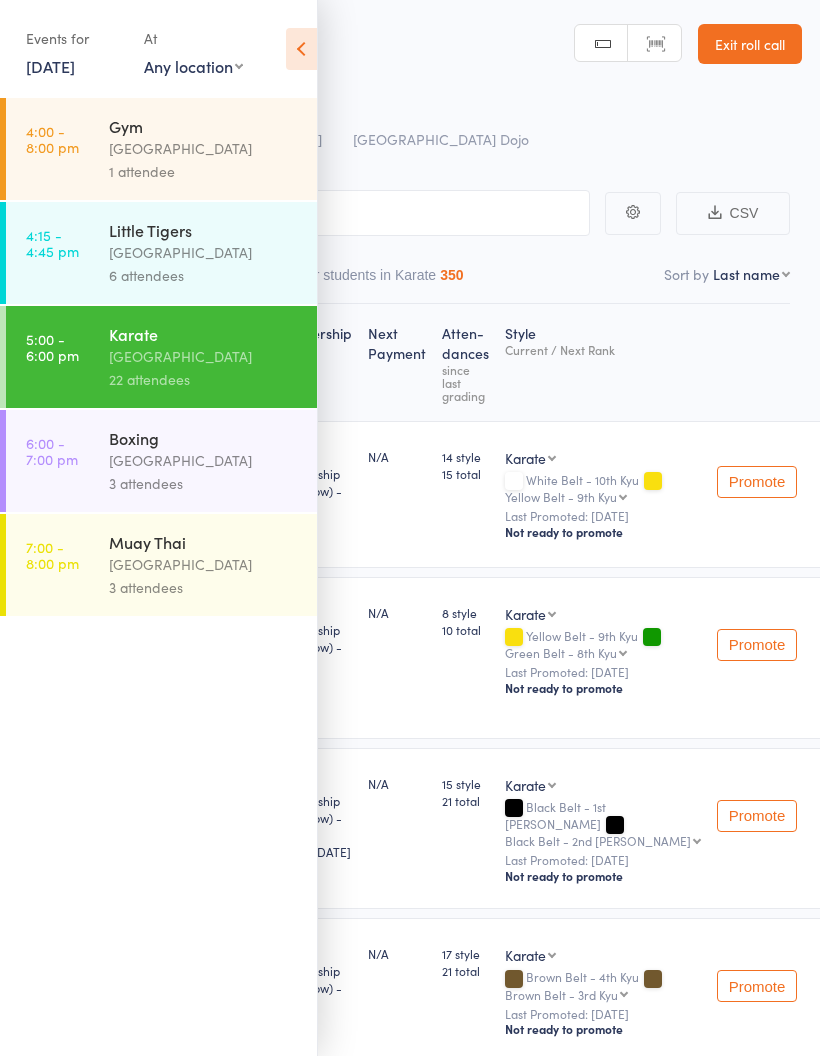 click at bounding box center (301, 49) 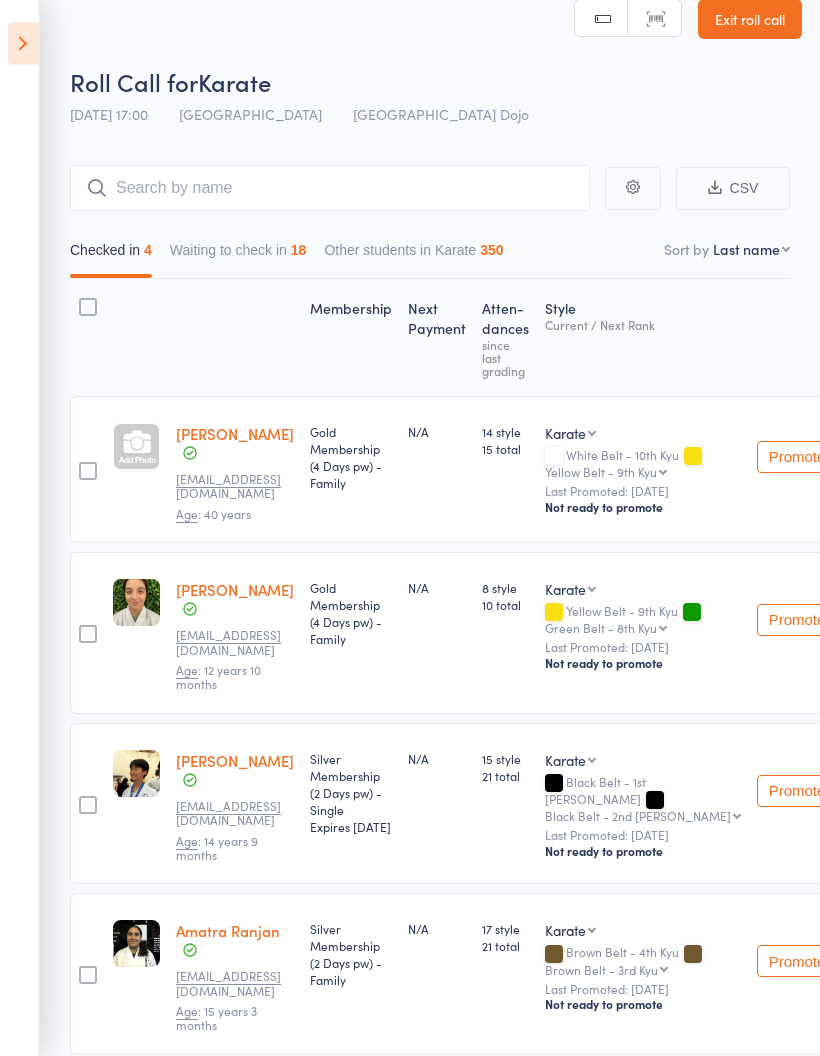 scroll, scrollTop: 0, scrollLeft: 0, axis: both 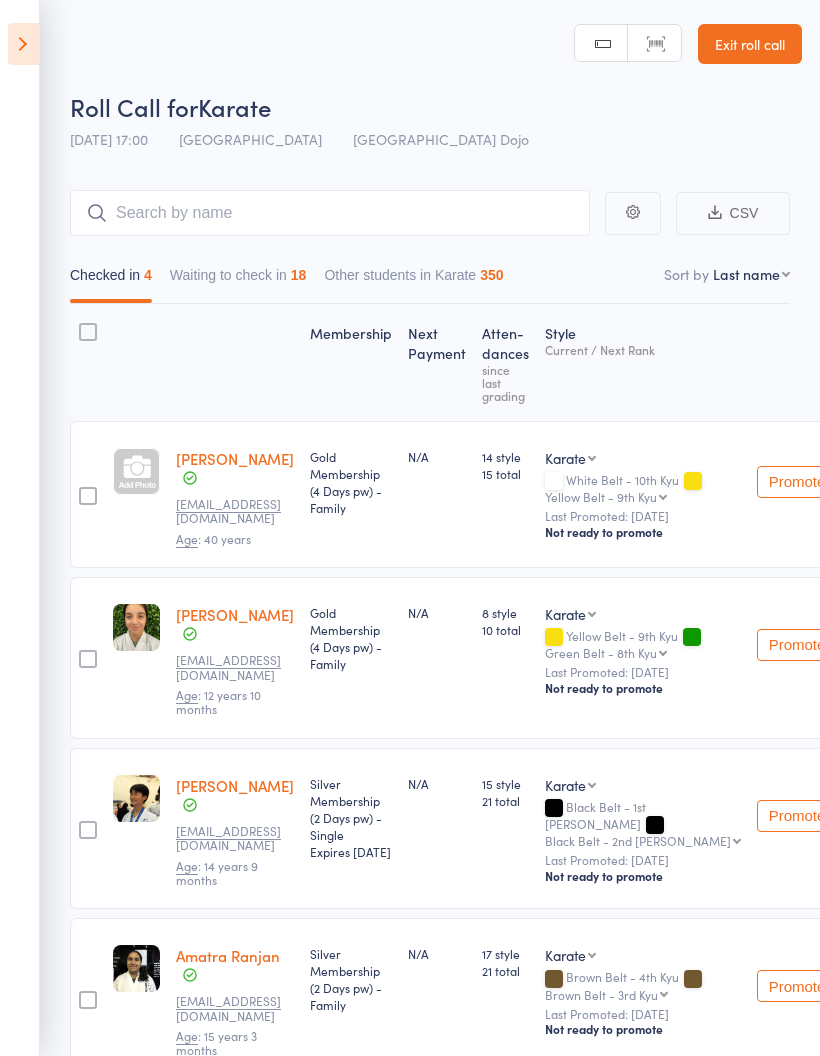 click on "Waiting to check in  18" at bounding box center [238, 280] 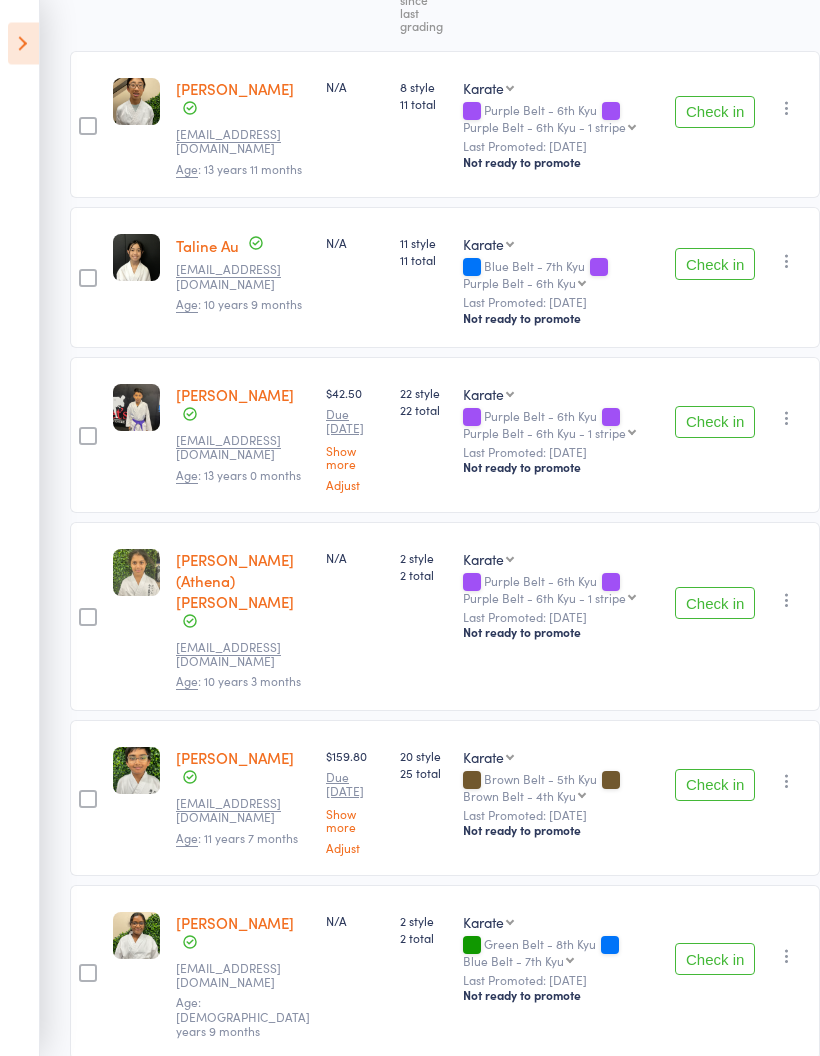 scroll, scrollTop: 0, scrollLeft: 0, axis: both 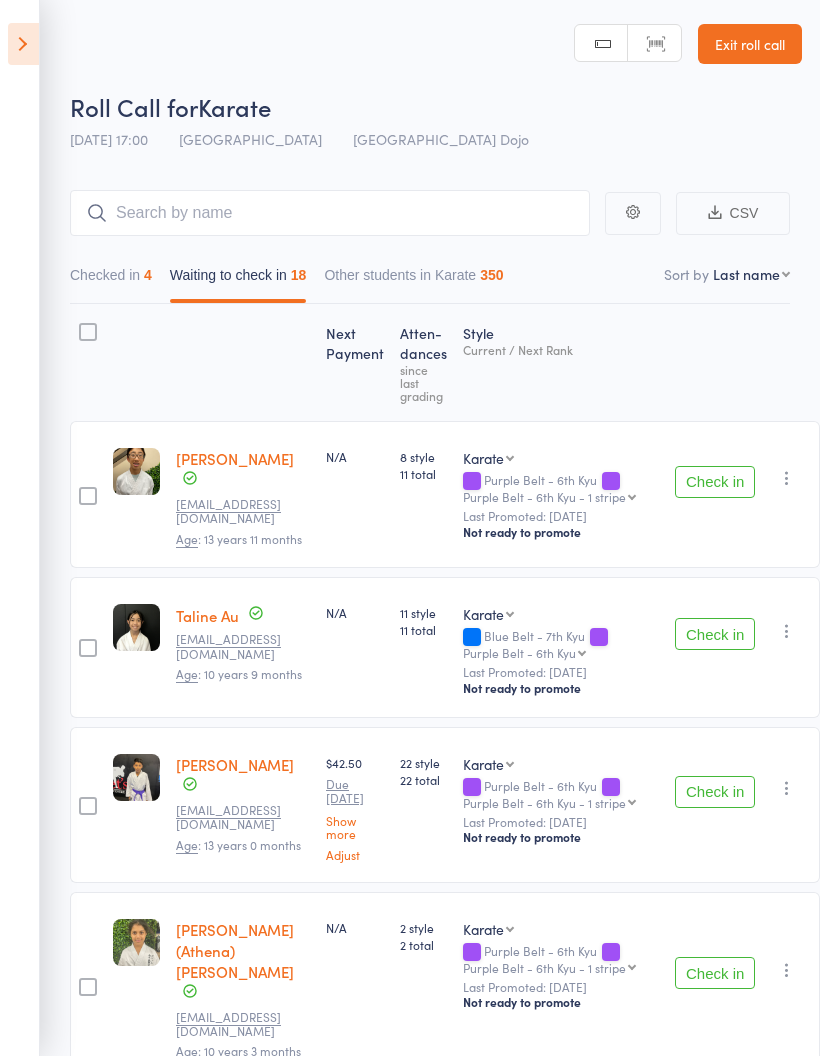 click on "First name Last name Birthday [DATE]? Behind on payments? Check in time Next payment date Next payment amount Membership name Membership expires Ready to grade Style and Rank Style attendance count All attendance count Last Promoted" at bounding box center [751, 274] 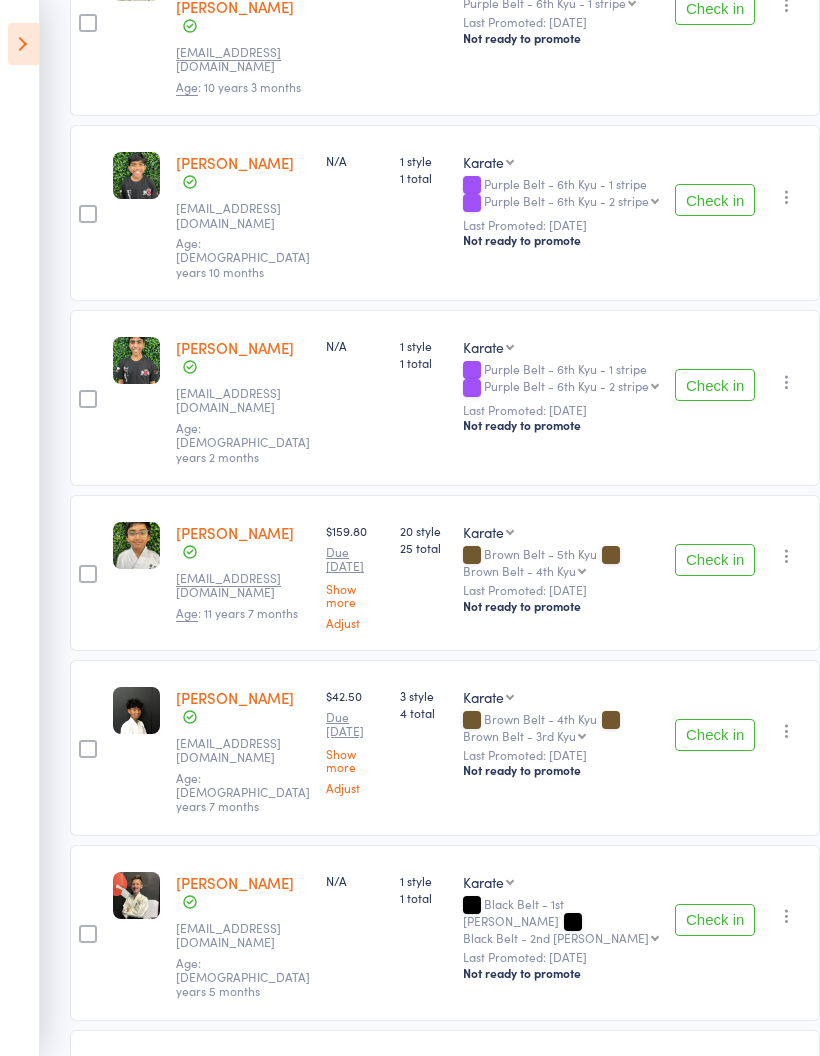 scroll, scrollTop: 2188, scrollLeft: 0, axis: vertical 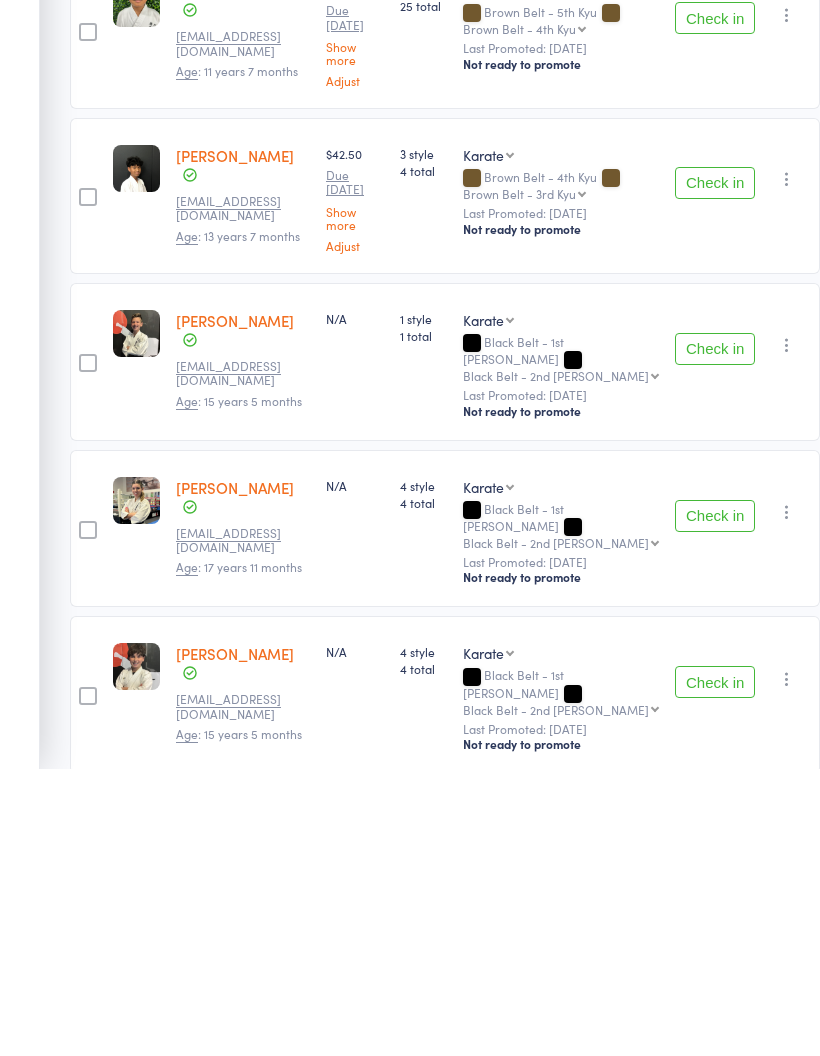 click on "Check in" at bounding box center [715, 1136] 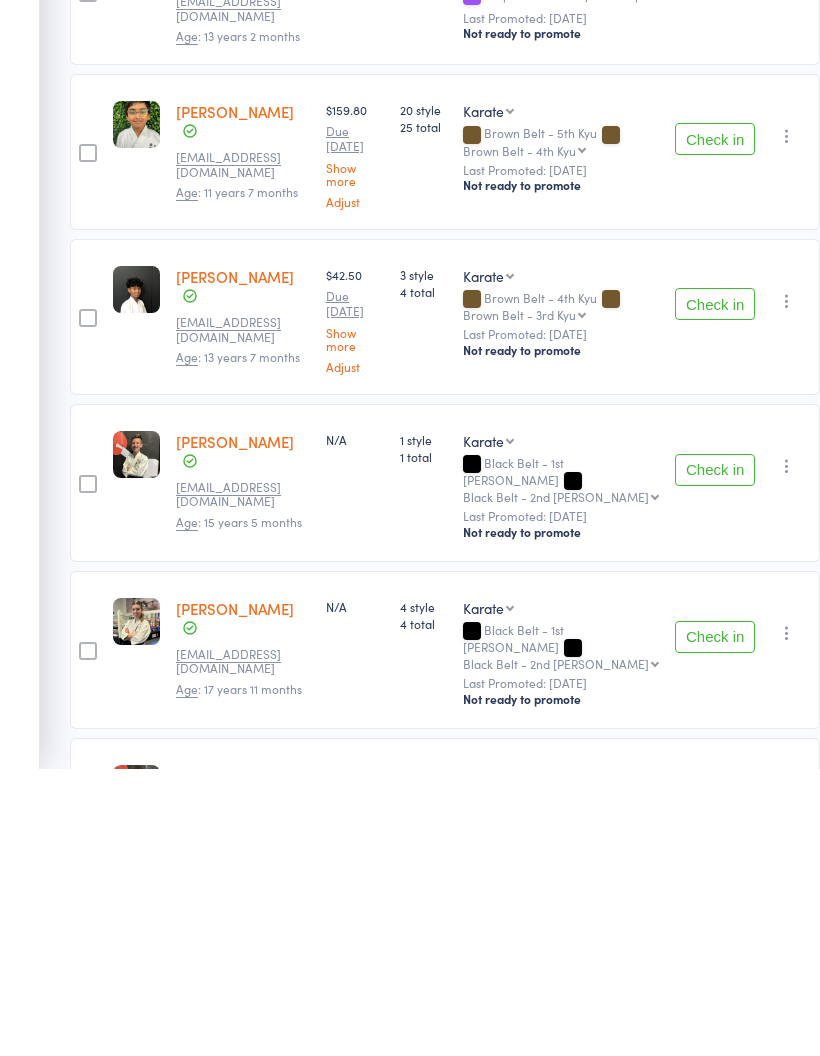 click on "Check in" at bounding box center [715, 1091] 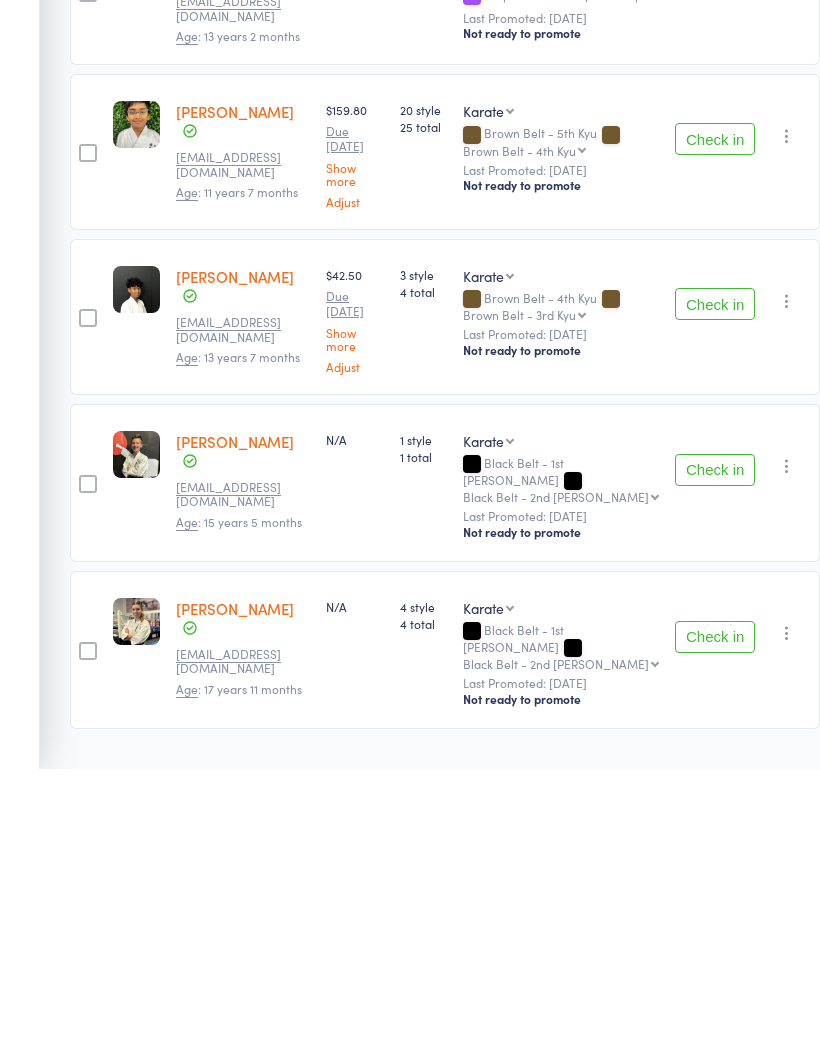 scroll, scrollTop: 1887, scrollLeft: 0, axis: vertical 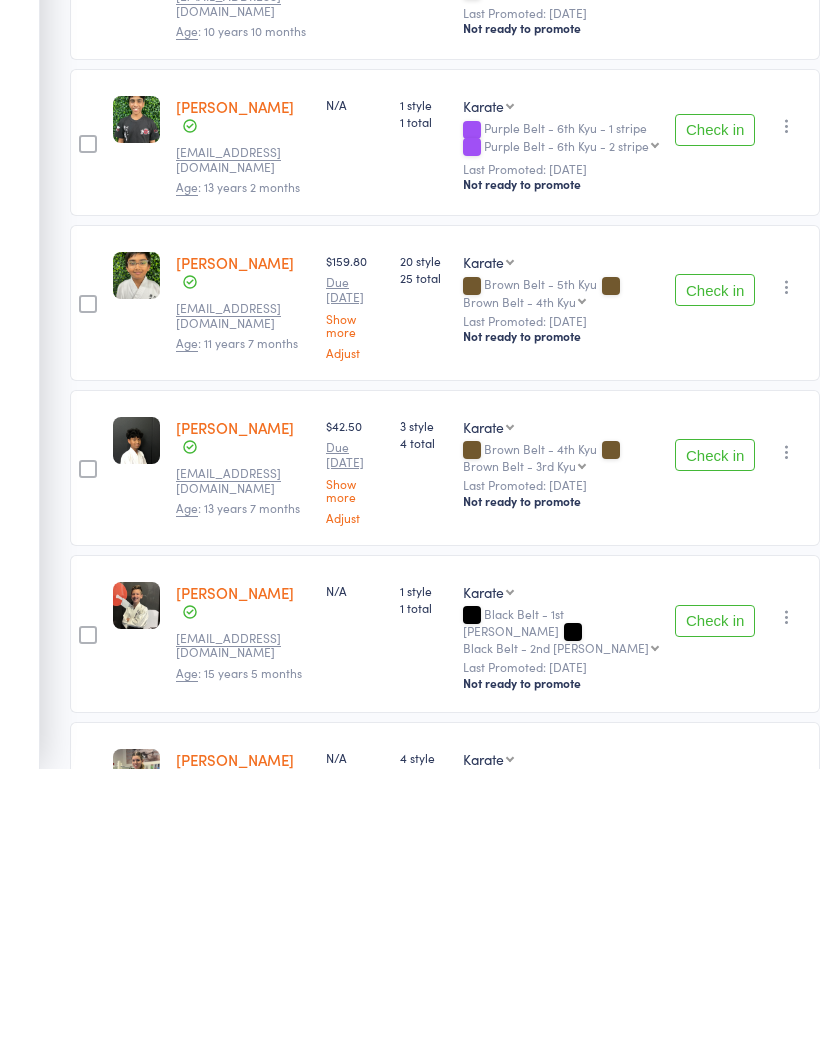 click on "Check in" at bounding box center (715, 1075) 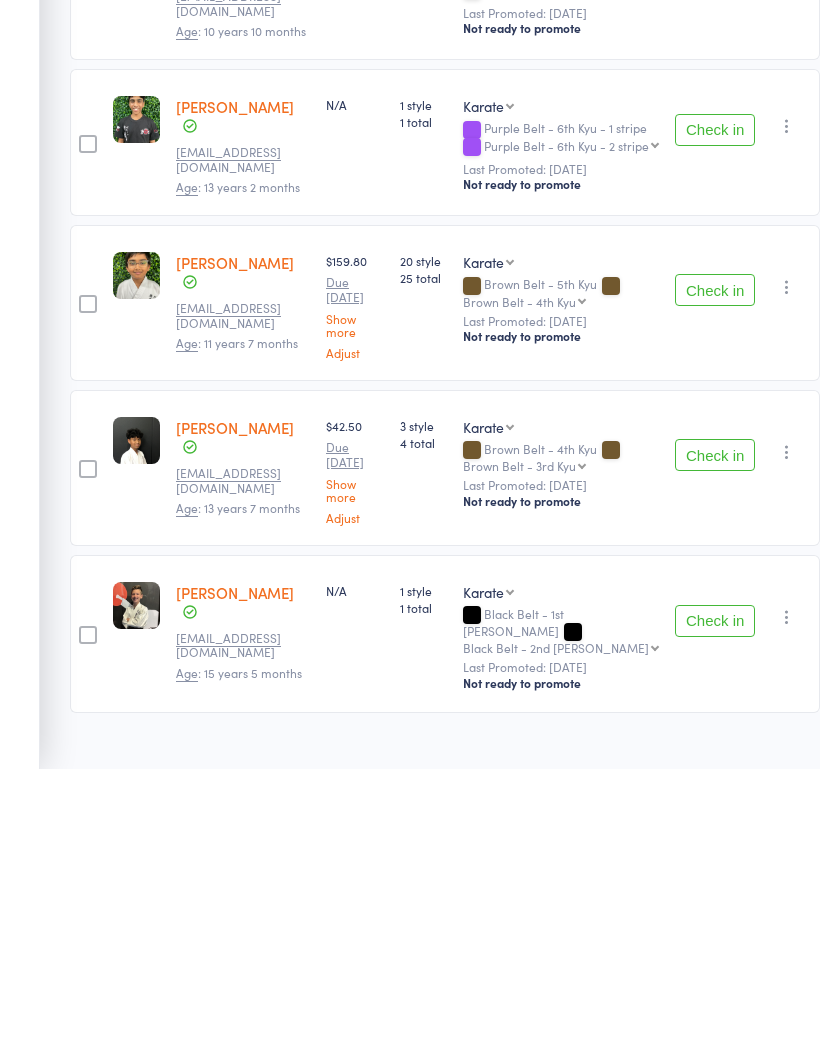 scroll, scrollTop: 1737, scrollLeft: 0, axis: vertical 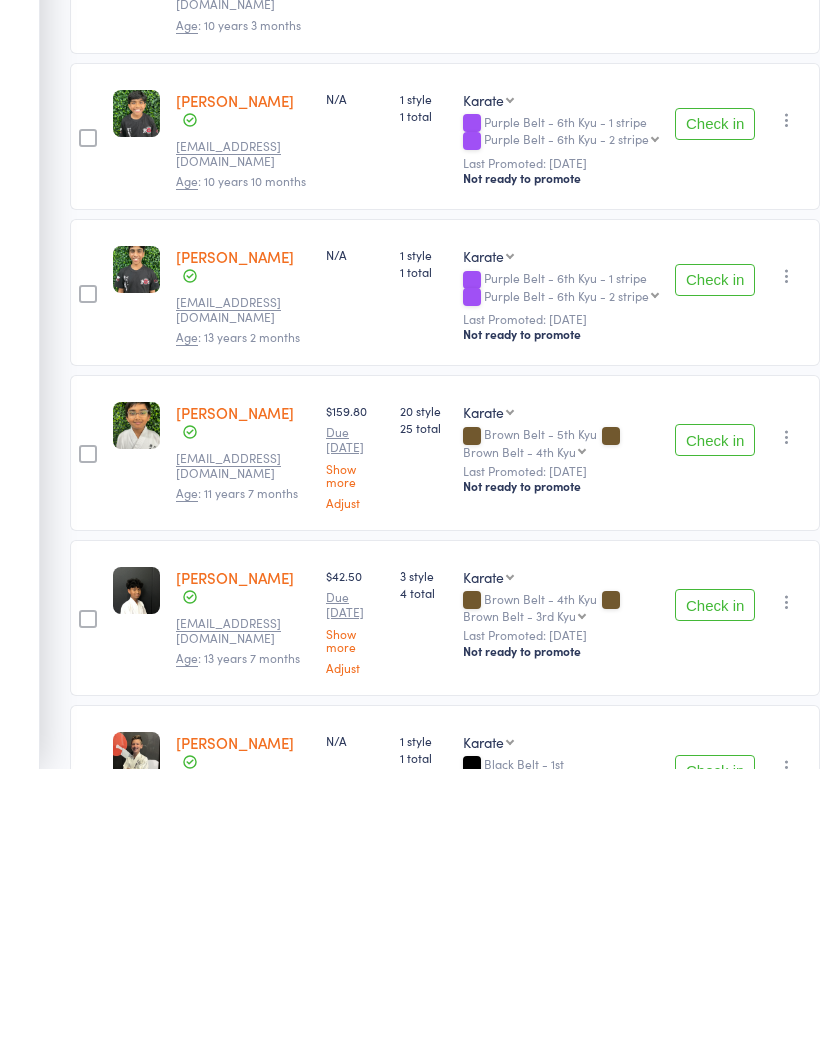 click on "Check in" at bounding box center (715, 1058) 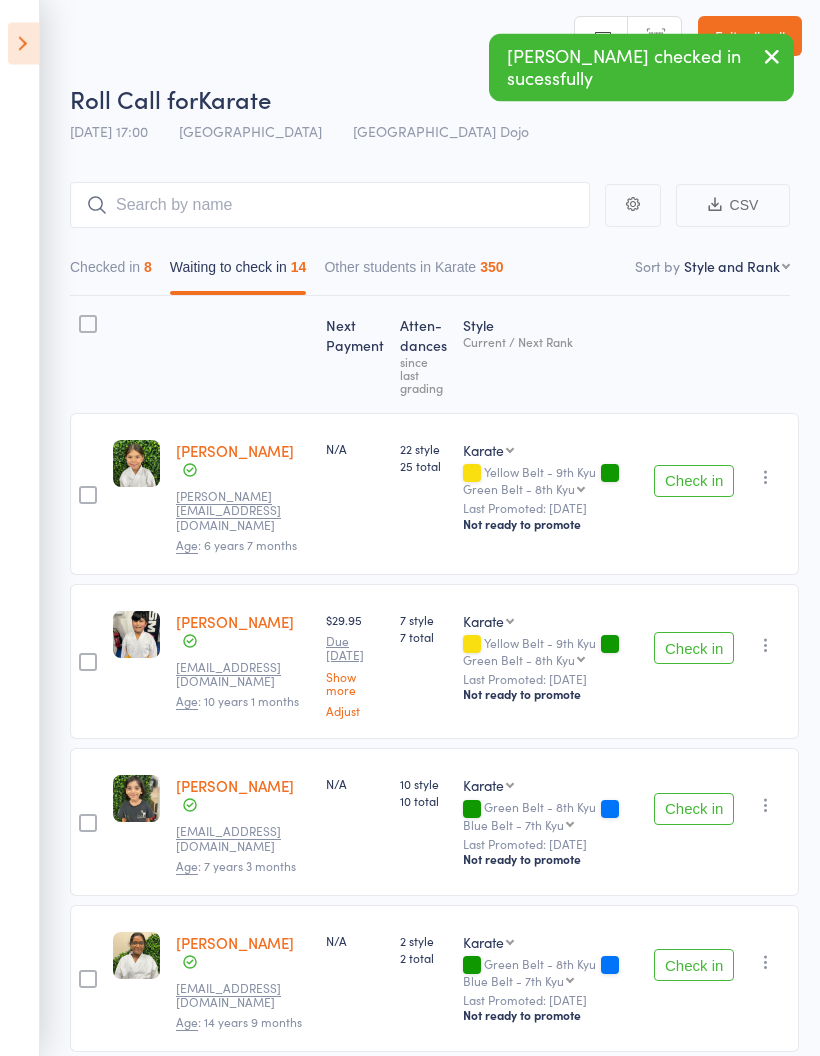 scroll, scrollTop: 0, scrollLeft: 0, axis: both 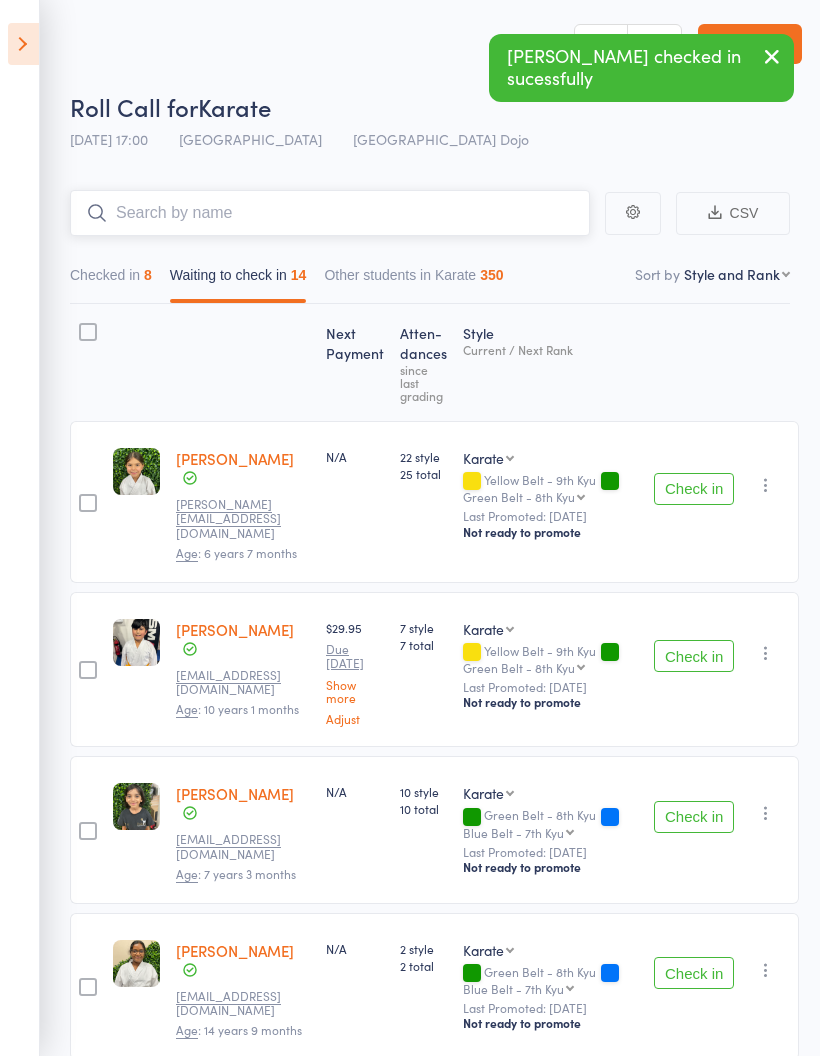 click at bounding box center (330, 213) 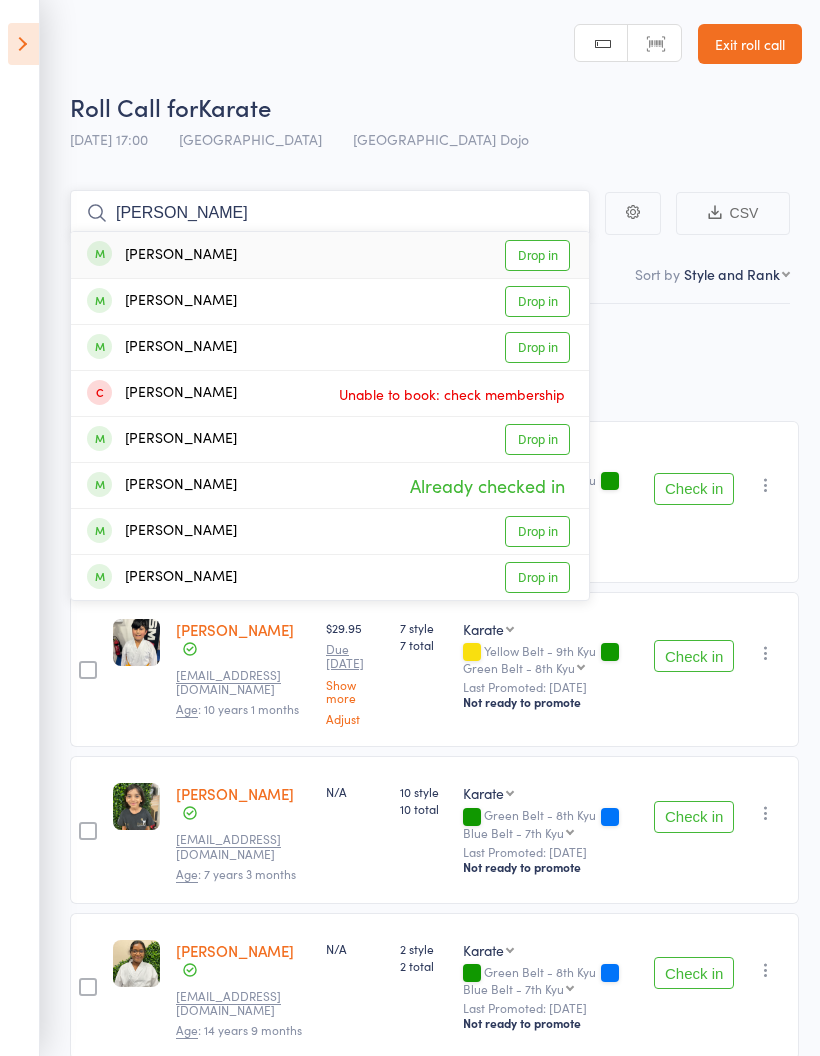 type on "Alex" 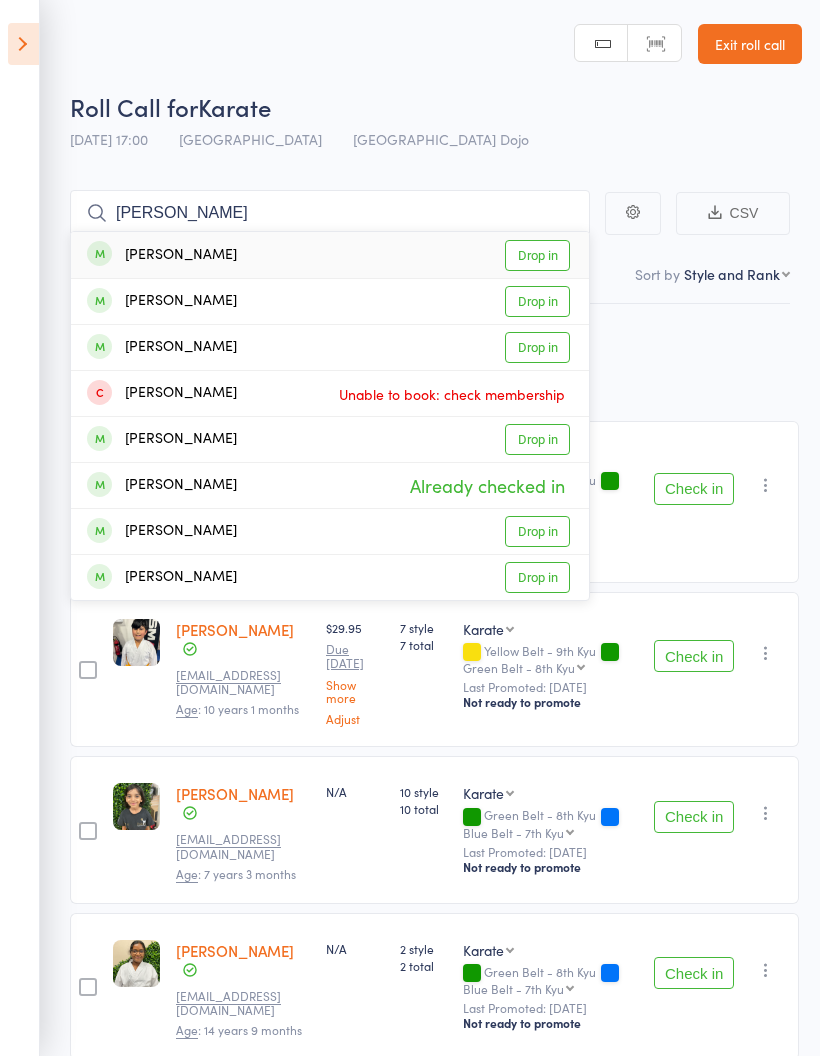 click on "Drop in" at bounding box center (537, 439) 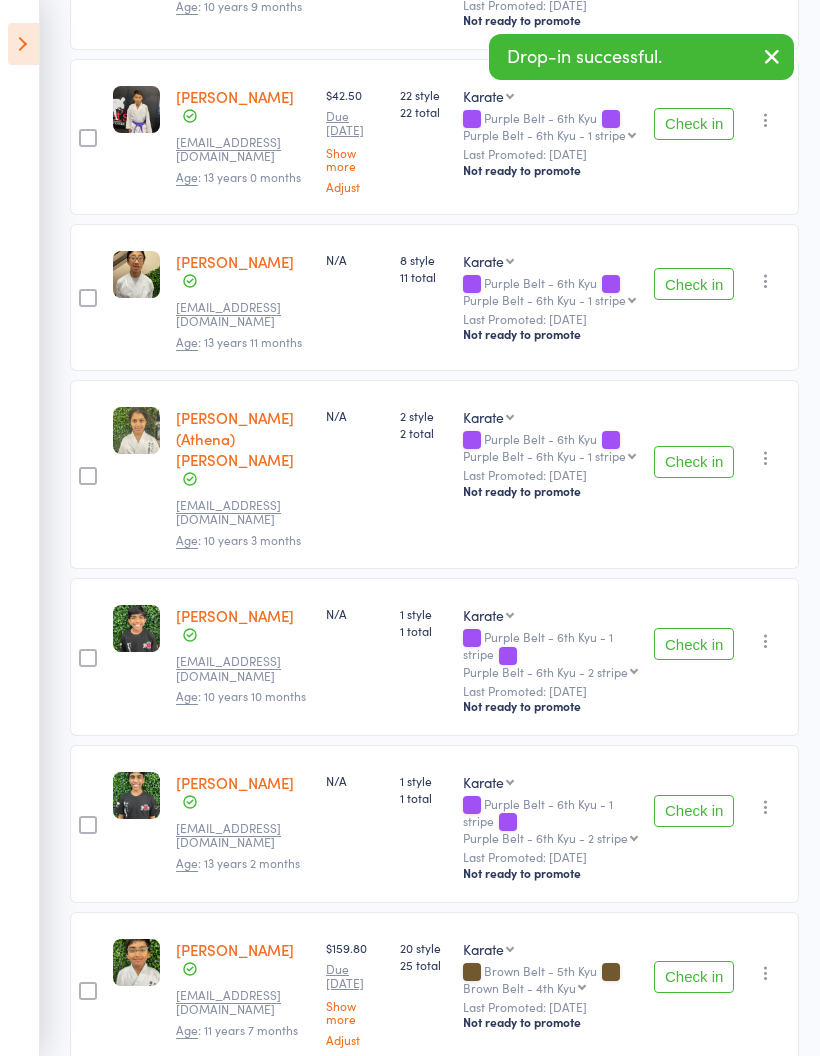 scroll, scrollTop: 1587, scrollLeft: 0, axis: vertical 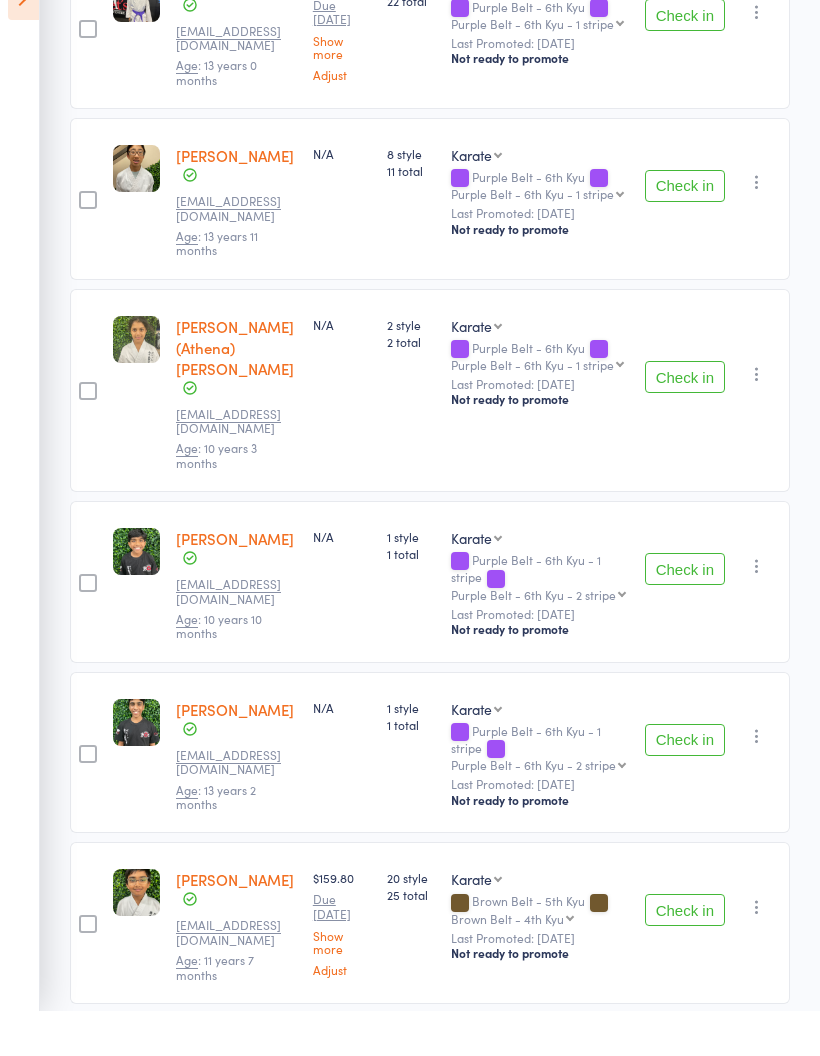 click on "Check in" at bounding box center (685, 955) 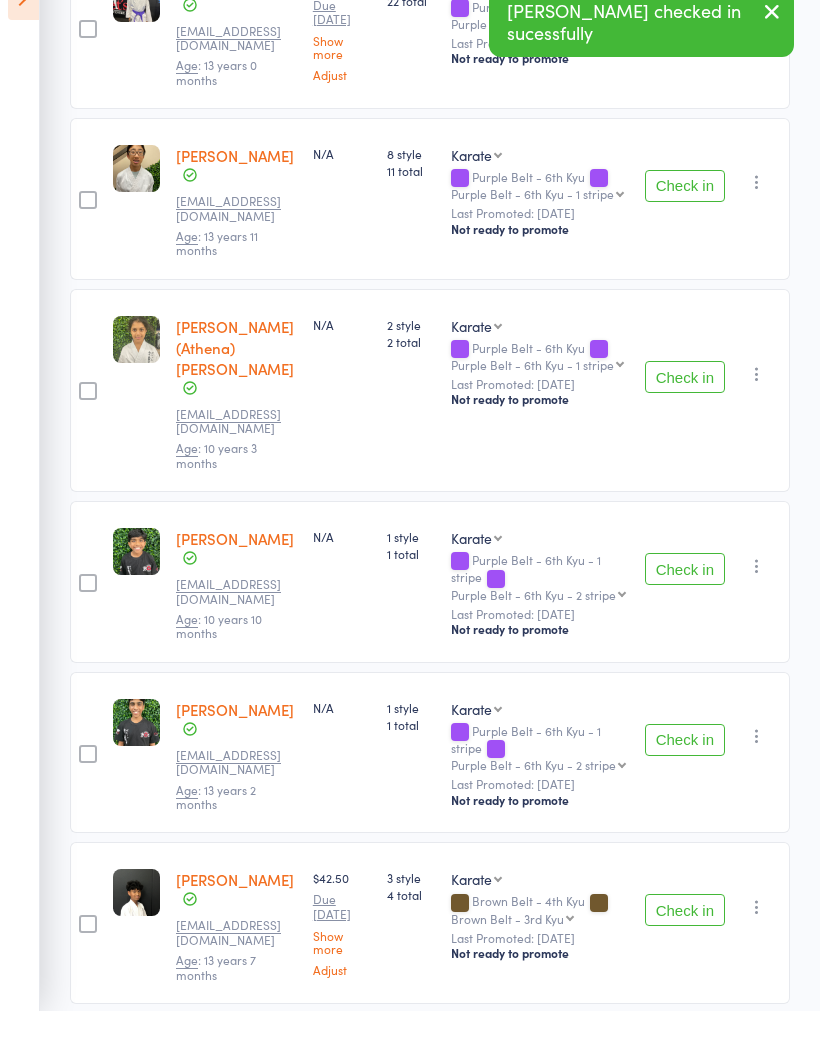 scroll, scrollTop: 1436, scrollLeft: 0, axis: vertical 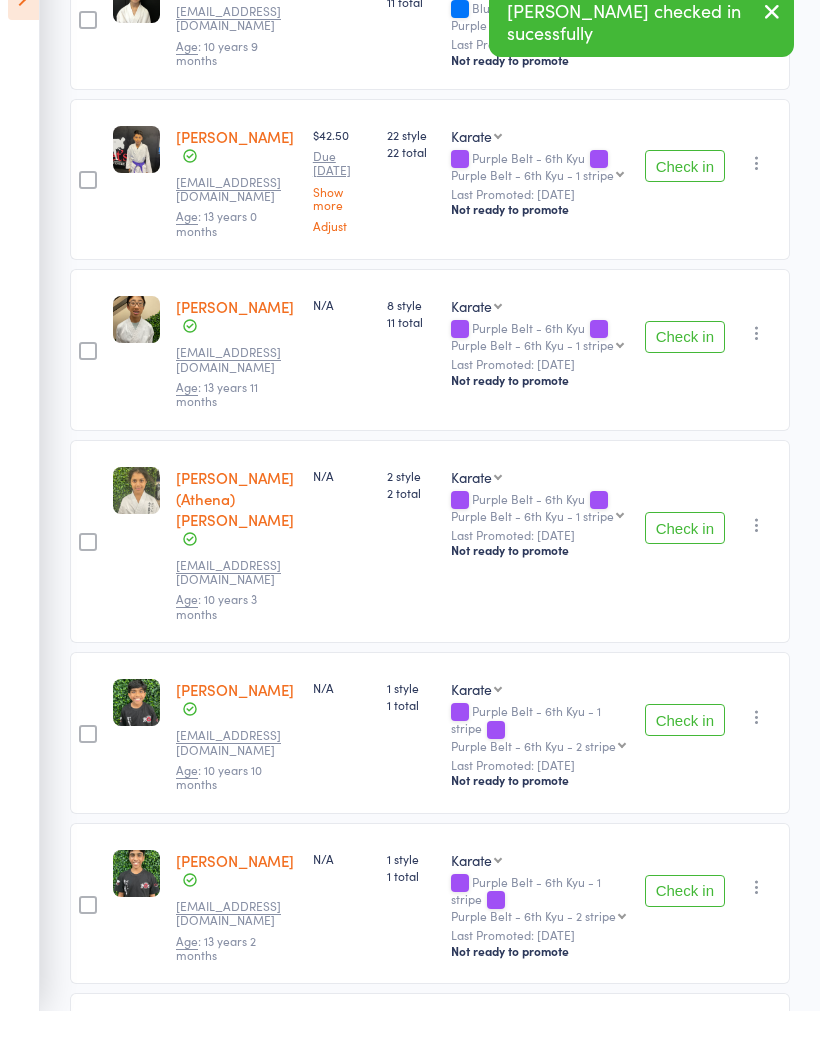 click on "Check in" at bounding box center [685, 1106] 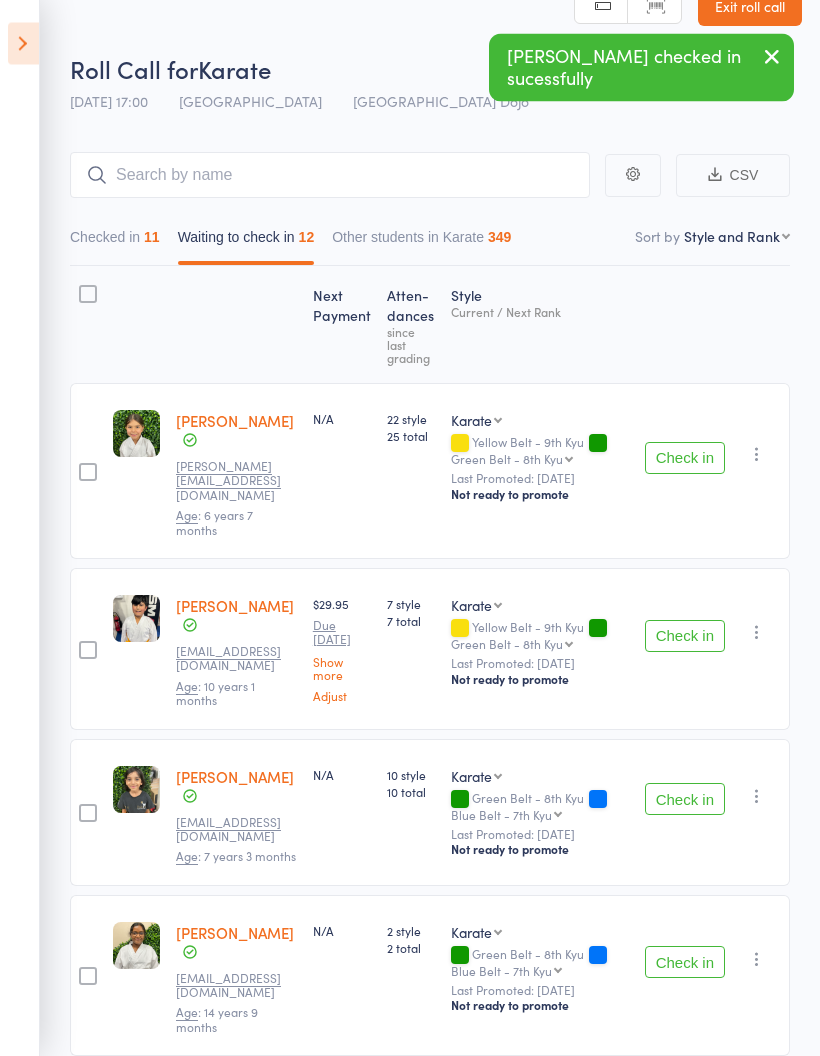 scroll, scrollTop: 0, scrollLeft: 0, axis: both 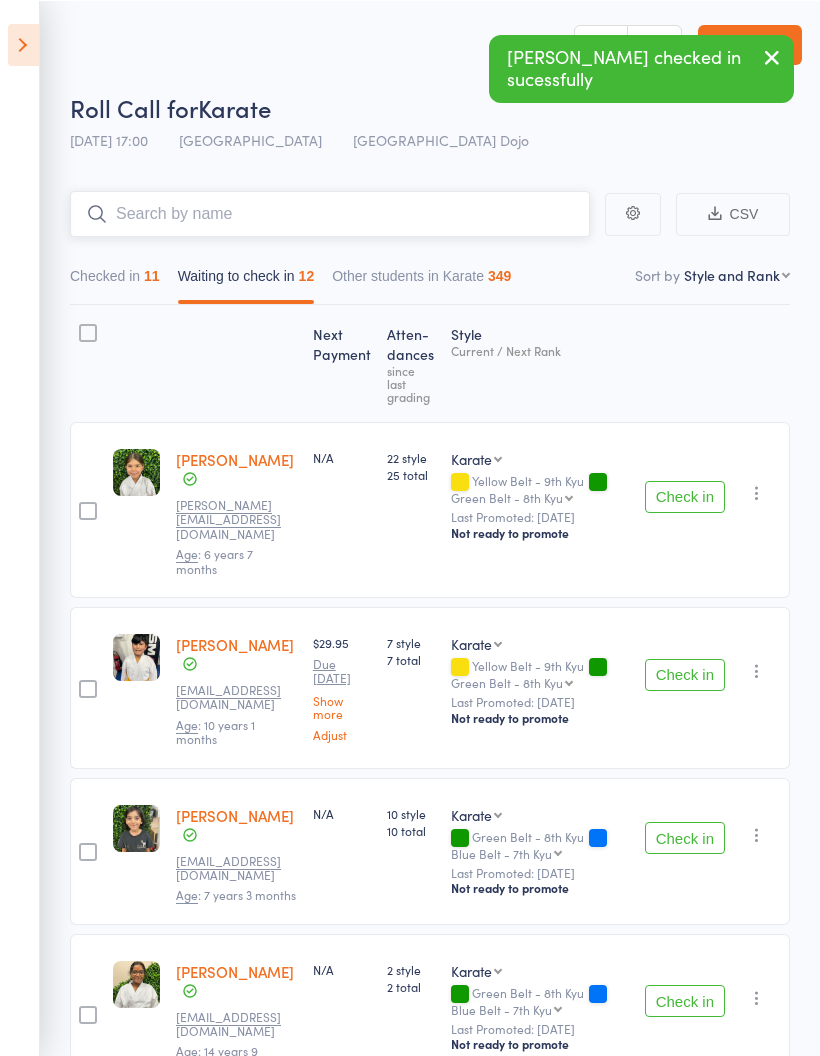 click at bounding box center (330, 213) 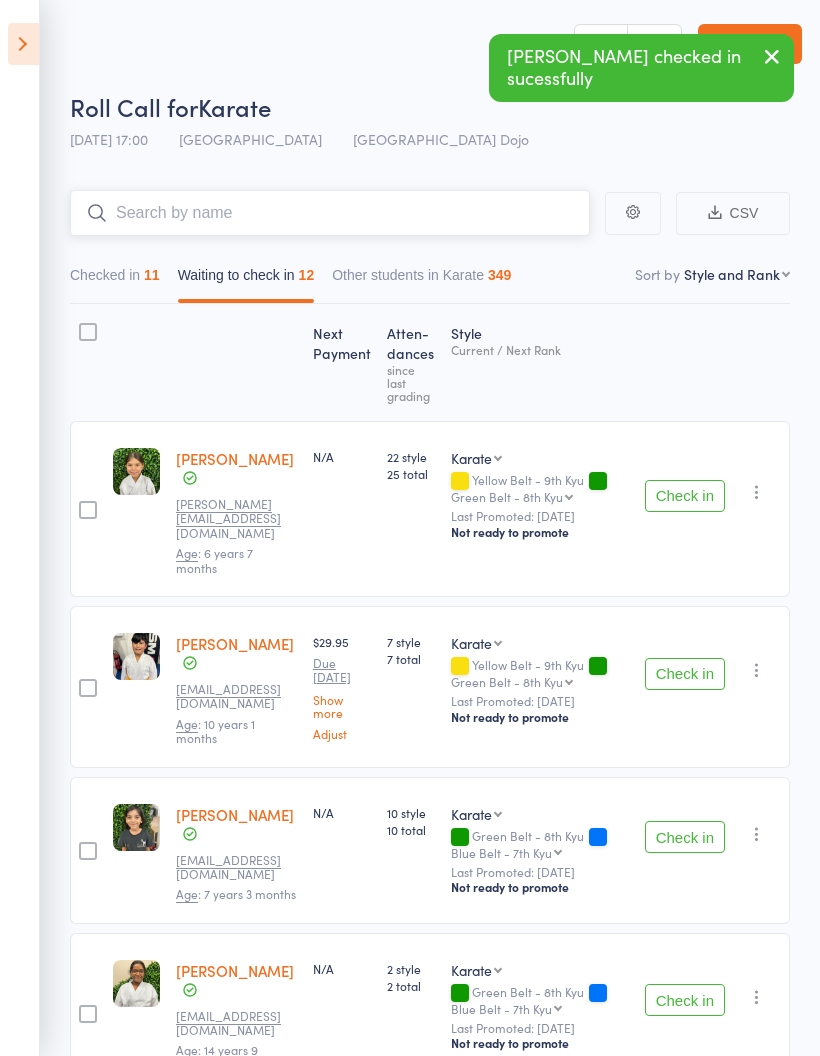 click at bounding box center [330, 213] 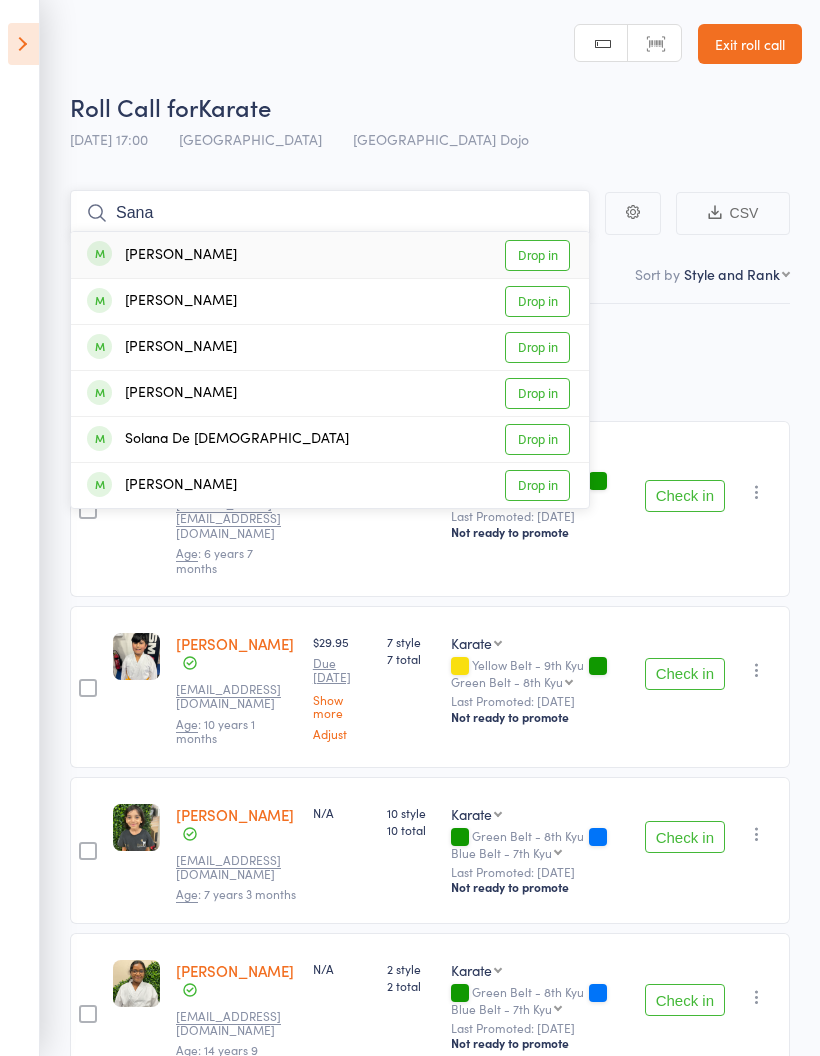 type on "Sana" 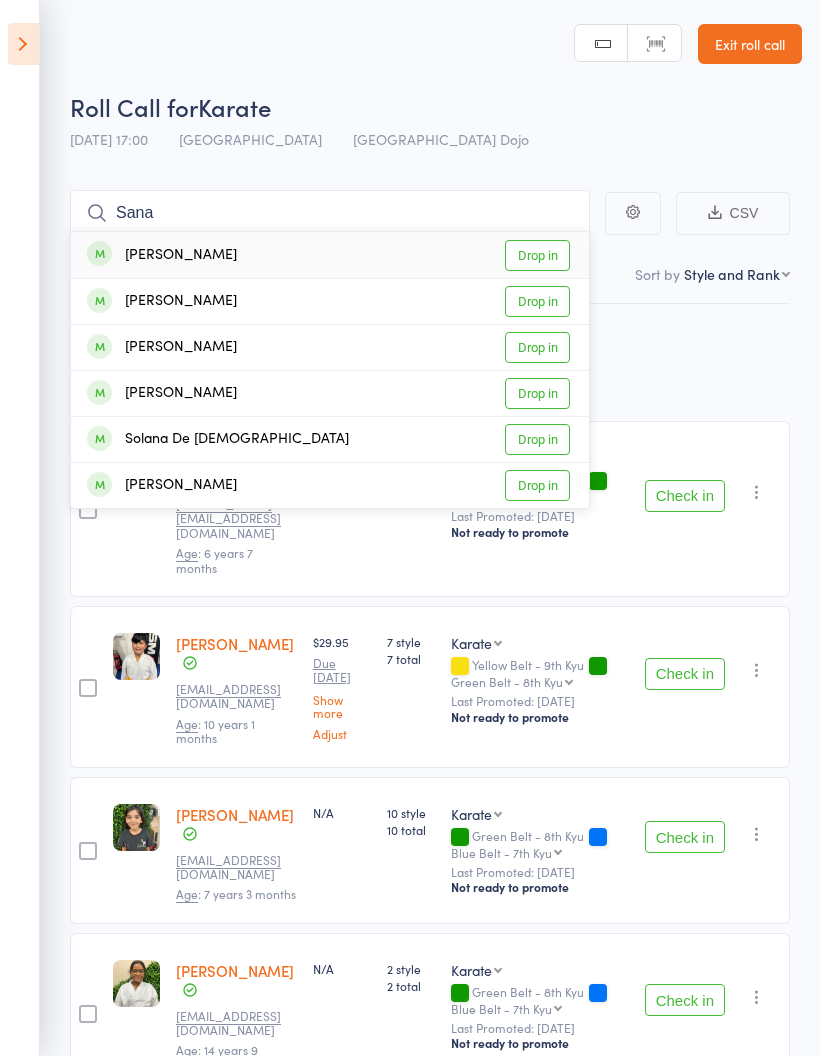 click on "Drop in" at bounding box center [537, 255] 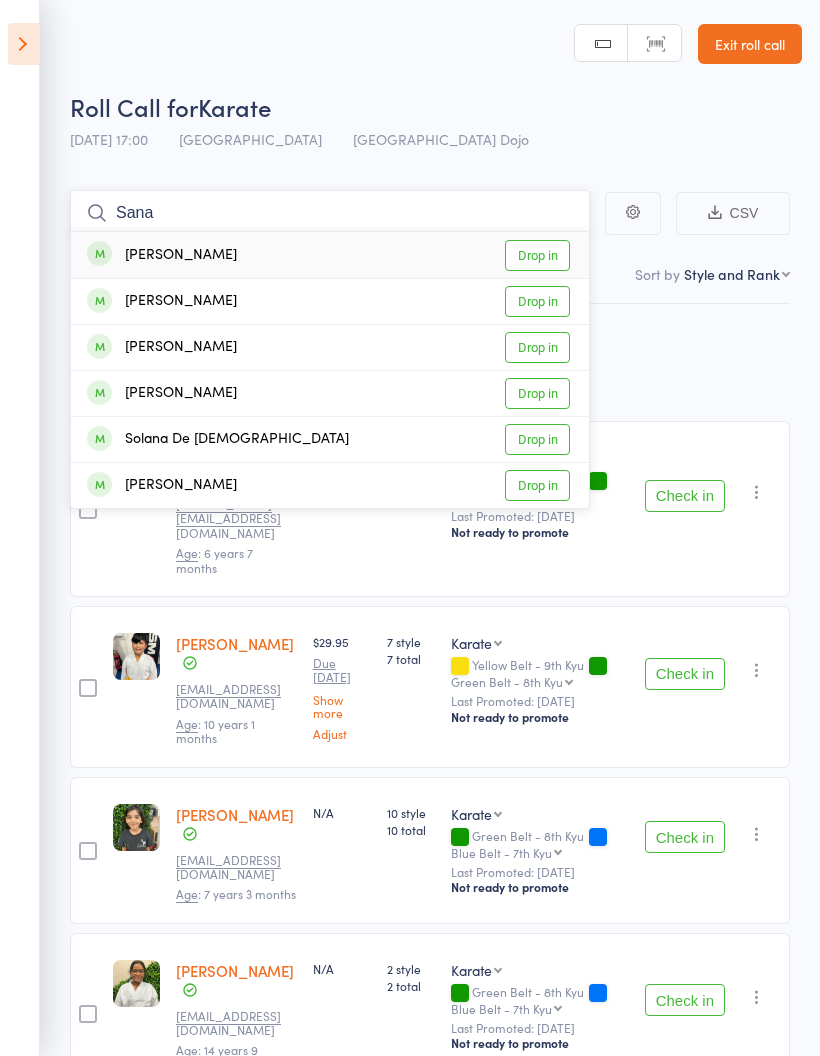 type 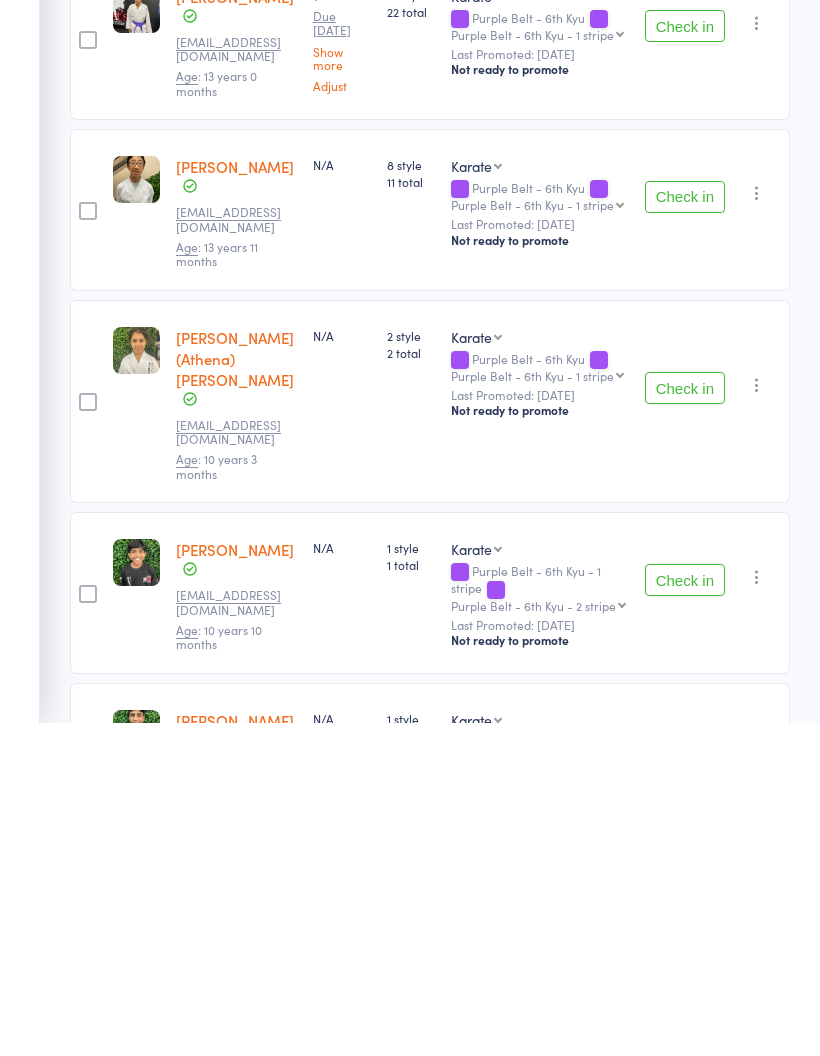 scroll, scrollTop: 1285, scrollLeft: 0, axis: vertical 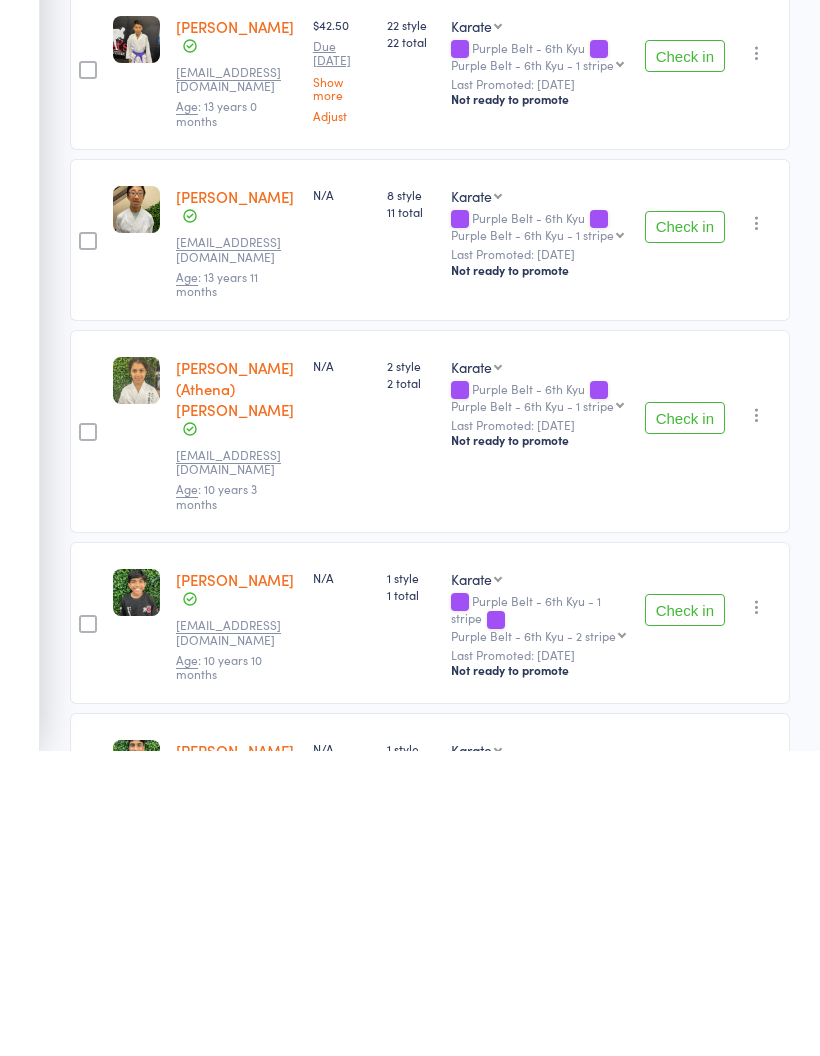click at bounding box center (757, 1082) 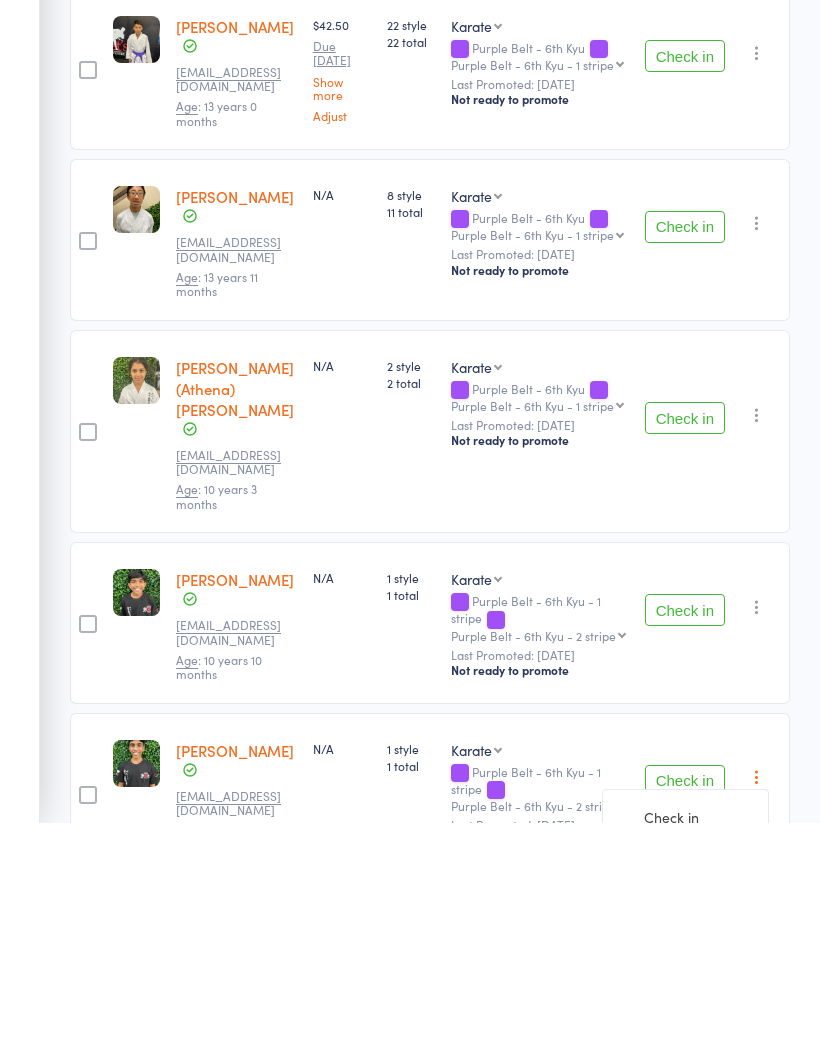 click on "Promote" at bounding box center [685, 1075] 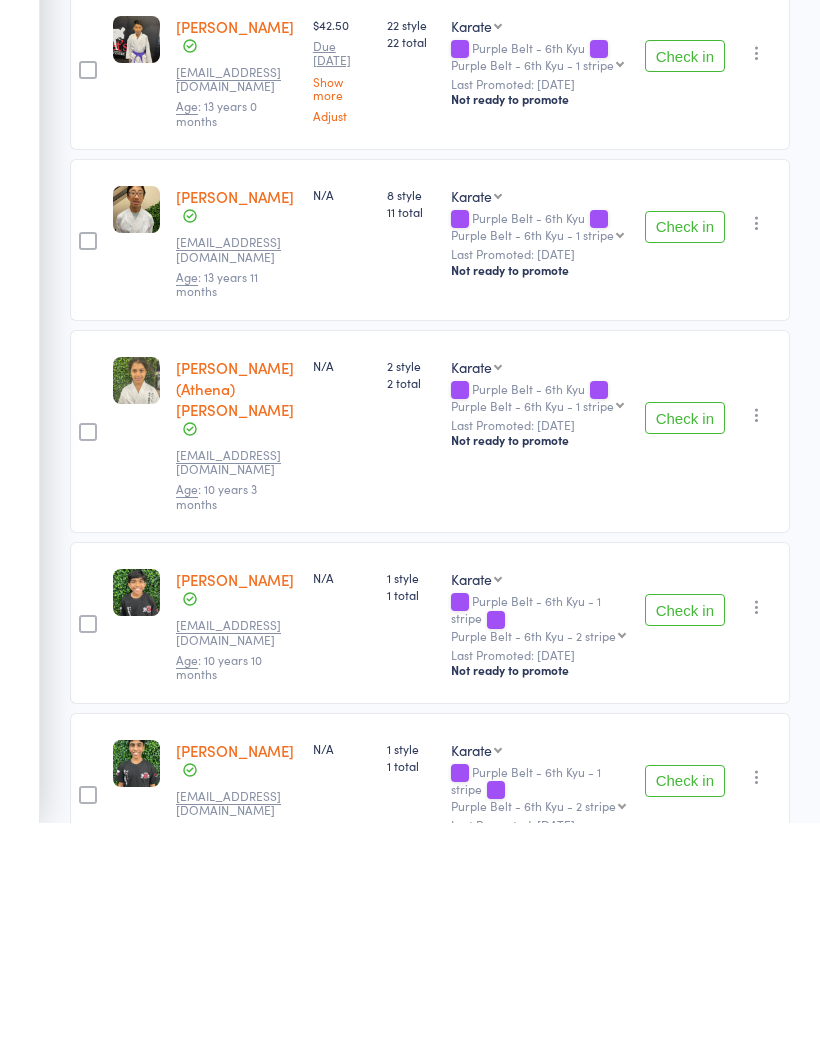scroll, scrollTop: 1286, scrollLeft: 0, axis: vertical 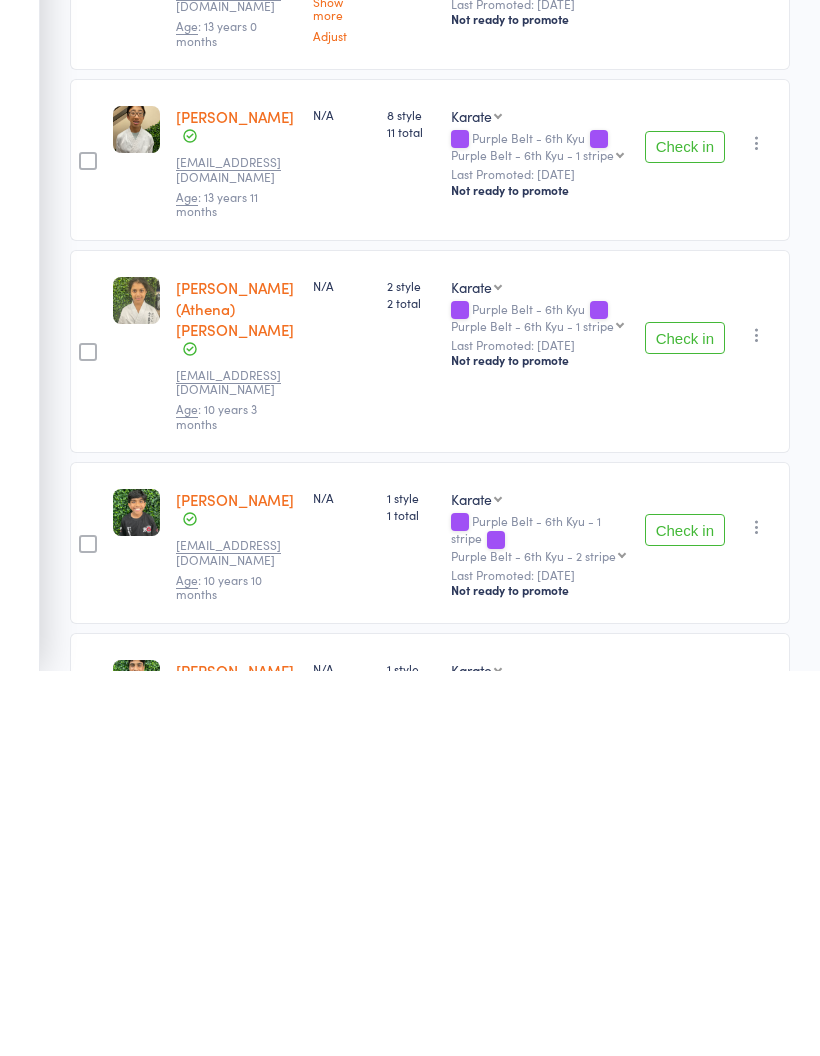 click on "Purple Belt - 6th Kyu -  2 stripe Purple Belt - 6th Kyu -  3 stripe Brown Belt - 5th Kyu Brown Belt - 4th Kyu Brown Belt - 3rd Kyu Brown Belt - 2nd Kyu Brown Belt - 1st Kyu Promotional Black Belt Black Belt - 1st Dan Black Belt - 2nd Dan Black belt - 3rd Dan" at bounding box center (538, 1110) 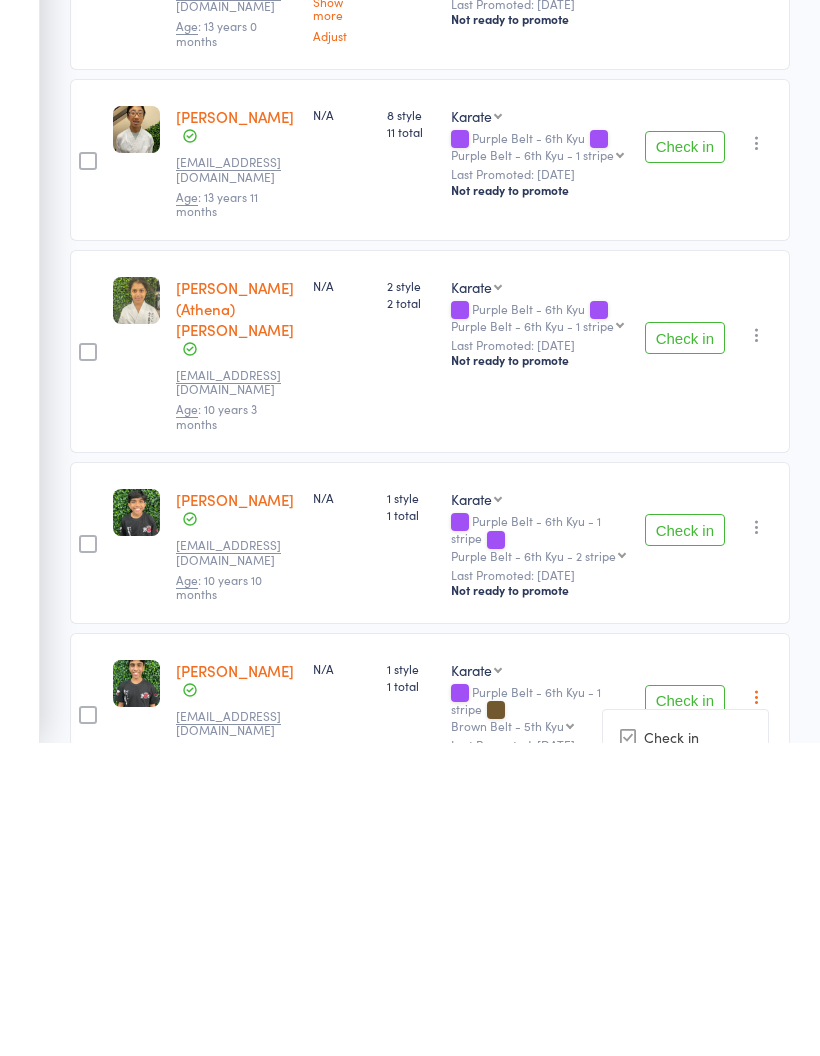 click on "Promote" at bounding box center (685, 1075) 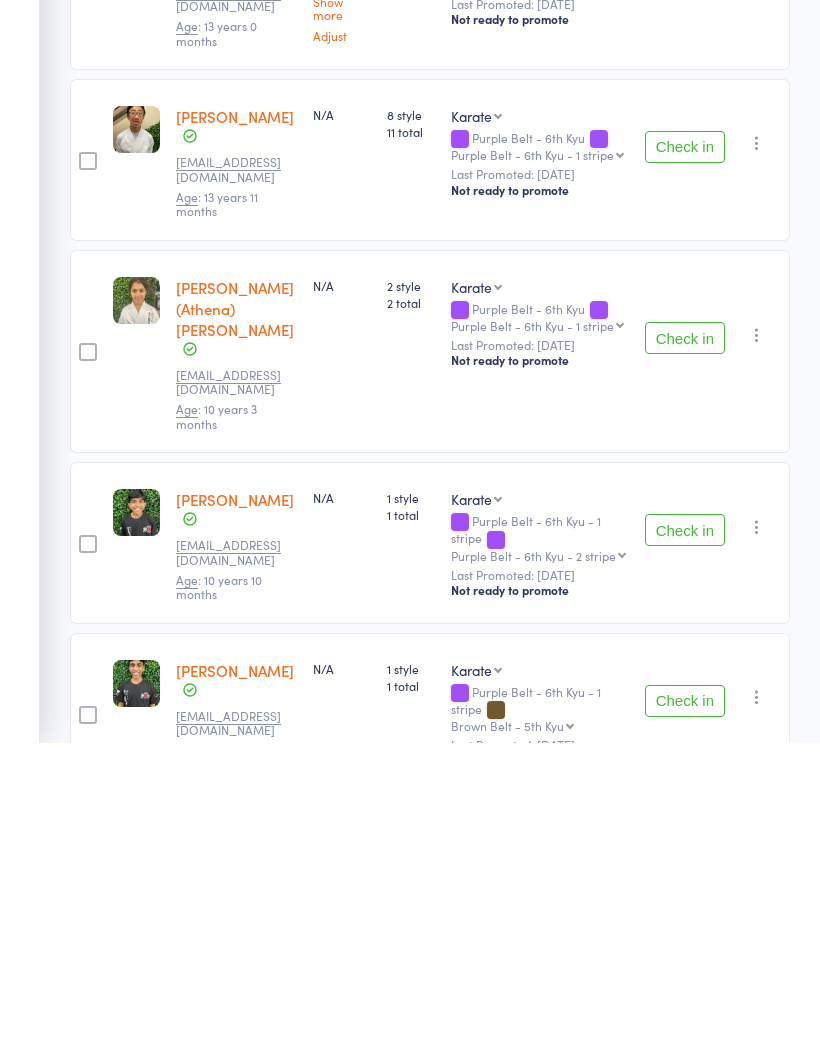 scroll, scrollTop: 1285, scrollLeft: 0, axis: vertical 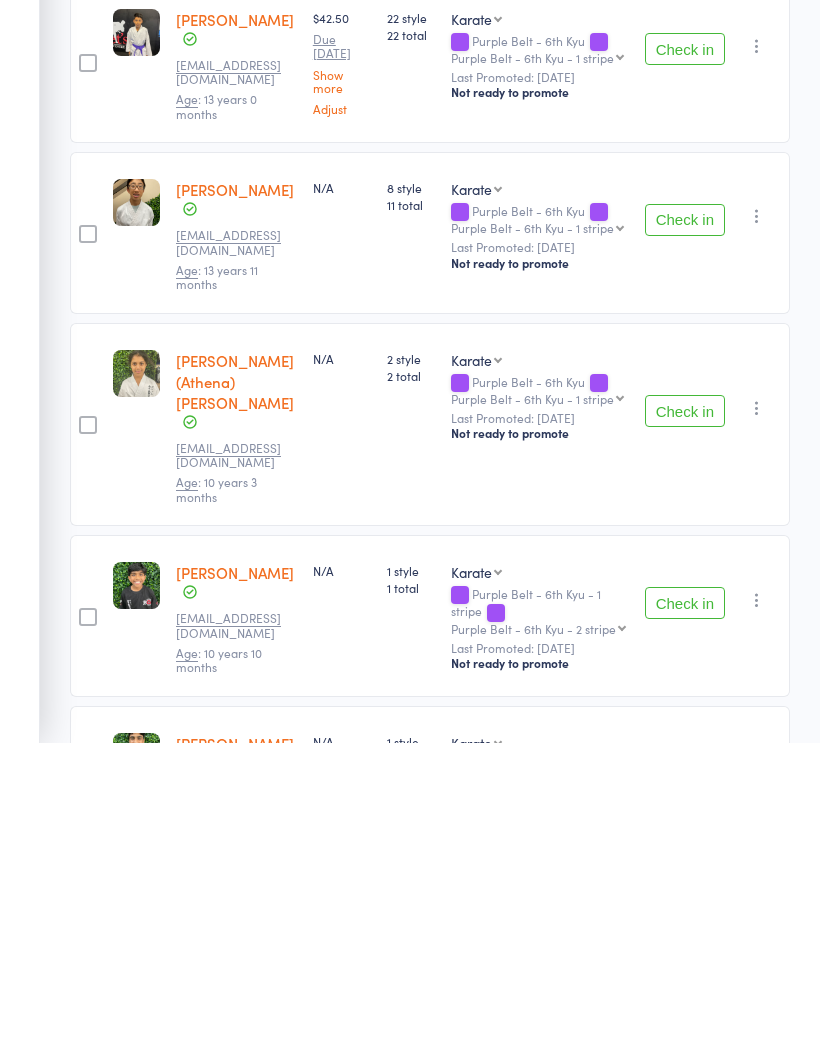 click on "Check in" at bounding box center [685, 1087] 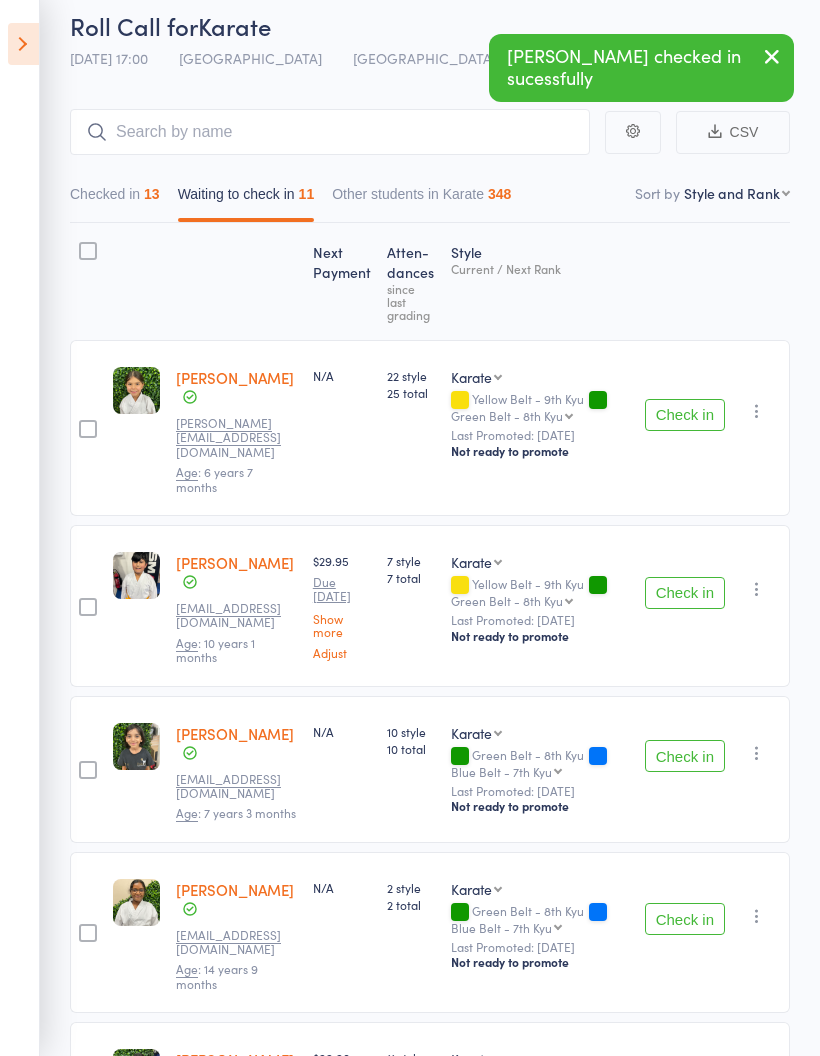 scroll, scrollTop: 0, scrollLeft: 0, axis: both 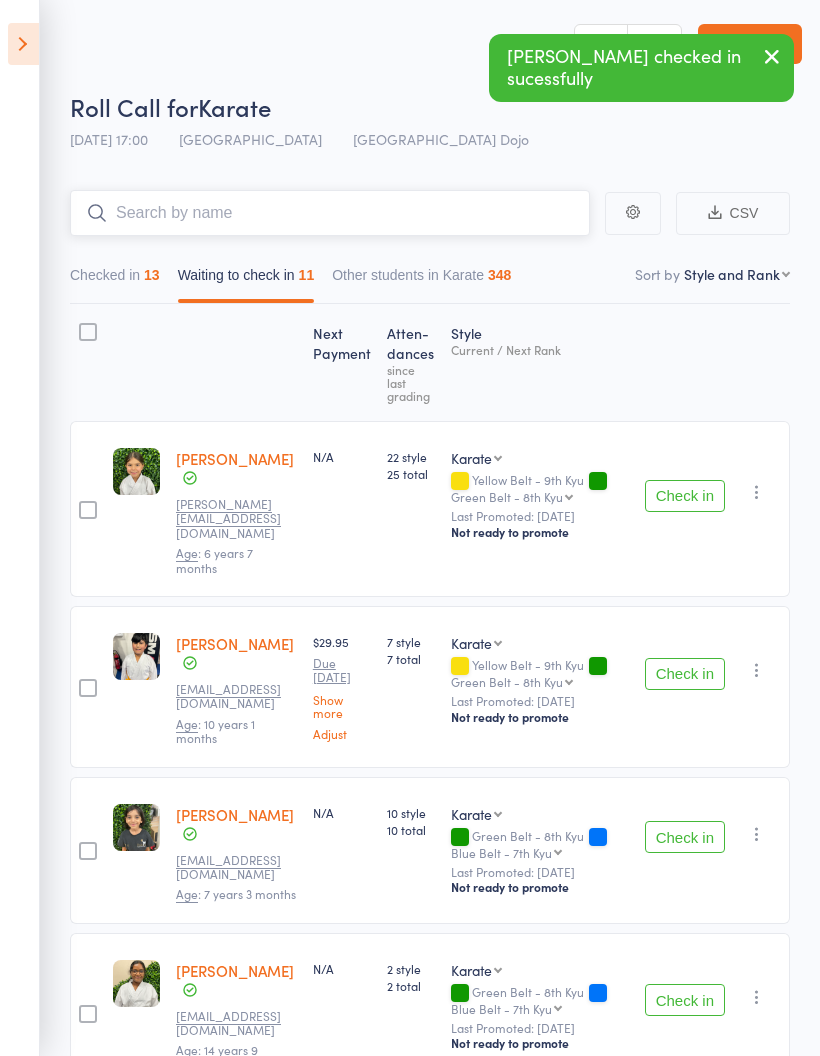 click at bounding box center [330, 213] 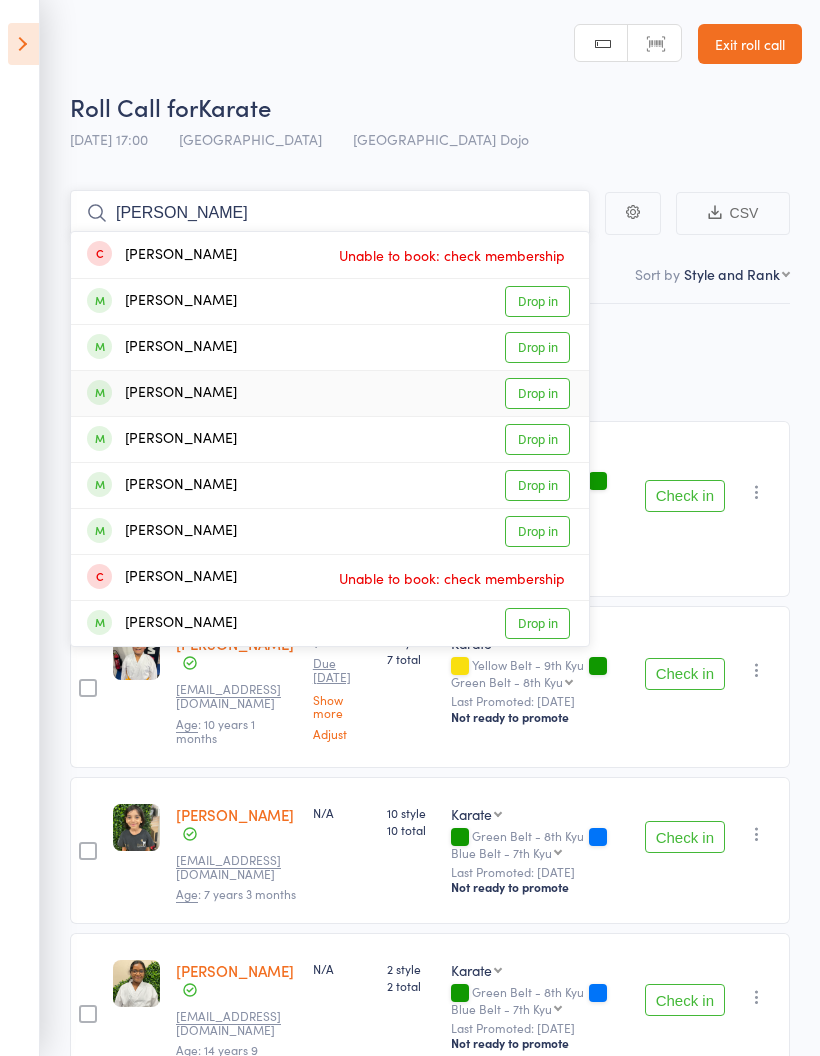 type on "Daniel" 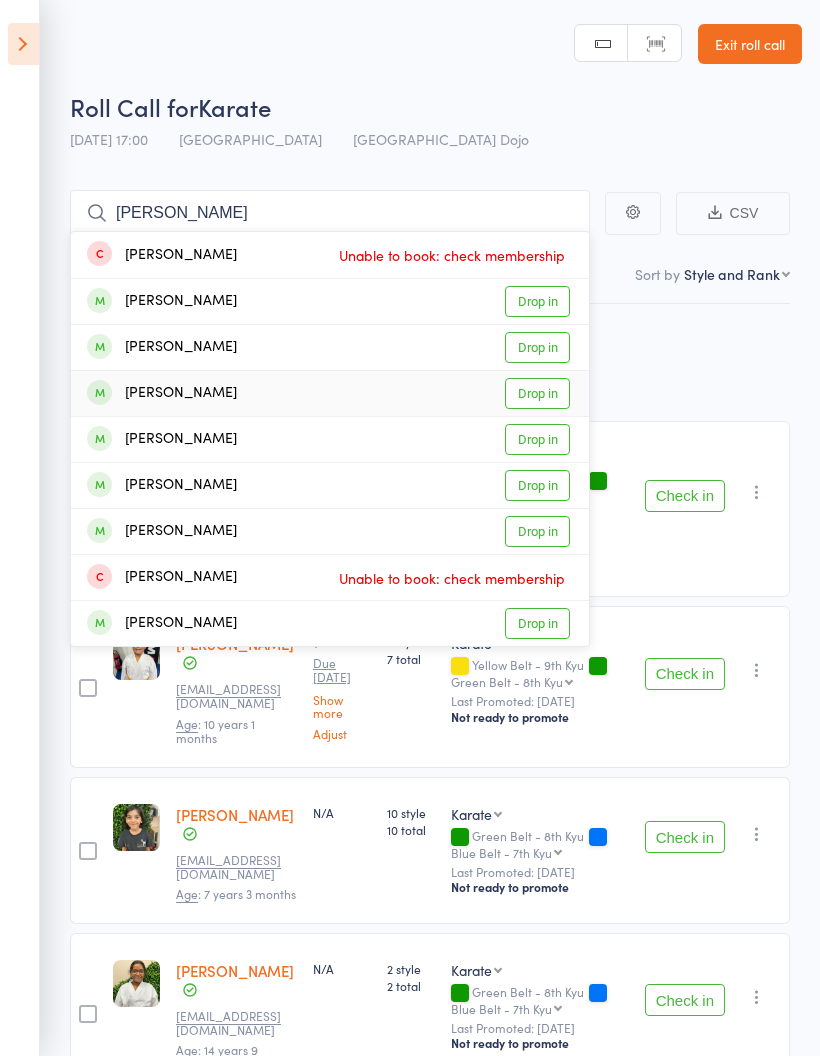click on "Drop in" at bounding box center (537, 393) 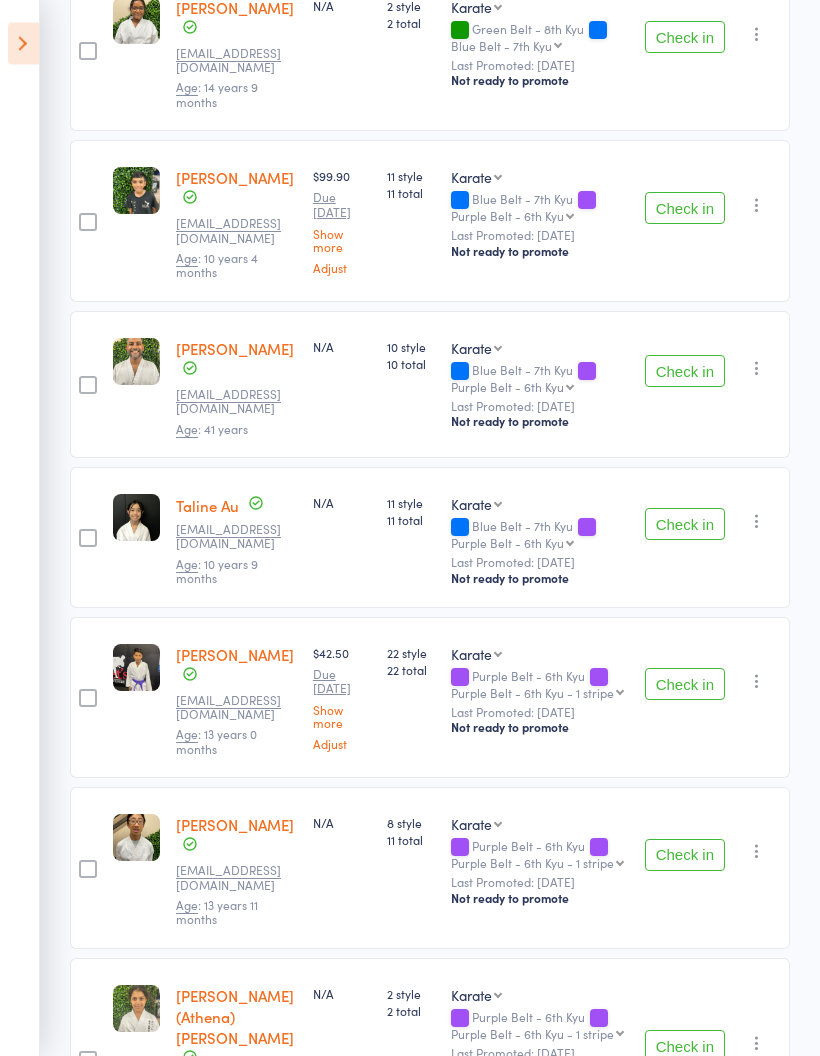 scroll, scrollTop: 710, scrollLeft: 0, axis: vertical 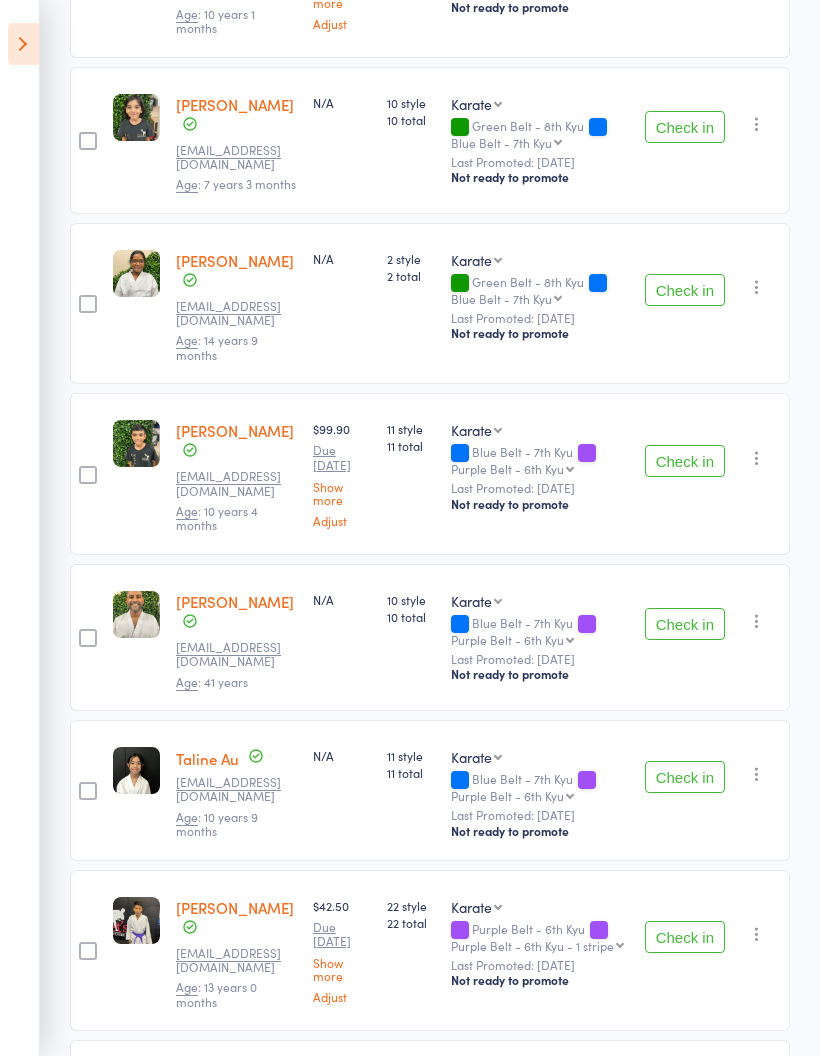 click on "Check in Check in Promote Send message Add Note Add Task Add Flag Remove Mark absent" at bounding box center [713, 951] 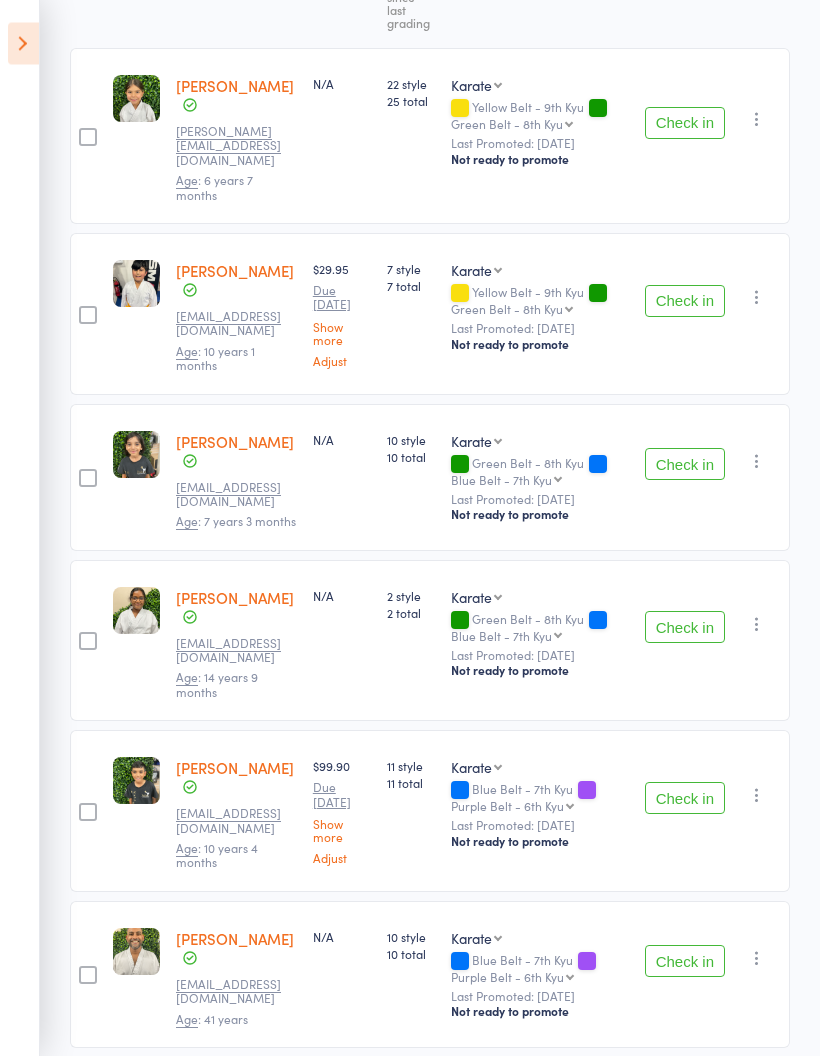 scroll, scrollTop: 373, scrollLeft: 0, axis: vertical 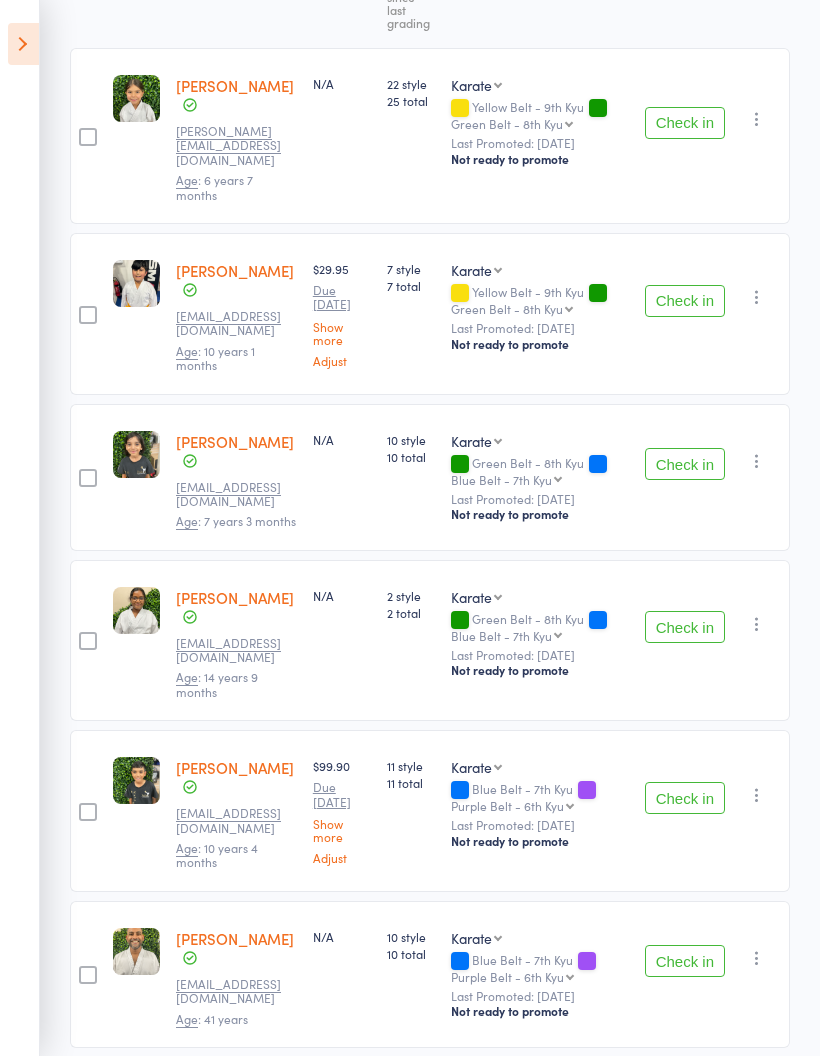 click on "Check in" at bounding box center (685, 301) 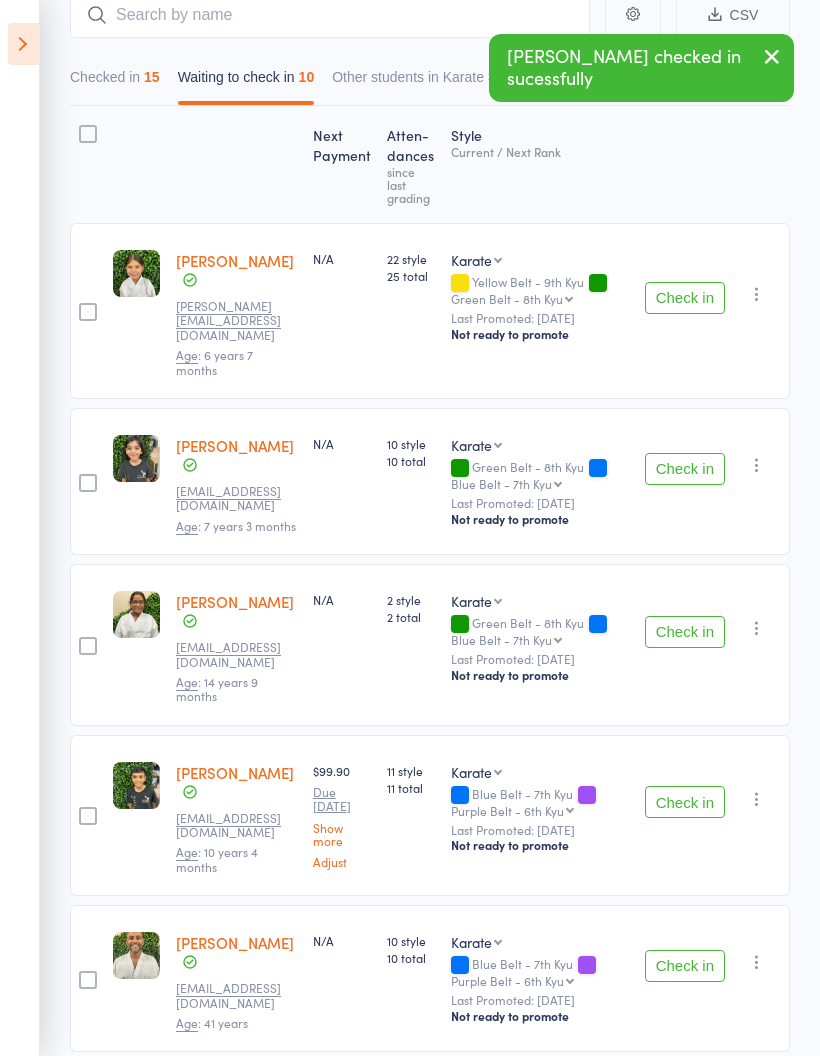 scroll, scrollTop: 0, scrollLeft: 0, axis: both 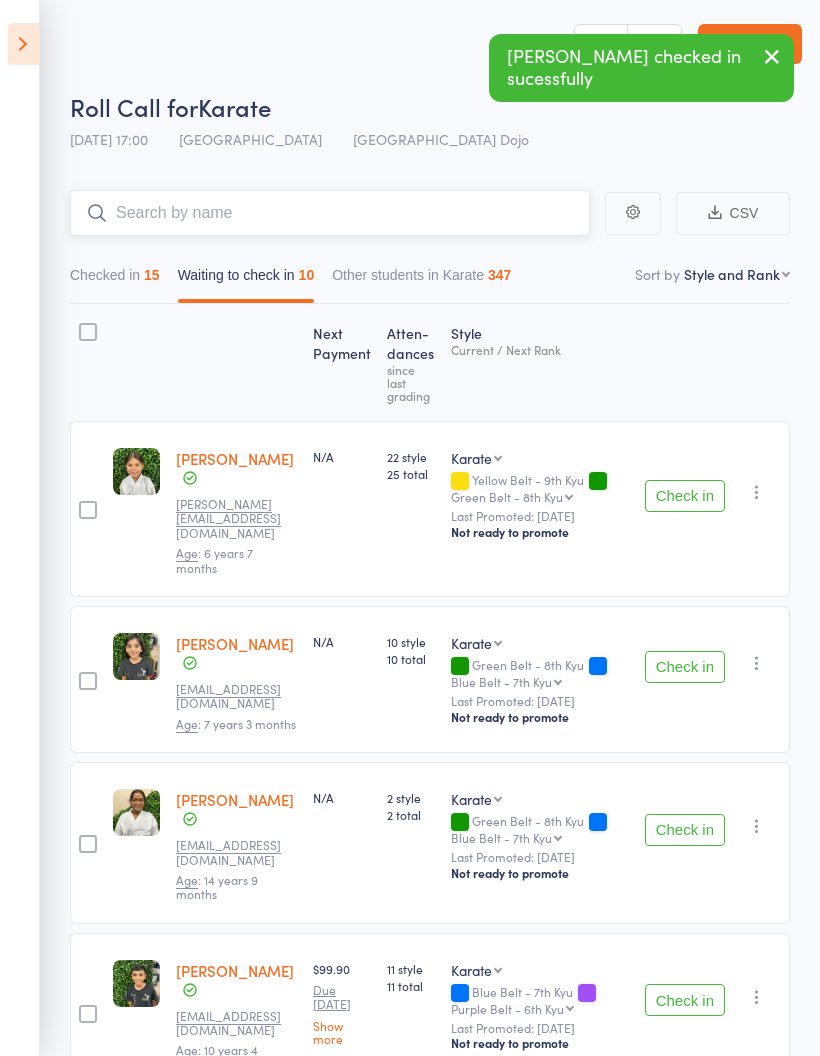 click at bounding box center [330, 213] 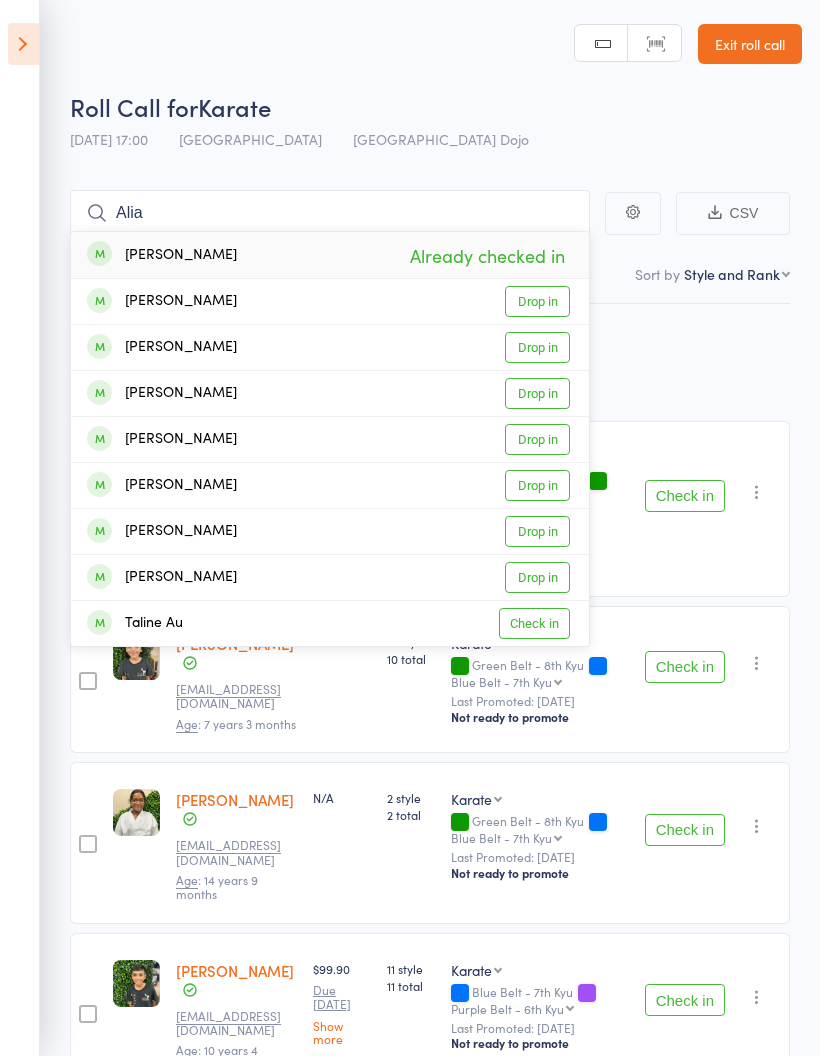 click on "Roll Call for  Karate" at bounding box center [436, 106] 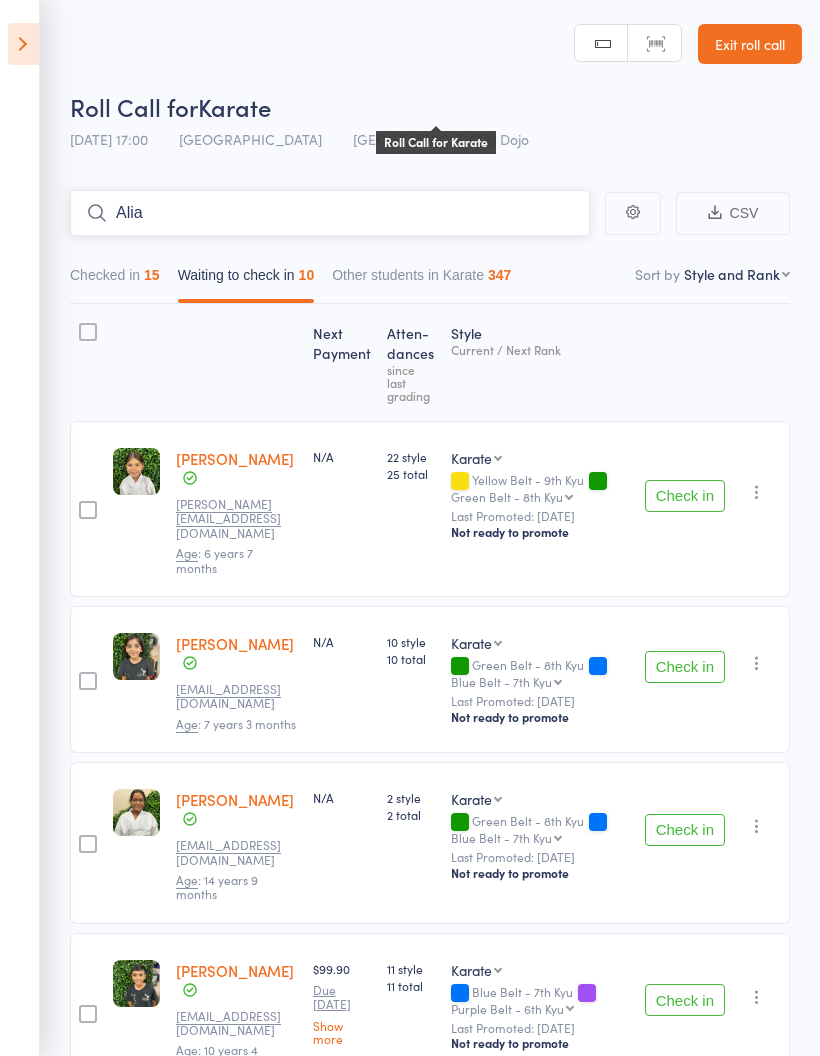 click on "Alia" at bounding box center (330, 213) 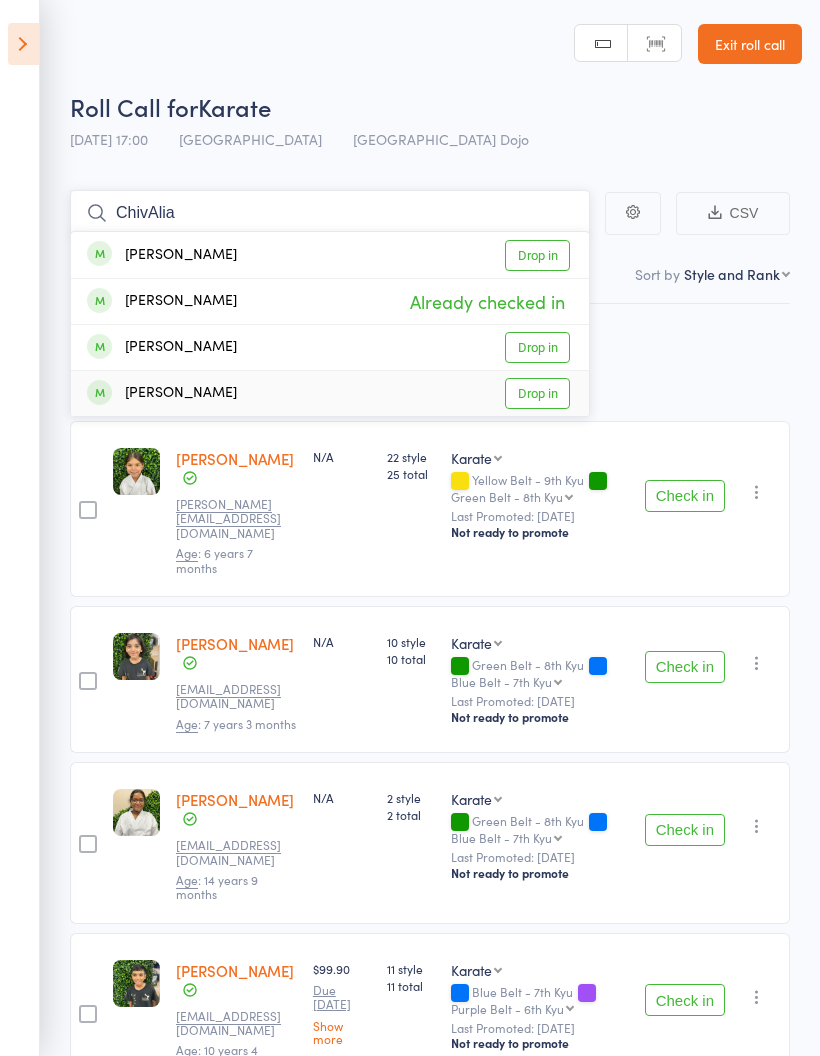 type on "ChivAlia" 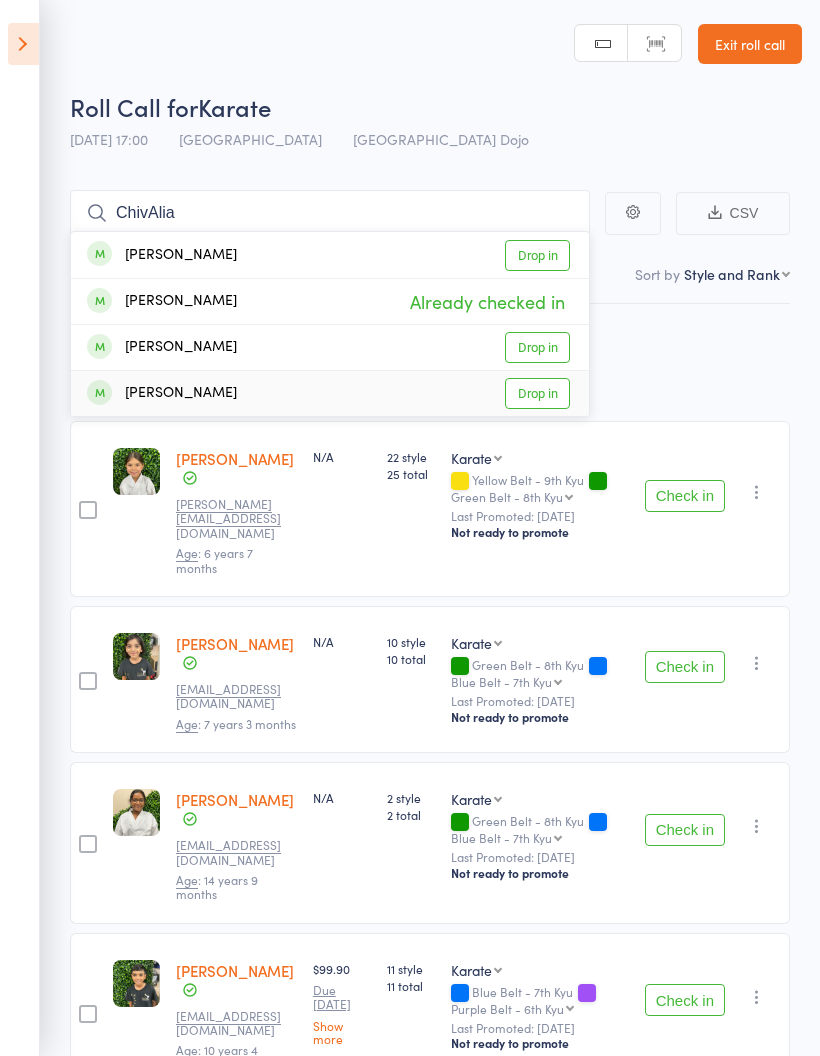click on "Drop in" at bounding box center (537, 393) 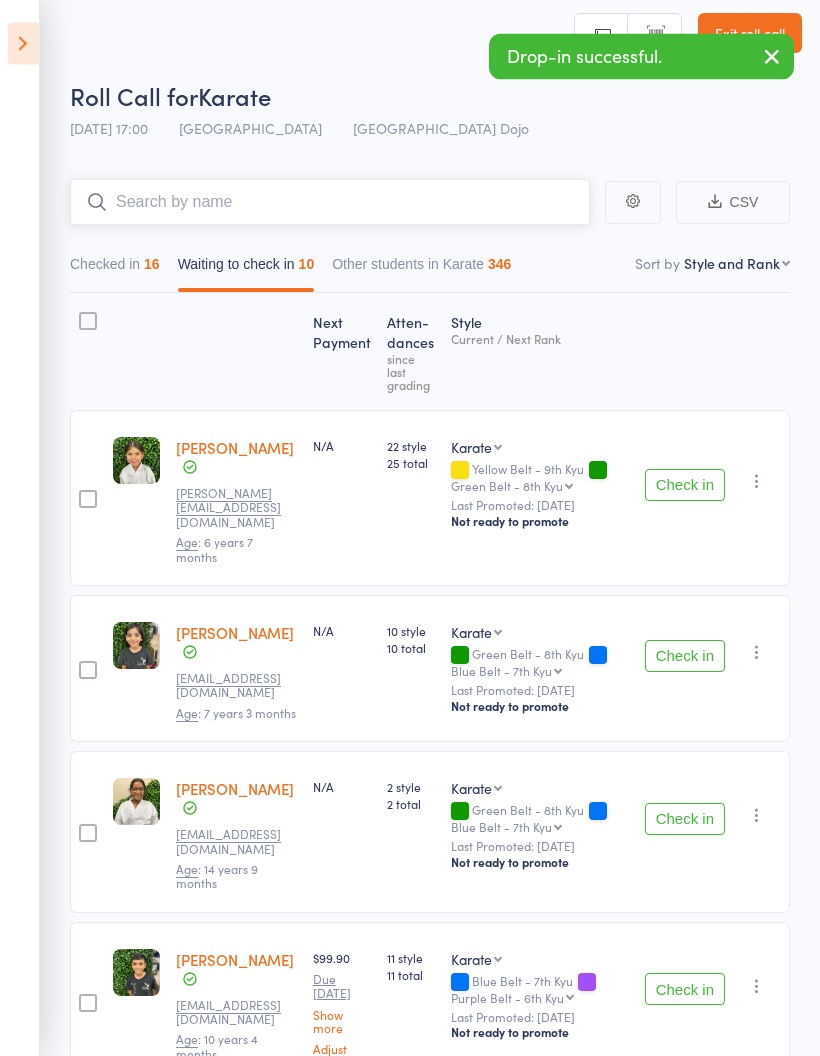 scroll, scrollTop: 11, scrollLeft: 0, axis: vertical 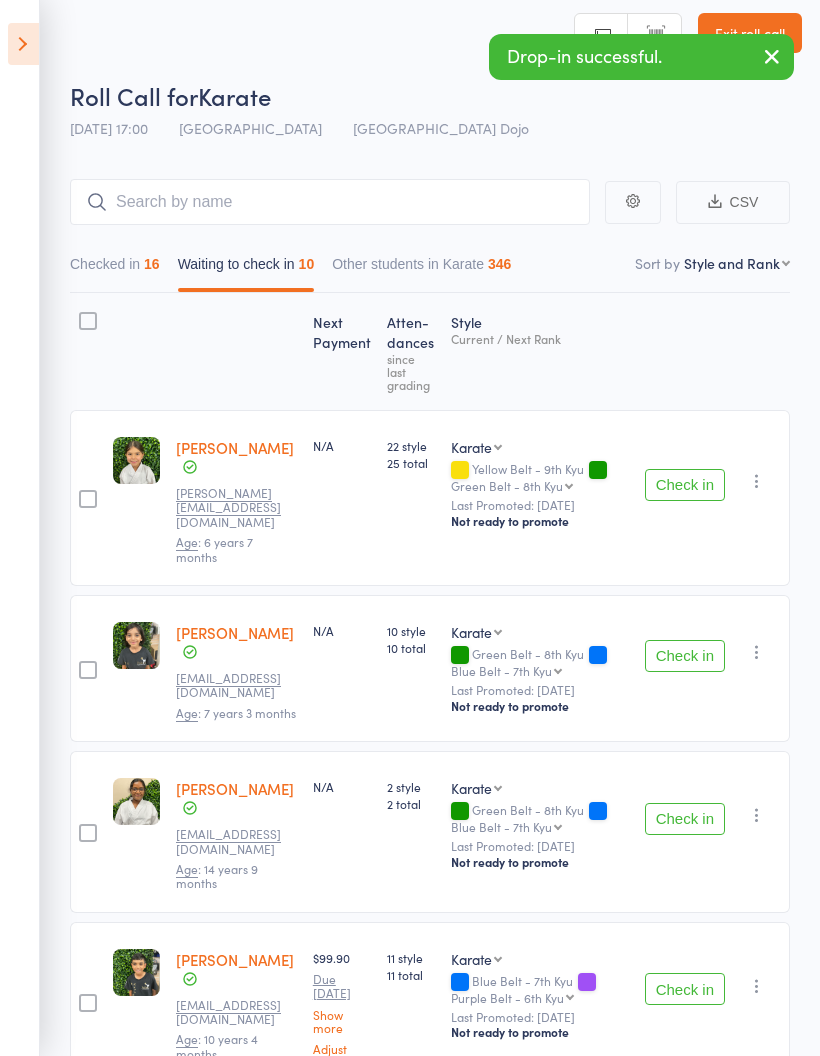 click on "Check in" at bounding box center [685, 656] 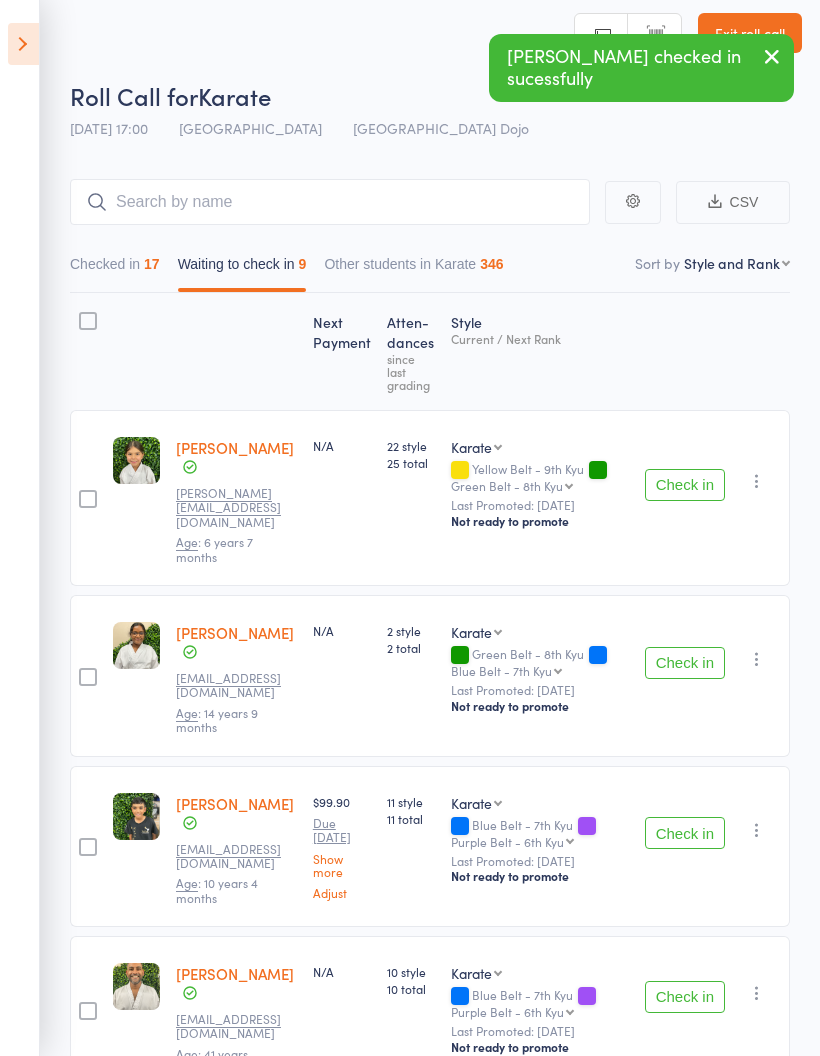 click on "Check in" at bounding box center [685, 663] 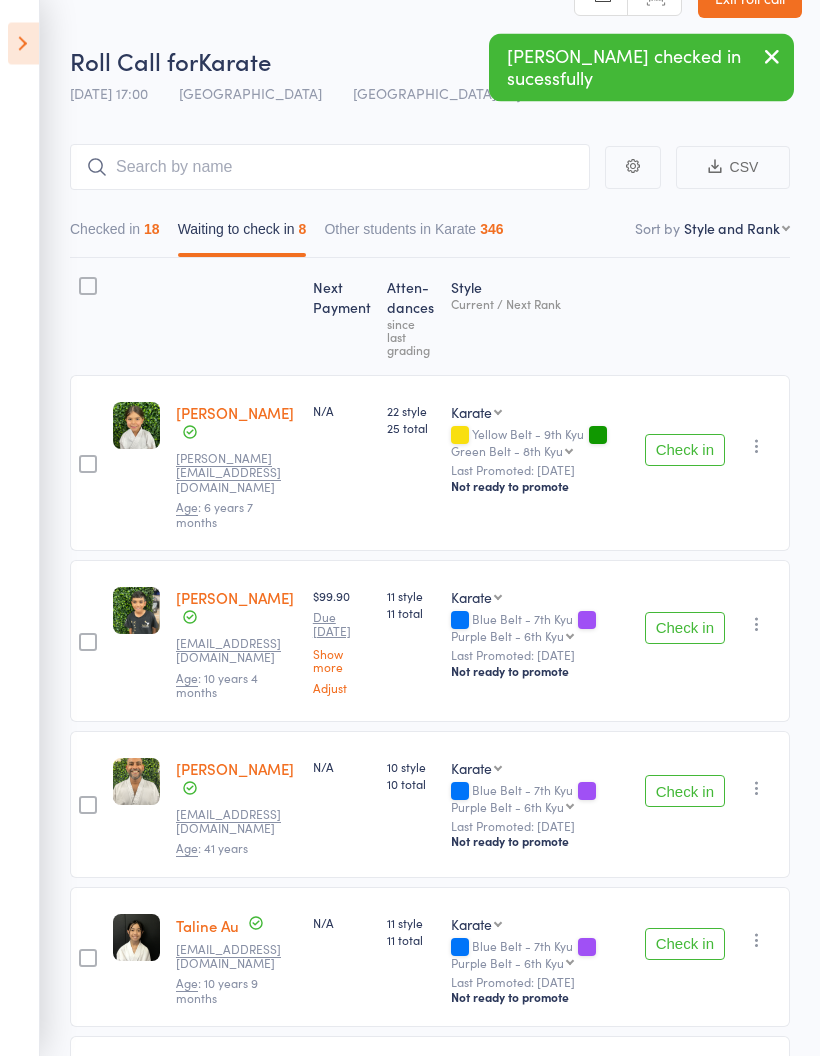 scroll, scrollTop: 46, scrollLeft: 0, axis: vertical 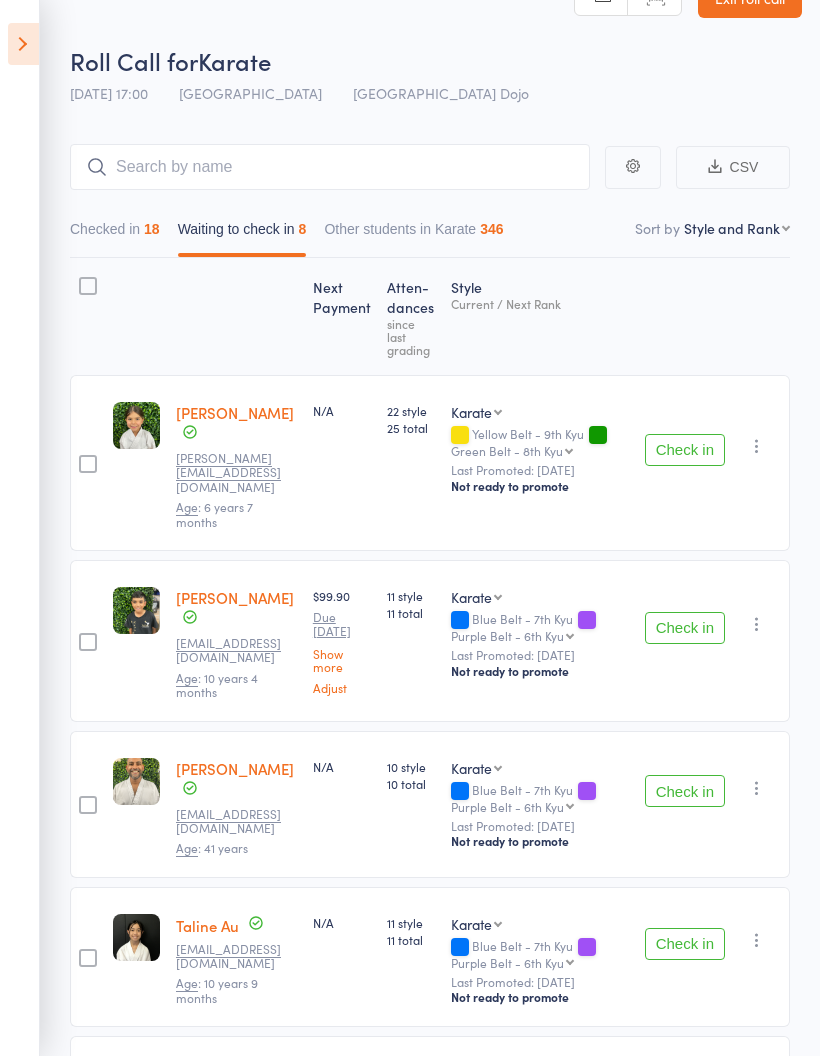 click on "Check in" at bounding box center [685, 628] 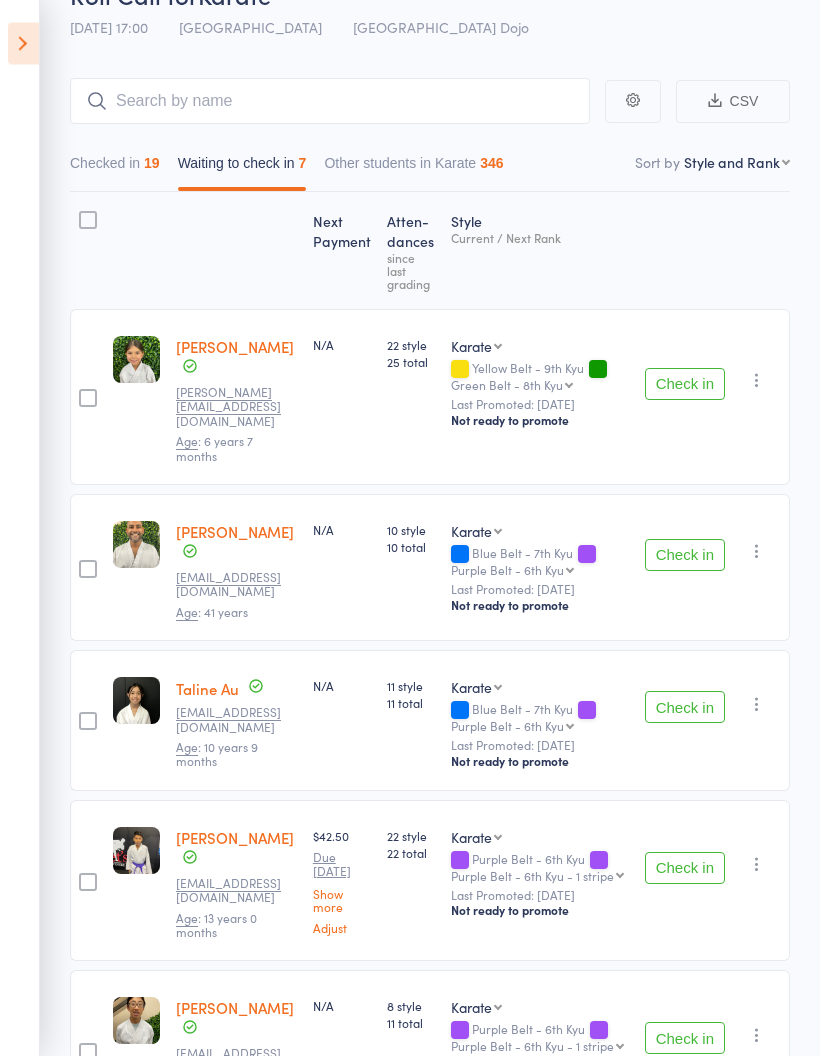 scroll, scrollTop: 66, scrollLeft: 0, axis: vertical 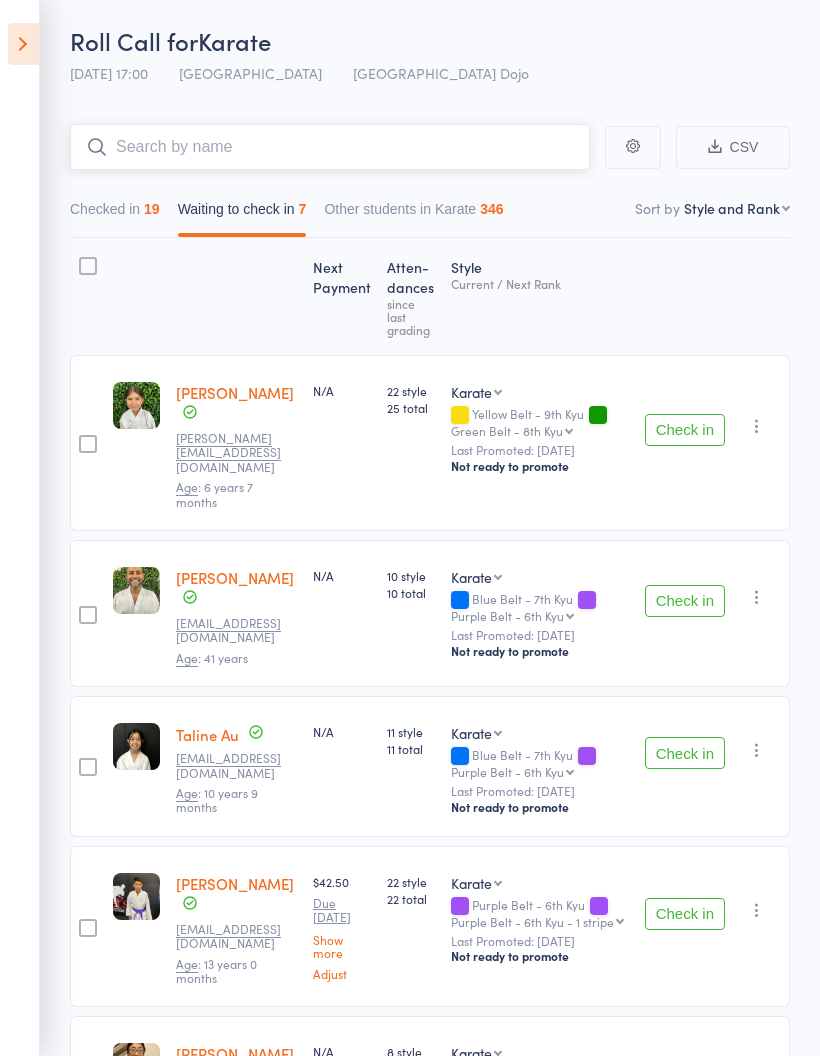 click at bounding box center [330, 147] 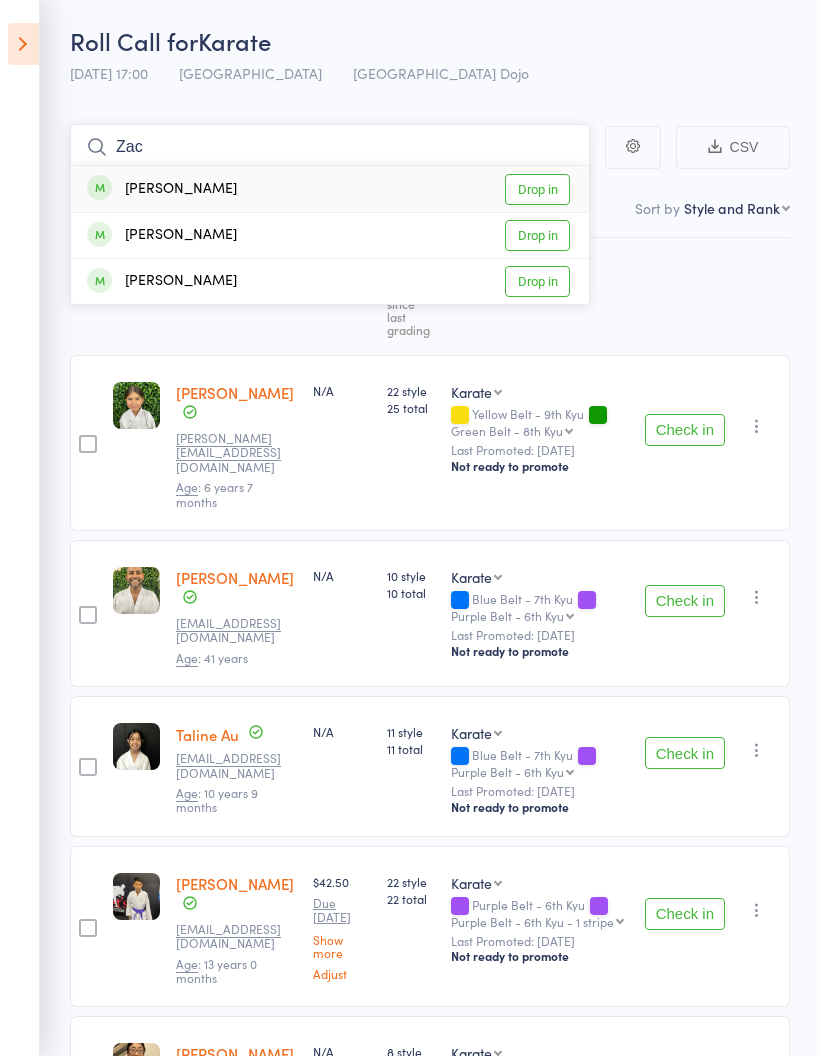 type on "Zac" 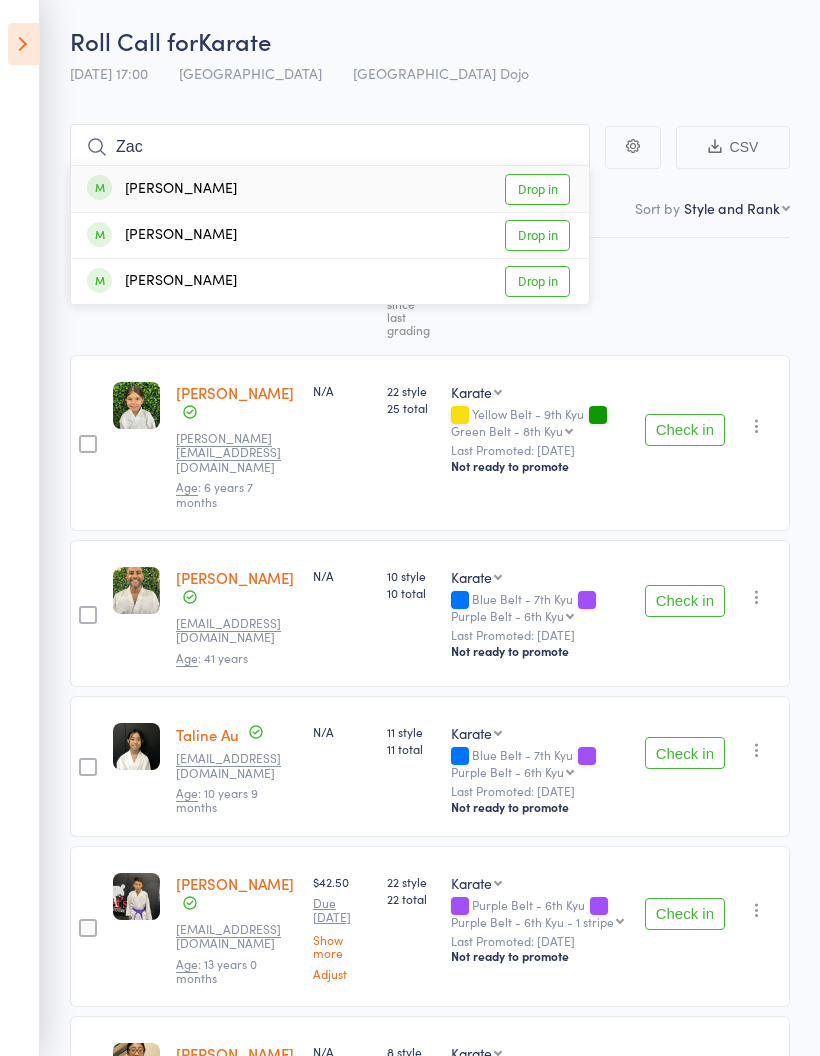 click on "Drop in" at bounding box center [537, 281] 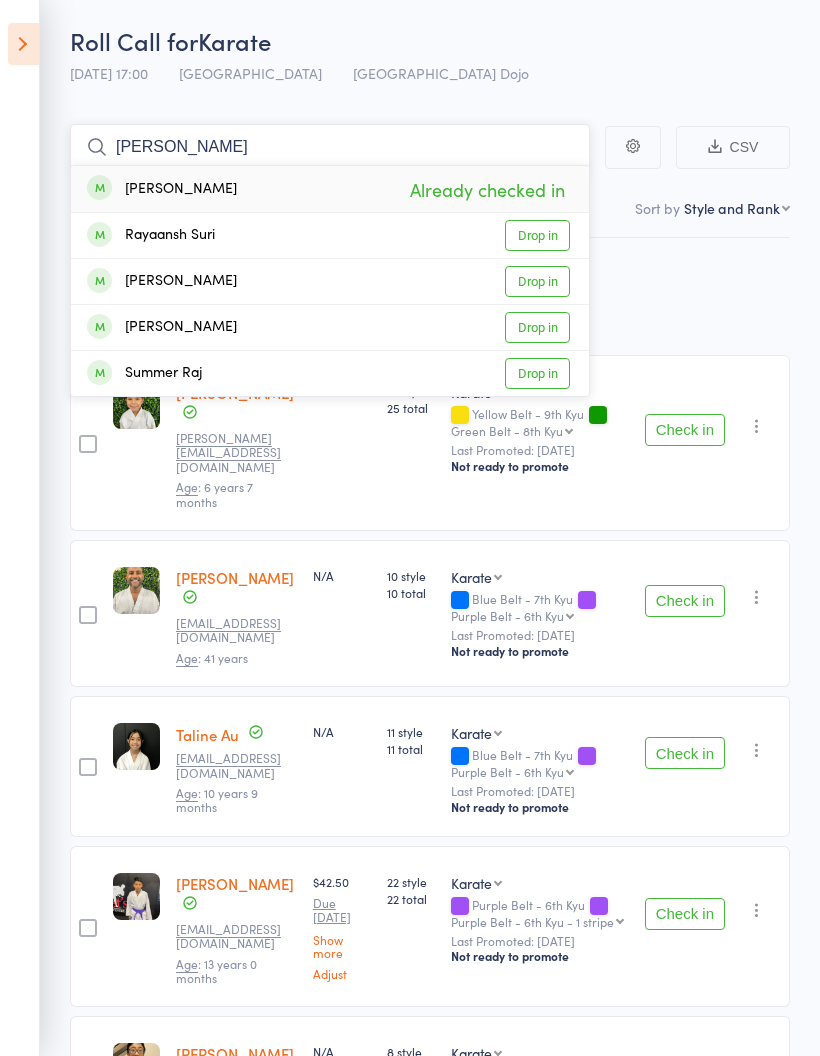 type on "Ray" 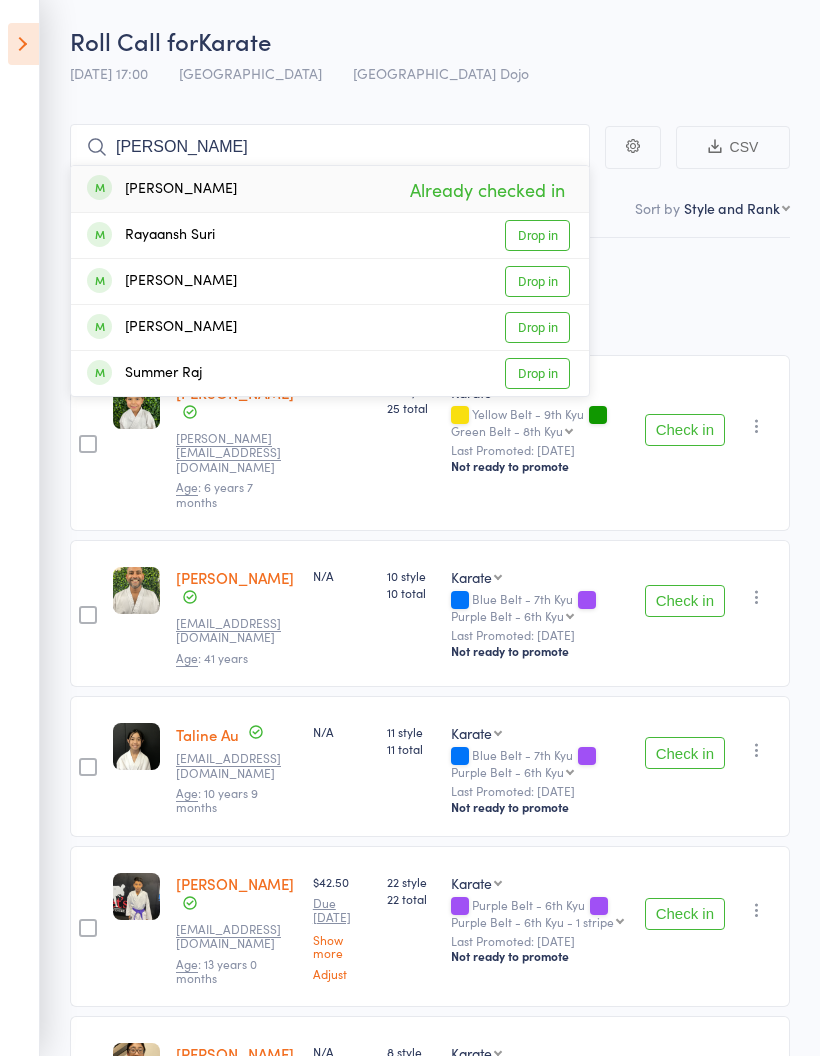 click on "Drop in" at bounding box center (537, 235) 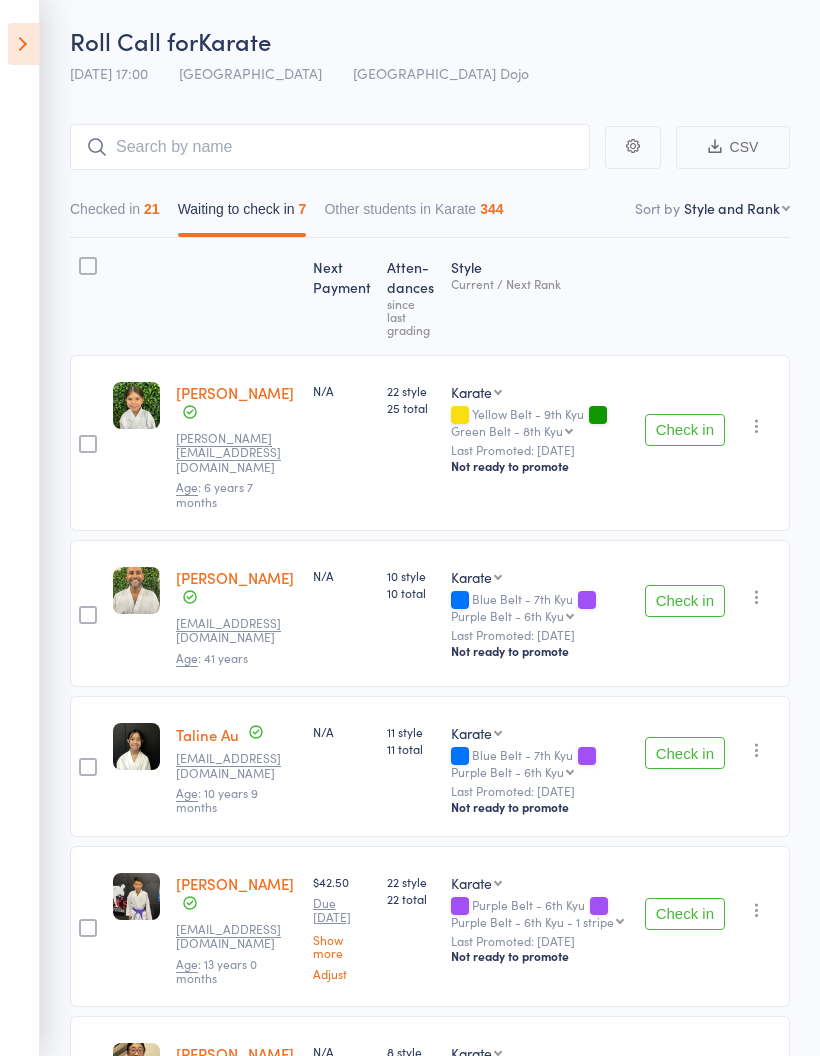 click on "Next Payment Atten­dances since last grading Style Current / Next Rank edit Ruby Saaib    effie.saaib@outlook.com Age : 6 years 7 months N/A 22 style 25 total Karate MMA Boxing Kobudo (Weapons) Karate Little Tigers Jiu Jitsu Muay Thai Yellow Belt - 9th Kyu  Green Belt - 8th Kyu  Green Belt - 8th Kyu Blue Belt - 7th Kyu Purple Belt - 6th Kyu Purple Belt - 6th Kyu - 1 stripe Purple Belt - 6th Kyu -  2 stripe Purple Belt - 6th Kyu -  3 stripe Brown Belt - 5th Kyu Brown Belt - 4th Kyu Brown Belt - 3rd Kyu Brown Belt - 2nd Kyu Brown Belt - 1st Kyu Promotional Black Belt Black Belt - 1st Dan Black Belt - 2nd Dan Black belt - 3rd Dan Last Promoted: Apr 5, 2025 Not ready to promote Check in Check in Promote Send message Add Note Add Task Add Flag Remove Mark absent
edit Rananjaya Mawilmada    dharshini33@hotmail.com Age : 41 years N/A 10 style 10 total Karate Boxing Karate Jiu Jitsu Kobudo (Weapons) Blue Belt - 7th Kyu  Purple Belt - 6th Kyu  Purple Belt - 6th Kyu Purple Belt - 6th Kyu - 1 stripe Check in Promote" at bounding box center [430, 904] 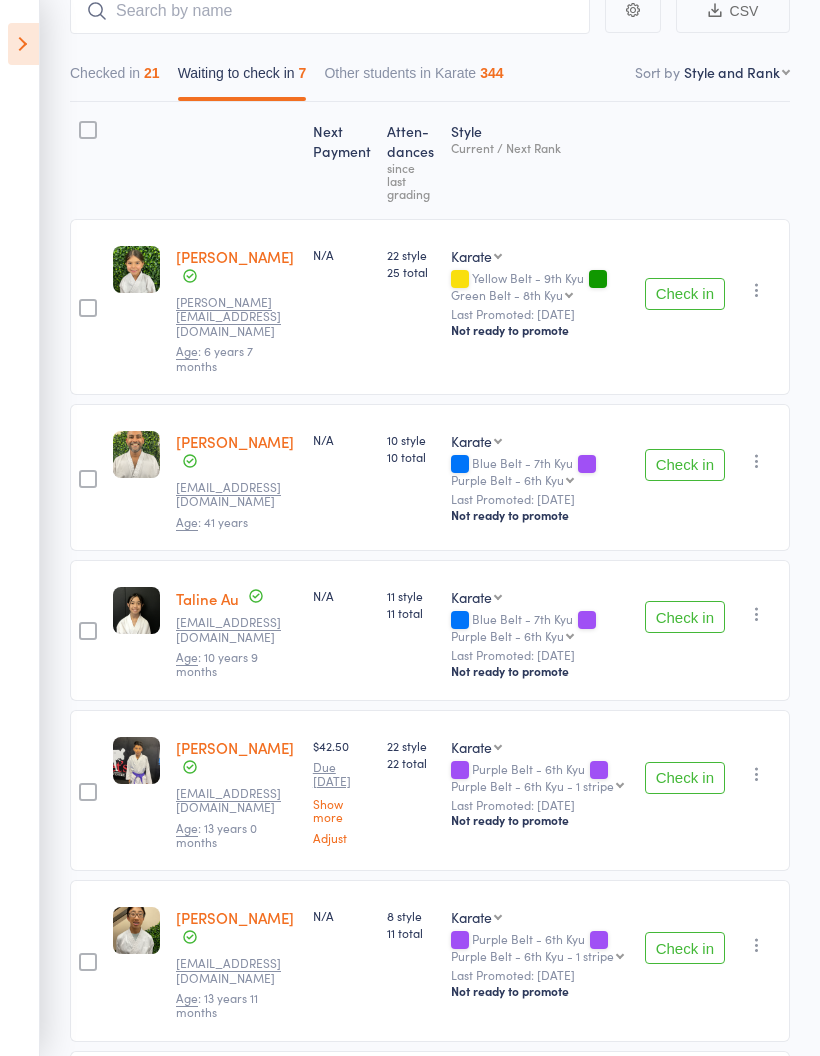 scroll, scrollTop: 213, scrollLeft: 0, axis: vertical 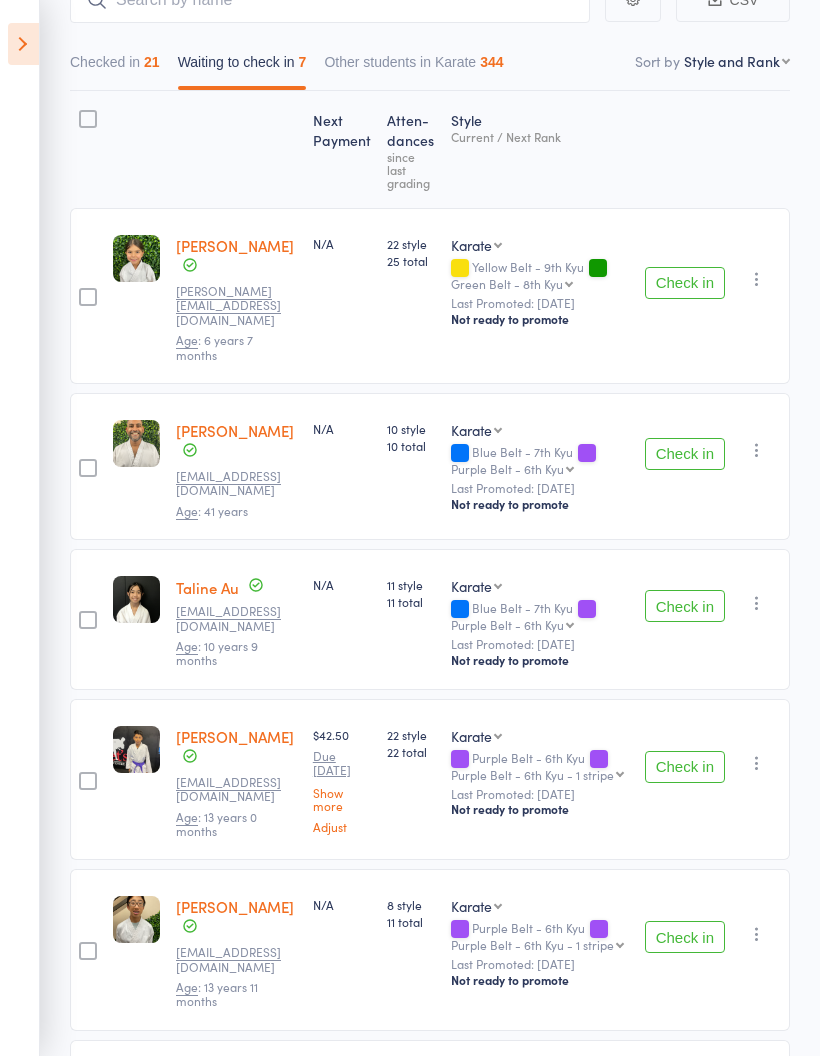 click on "Check in" at bounding box center [685, 606] 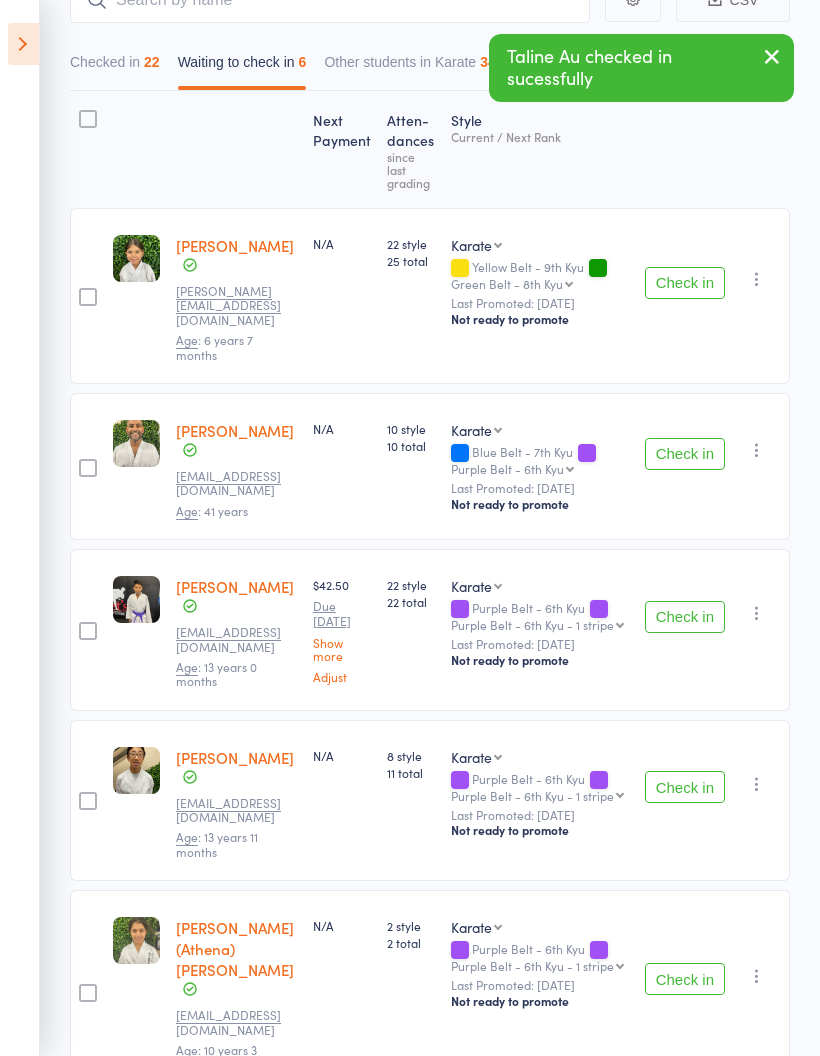 click on "Check in" at bounding box center [685, 454] 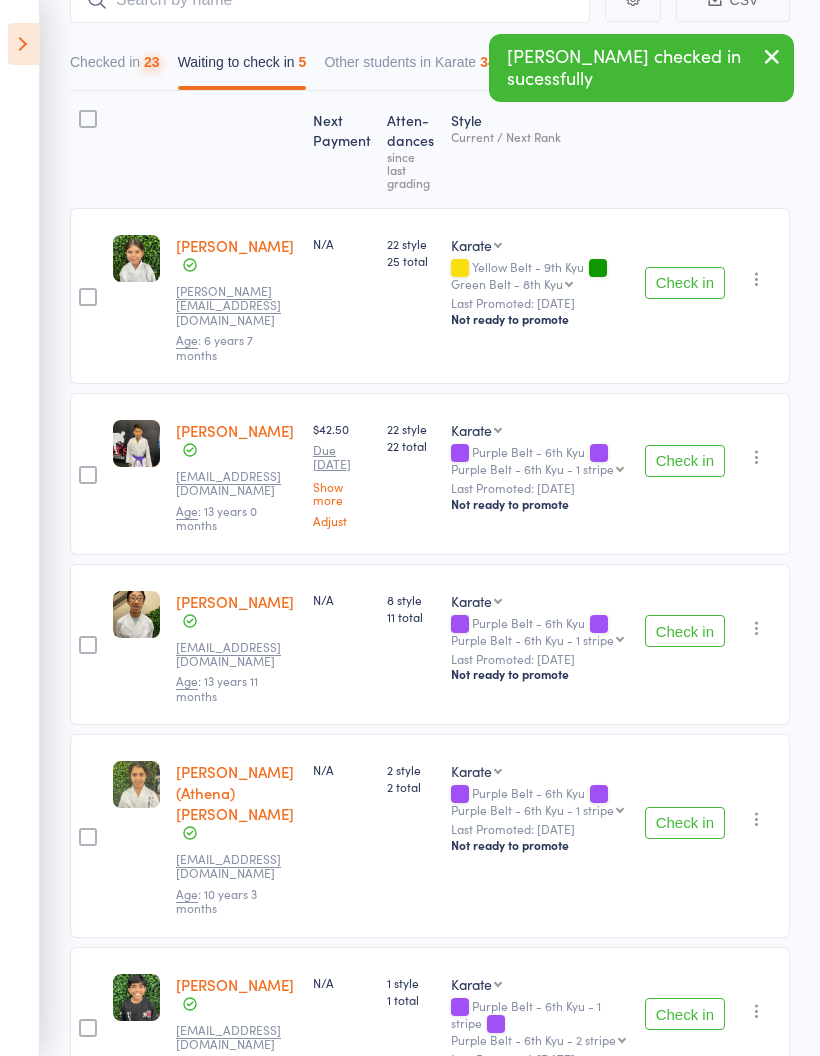 scroll, scrollTop: 136, scrollLeft: 0, axis: vertical 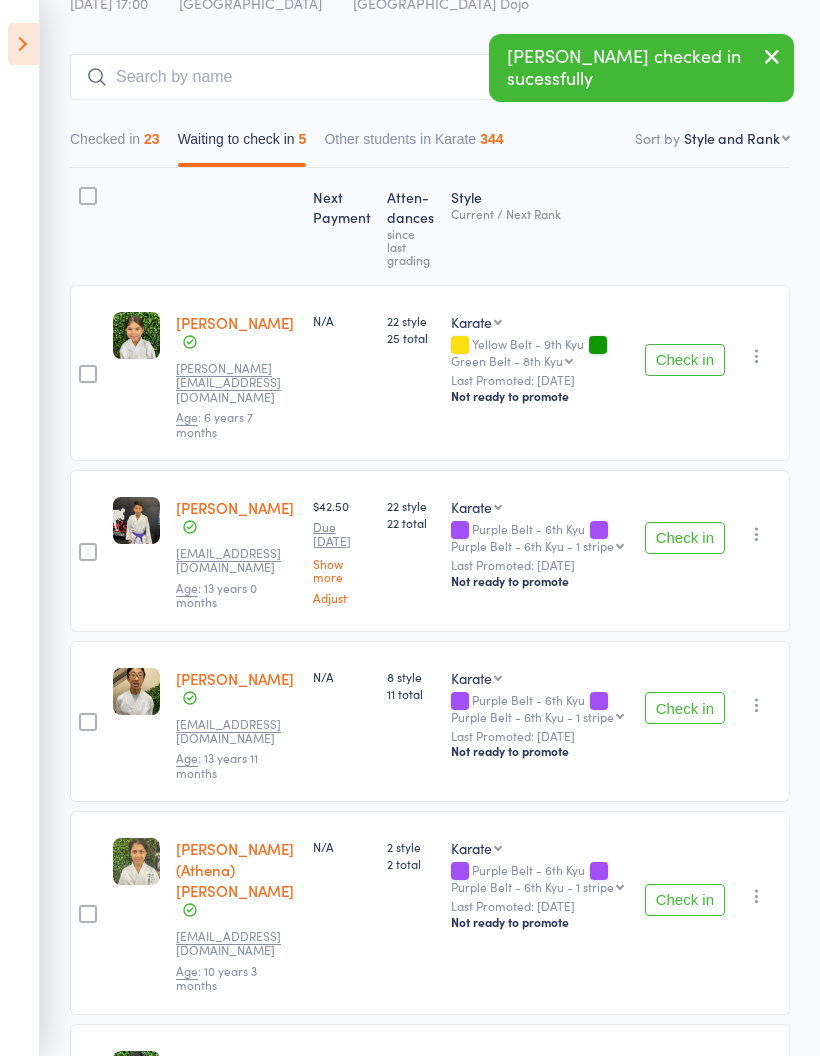 click on "Check in" at bounding box center (685, 538) 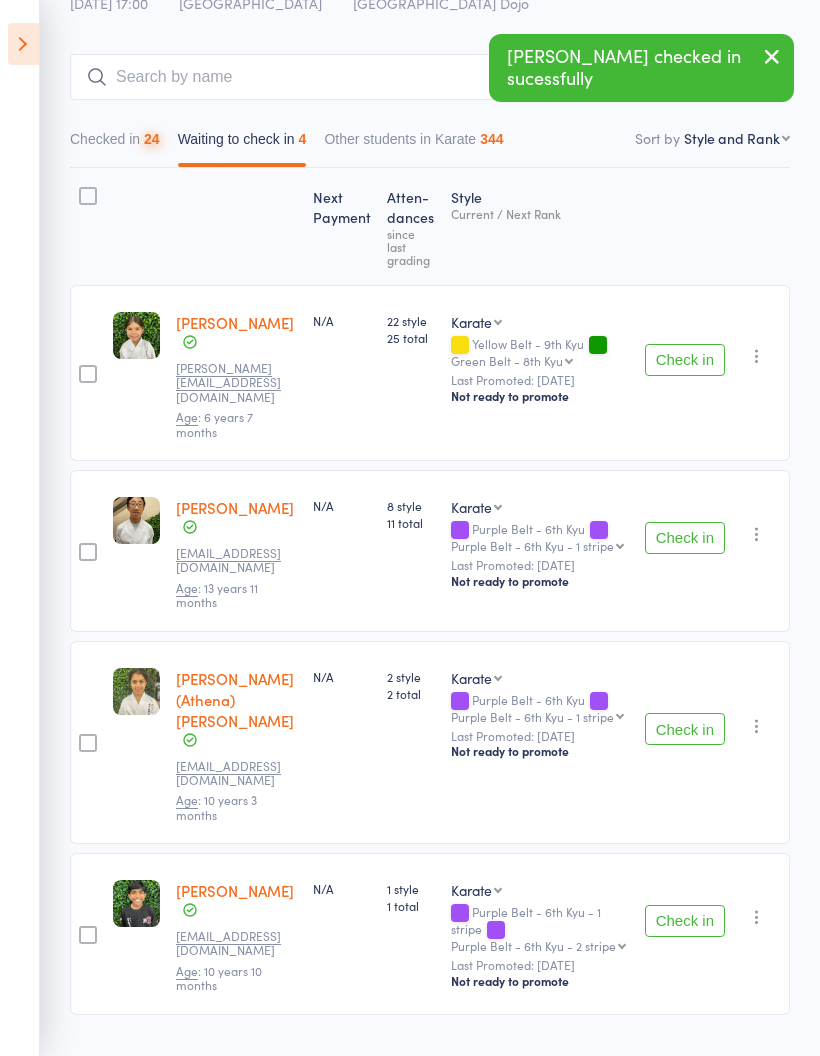 scroll, scrollTop: 0, scrollLeft: 0, axis: both 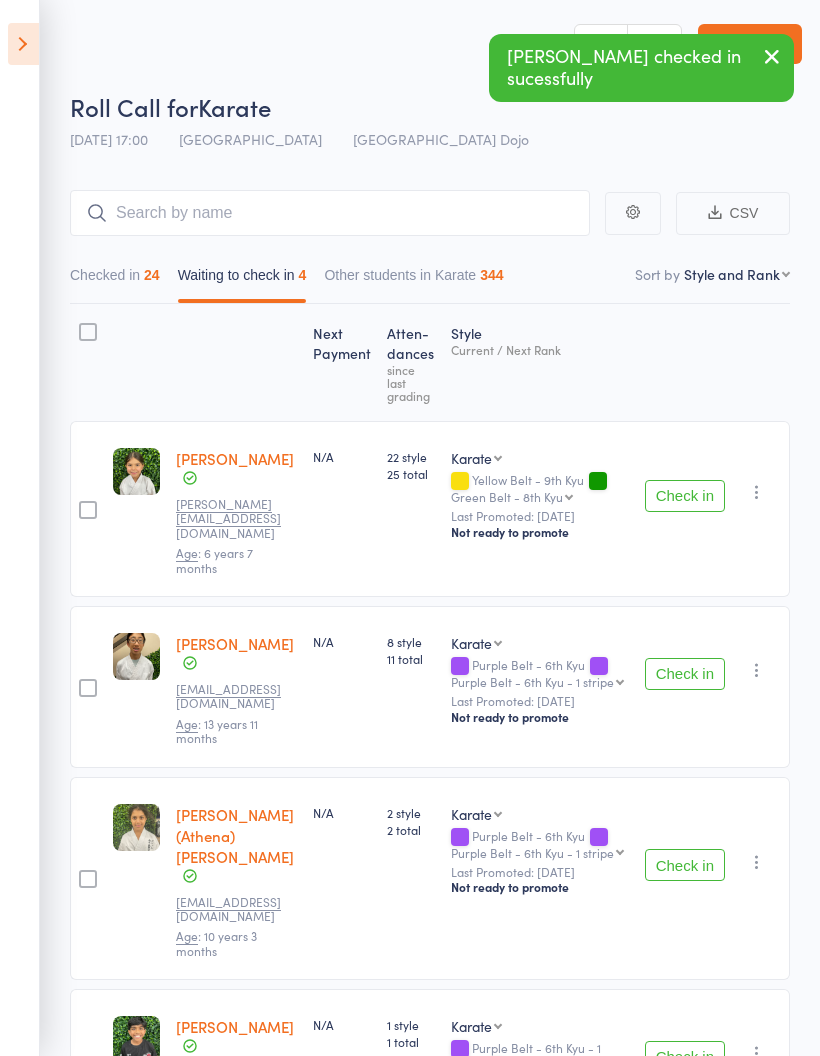 click on "Check in" at bounding box center [685, 674] 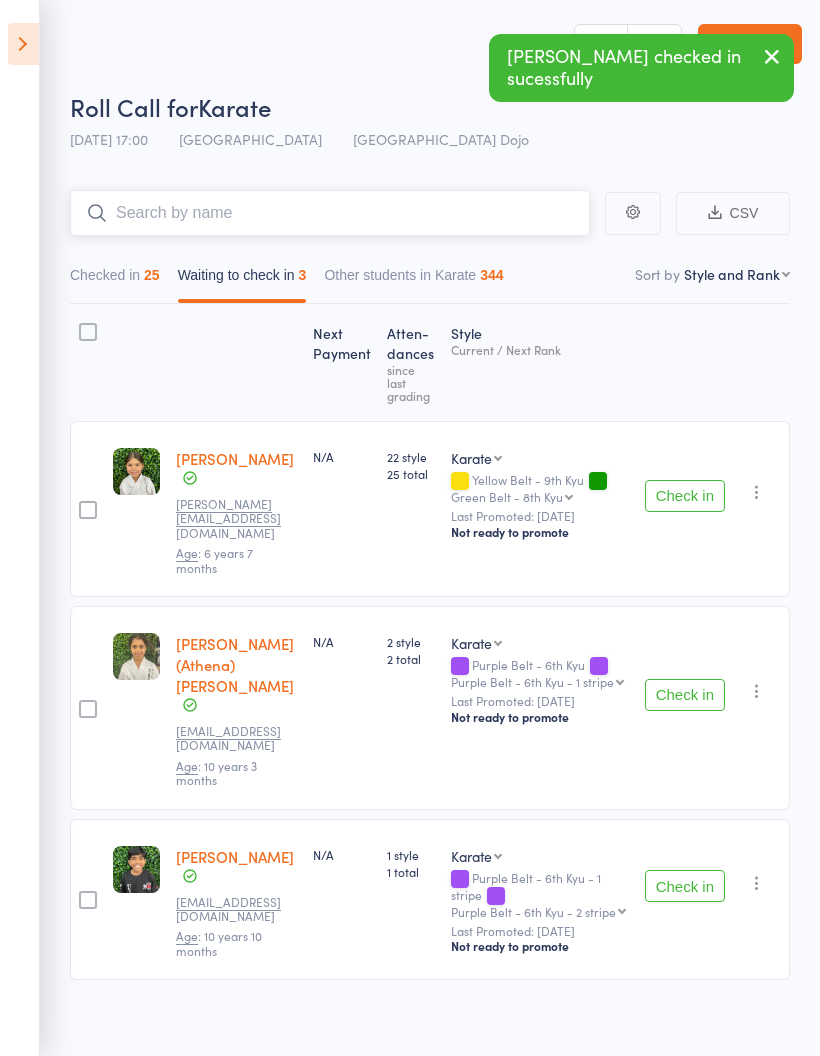 click at bounding box center [330, 213] 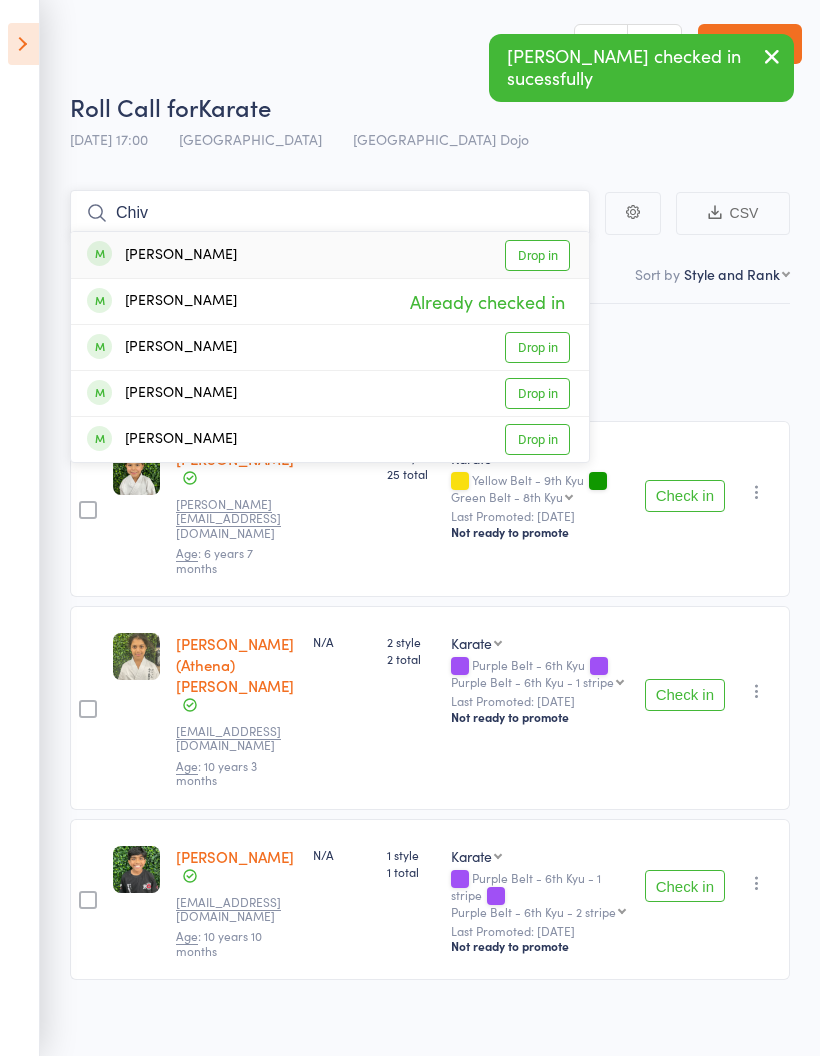 type on "Chiv" 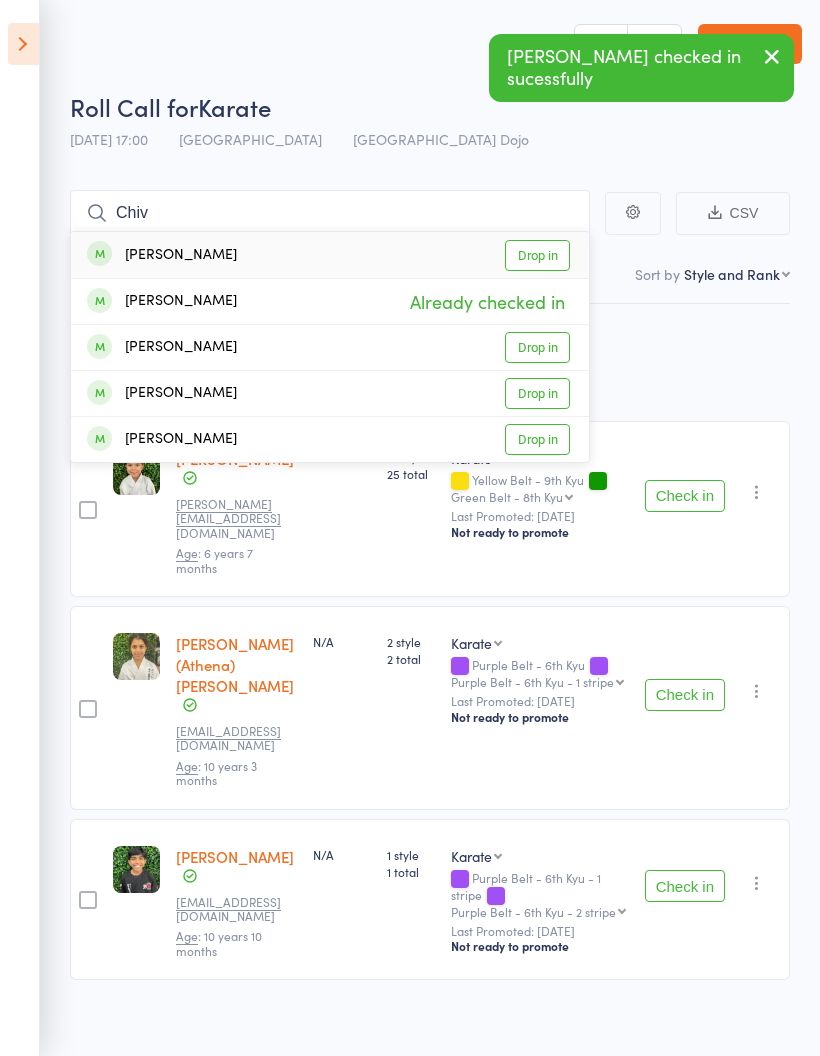 click on "Drop in" at bounding box center [537, 255] 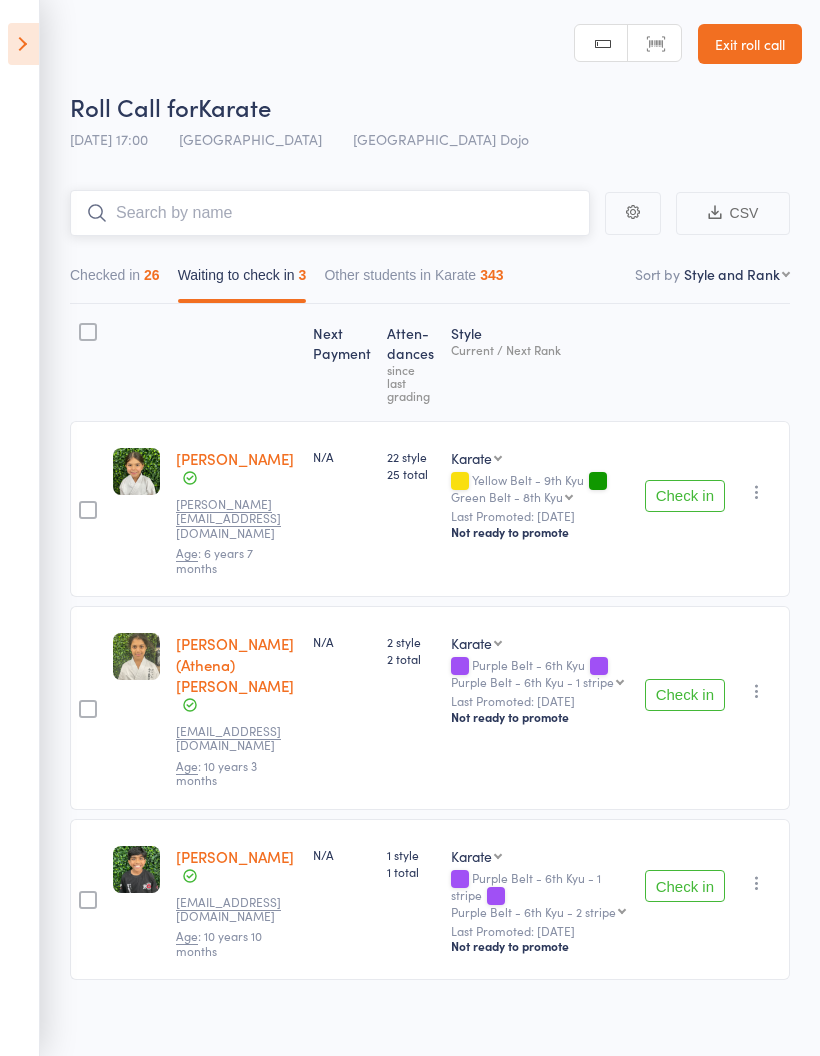 scroll, scrollTop: 14, scrollLeft: 0, axis: vertical 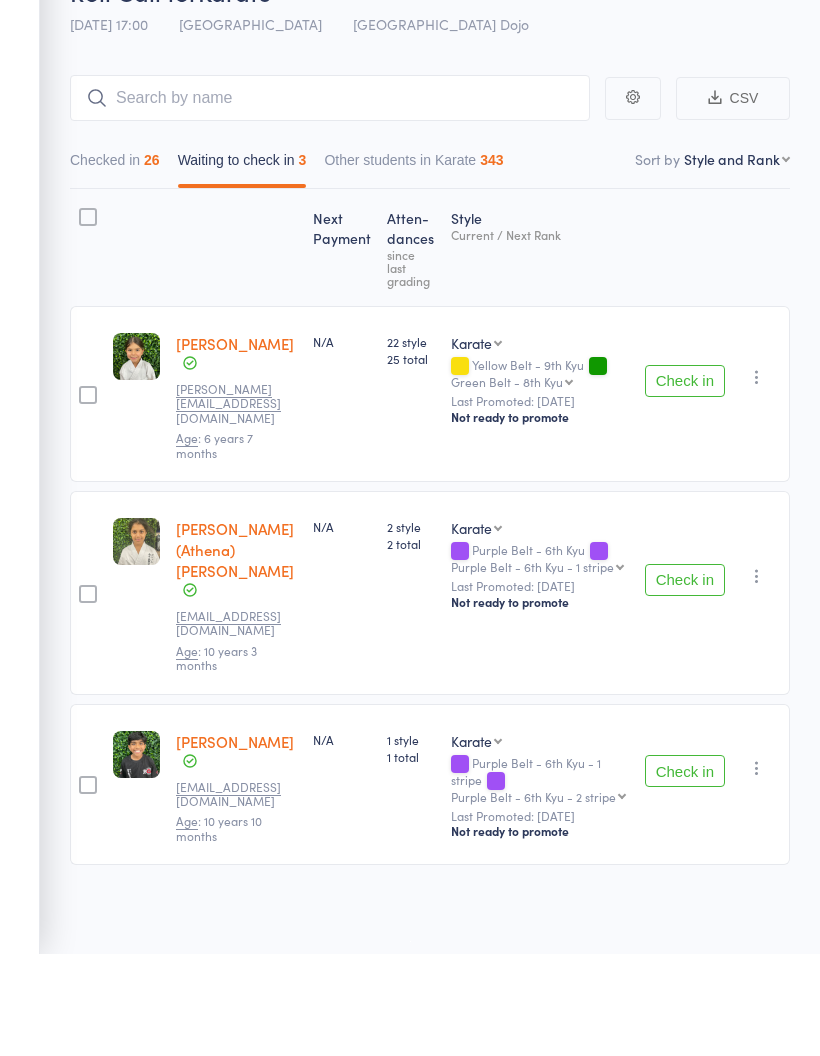 click on "Check in" at bounding box center [685, 682] 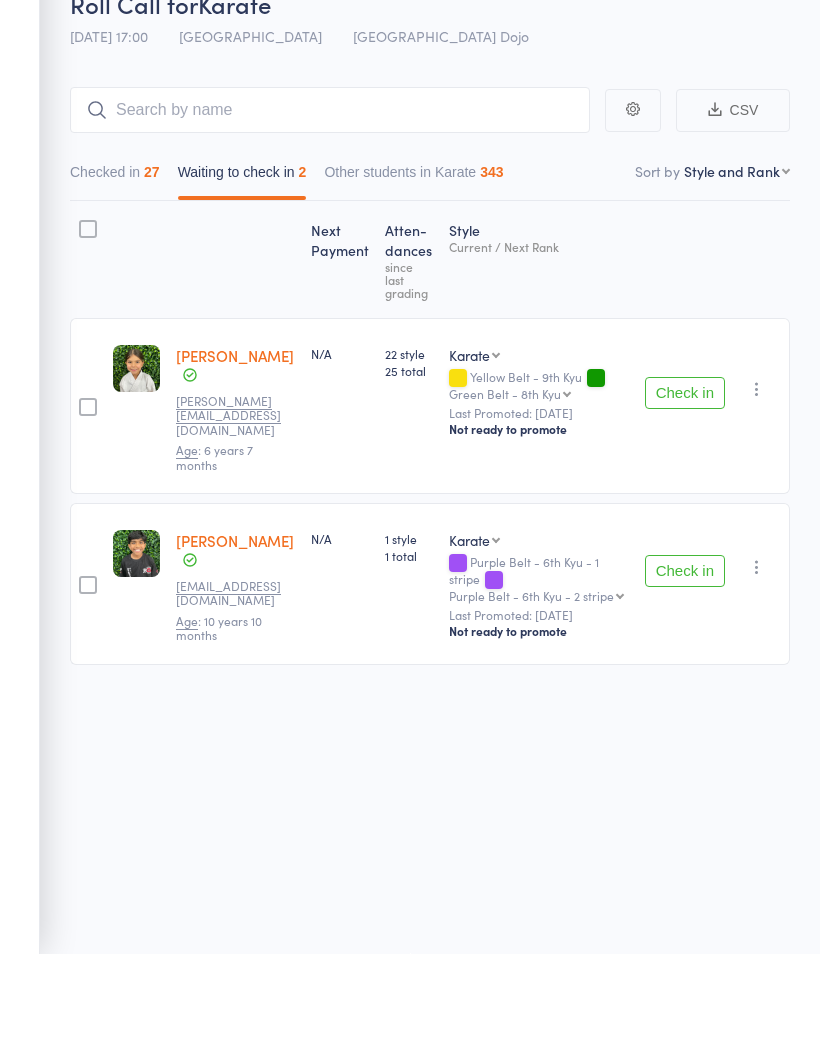 click on "Check in" at bounding box center [685, 673] 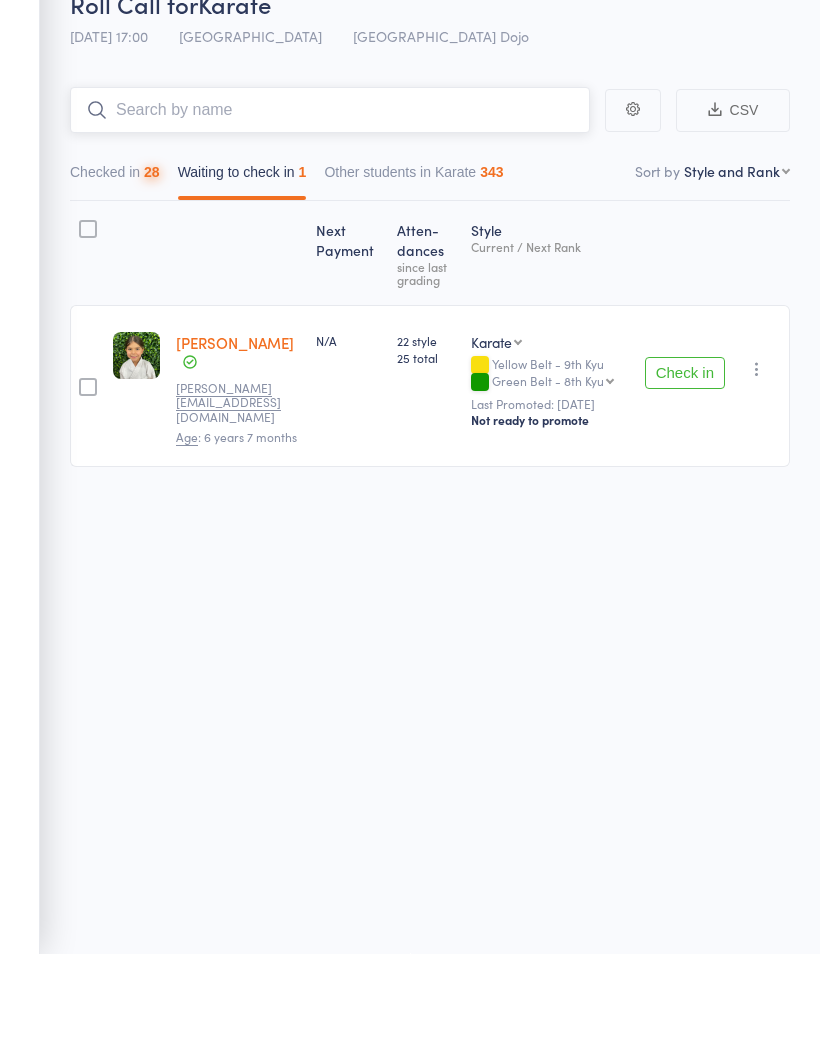 click at bounding box center [330, 212] 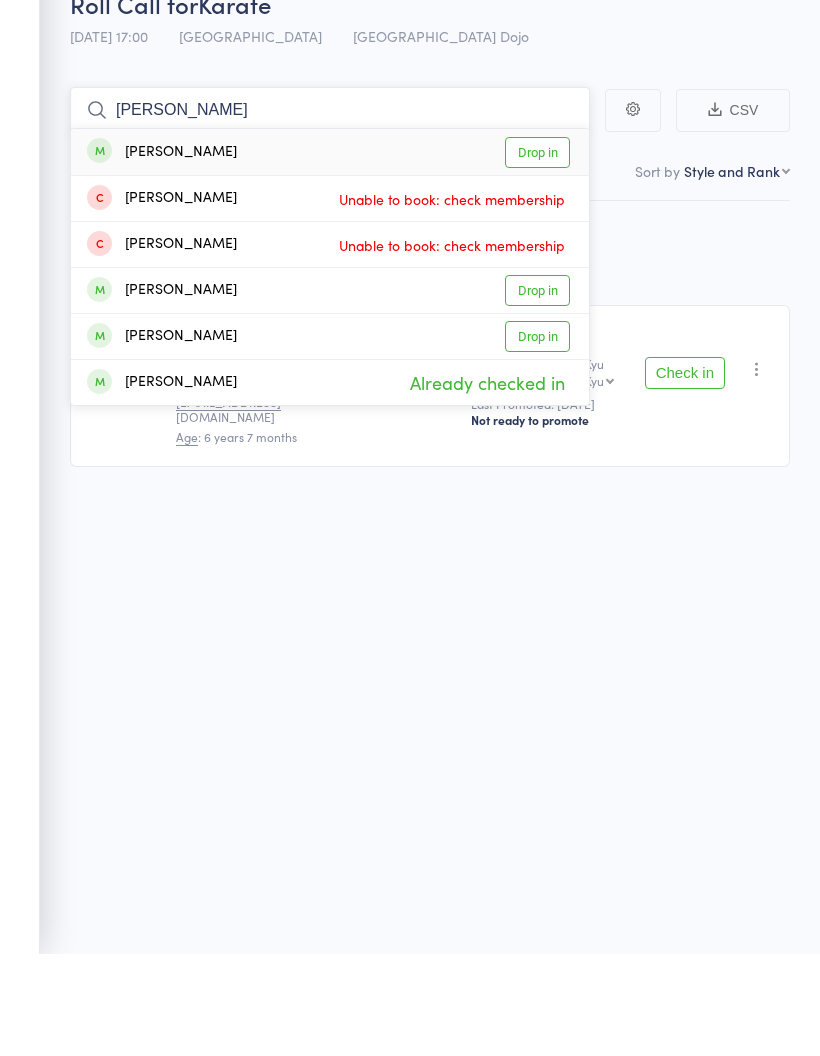 type on "Dante" 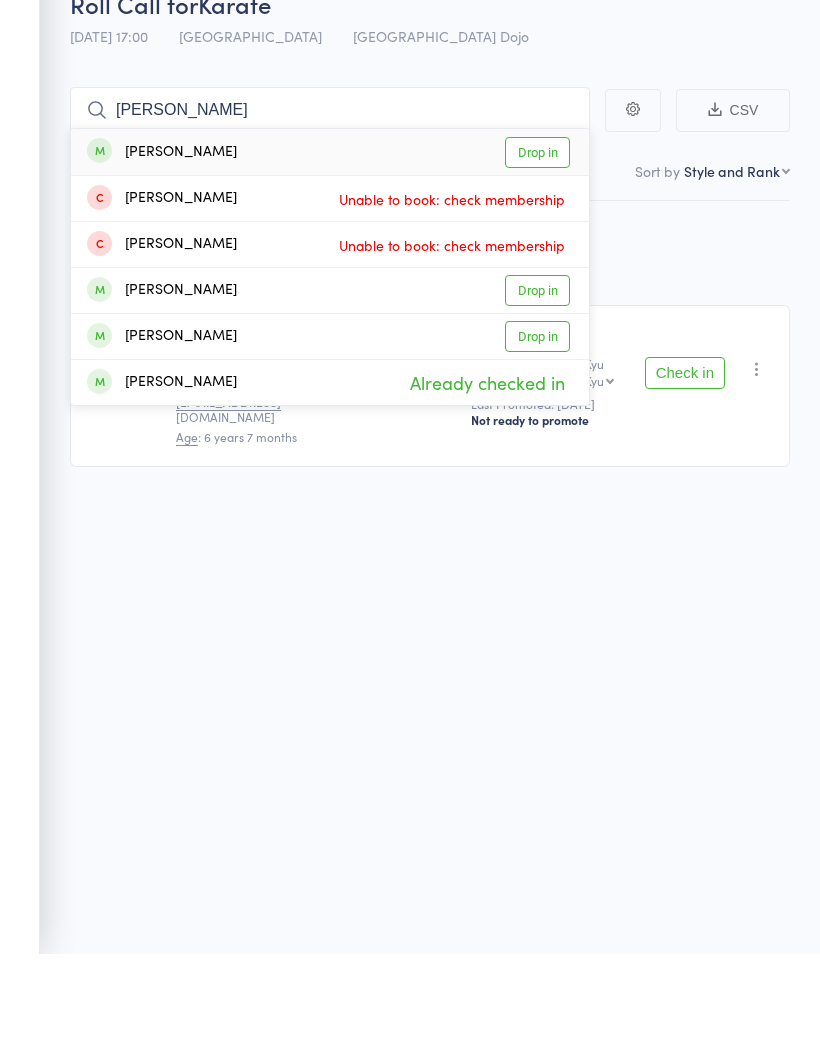 click on "Drop in" at bounding box center [537, 254] 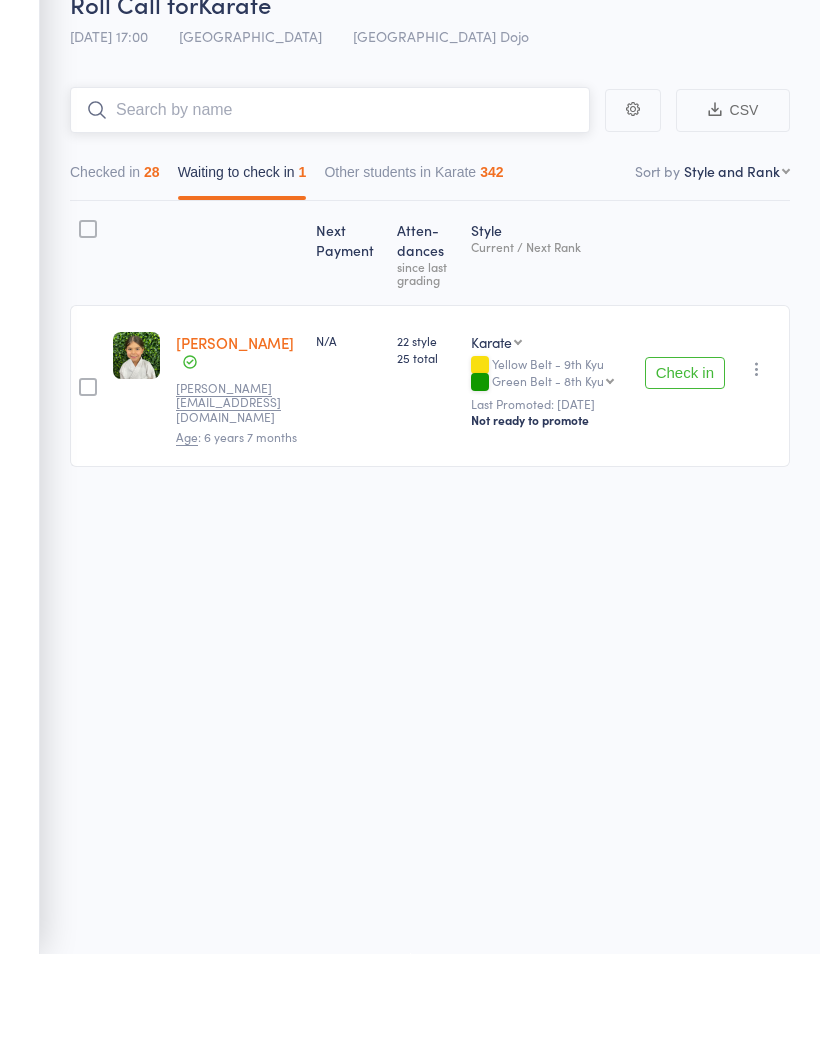 click at bounding box center [330, 212] 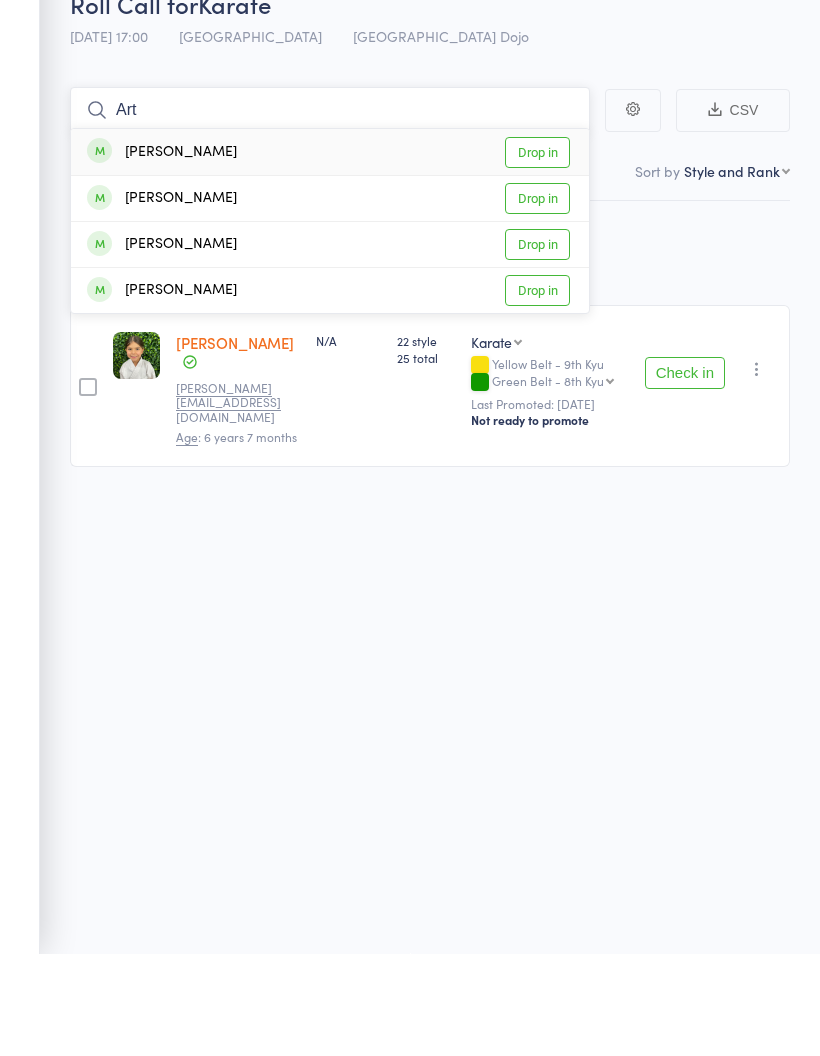 type on "Art" 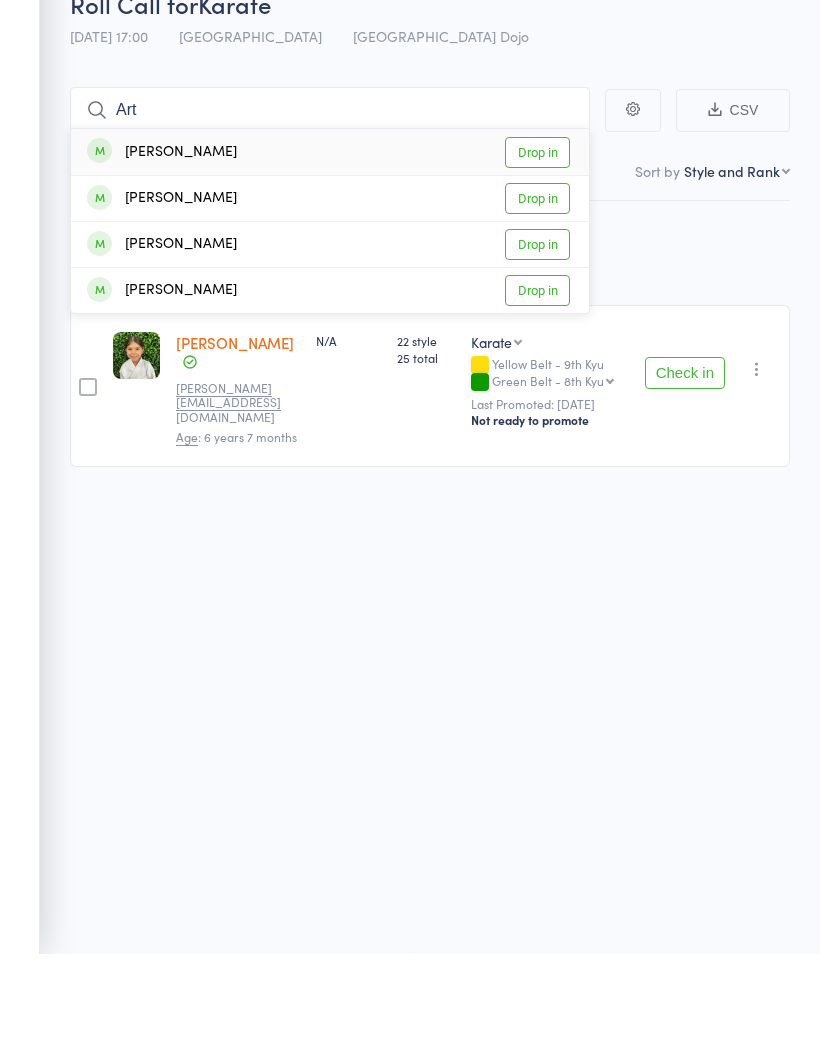 click on "Drop in" at bounding box center (537, 254) 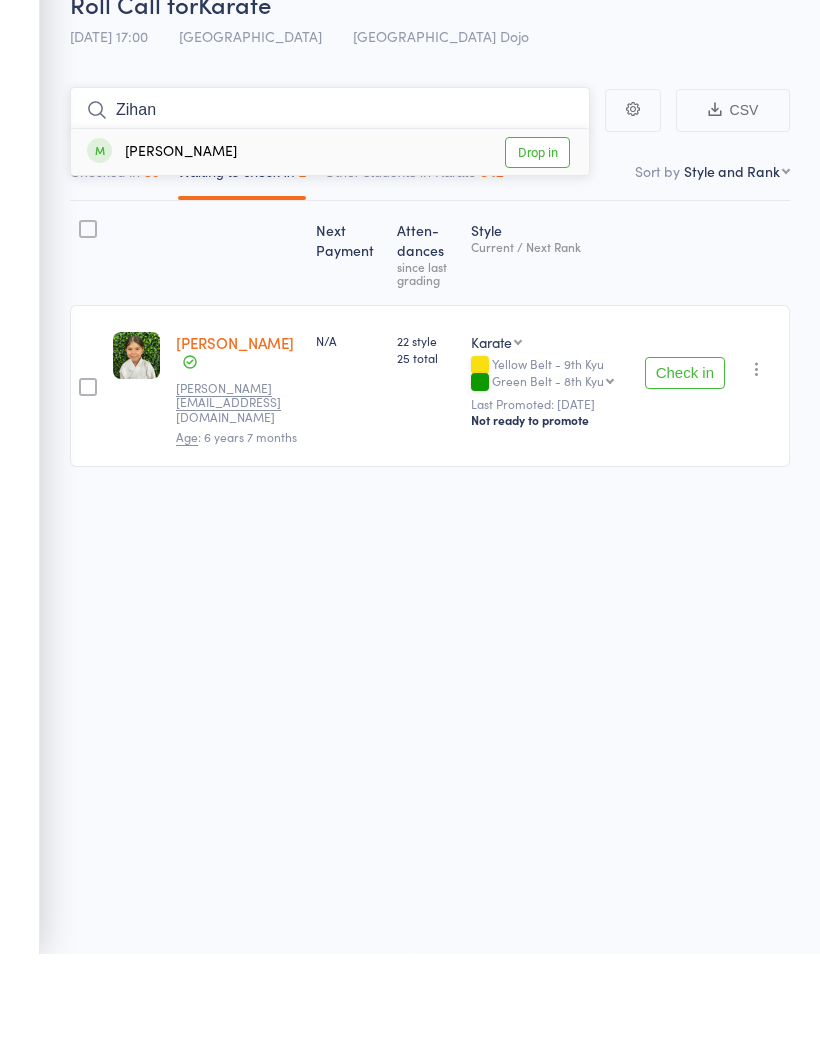 type on "Zihan" 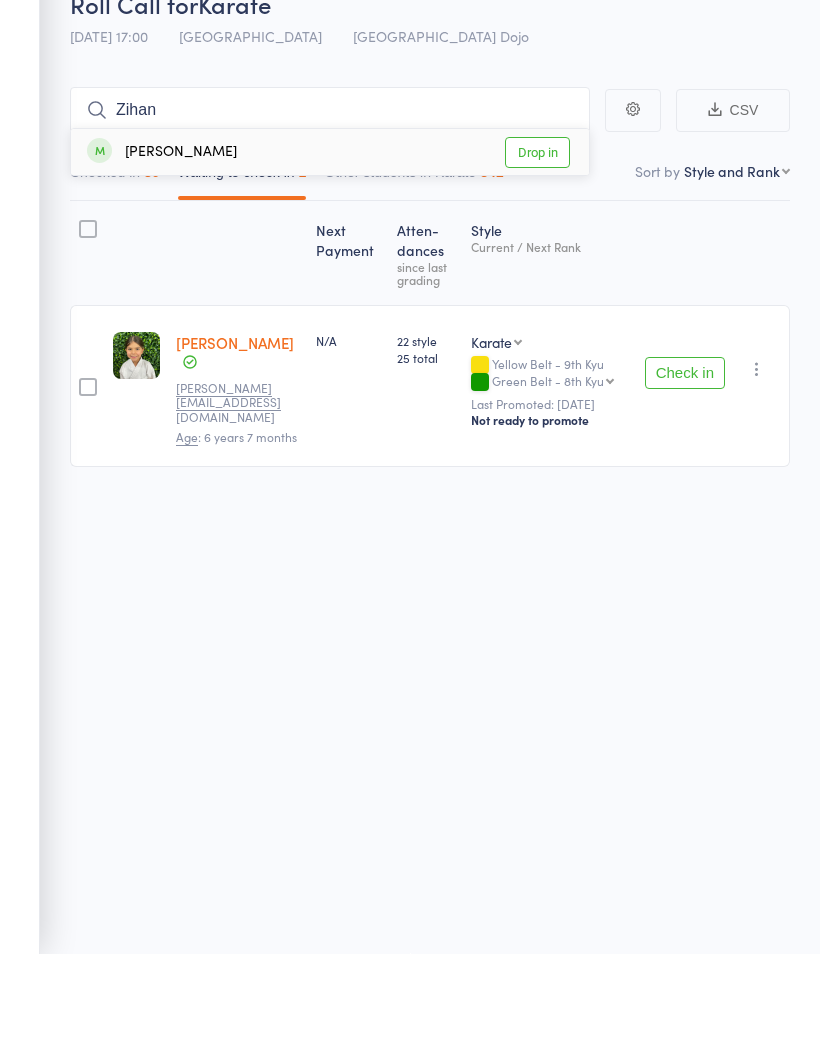 click on "Drop in" at bounding box center [537, 254] 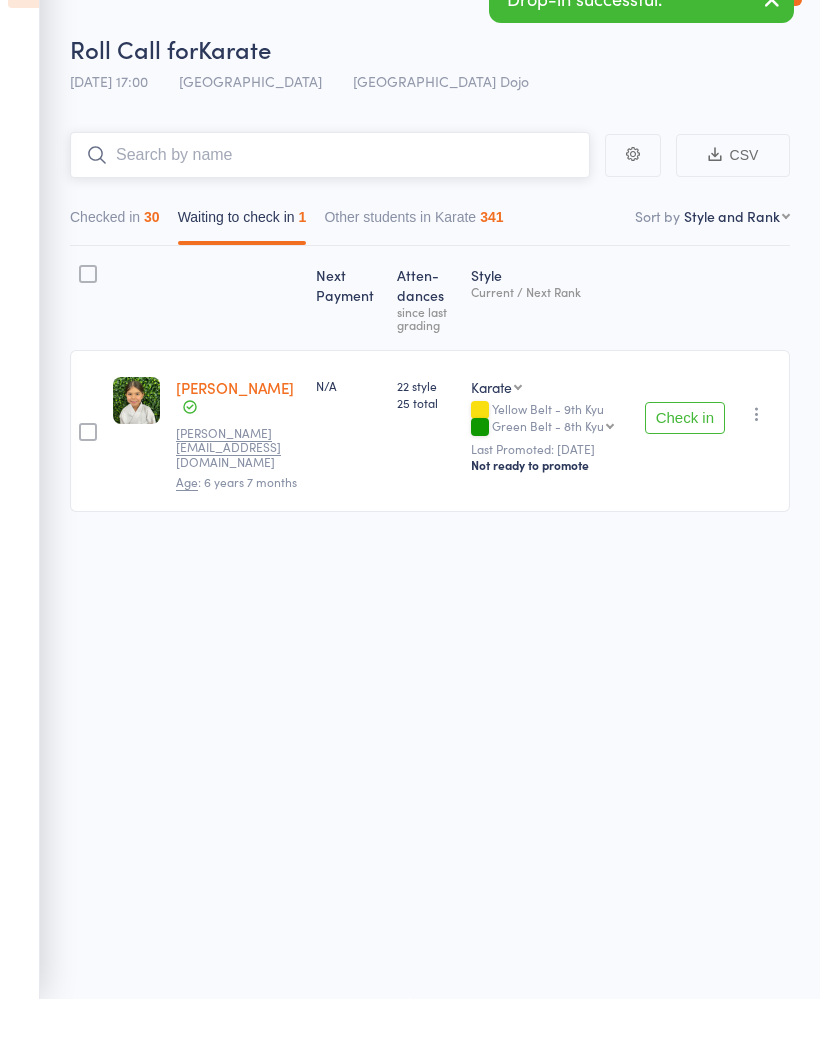 scroll, scrollTop: 0, scrollLeft: 0, axis: both 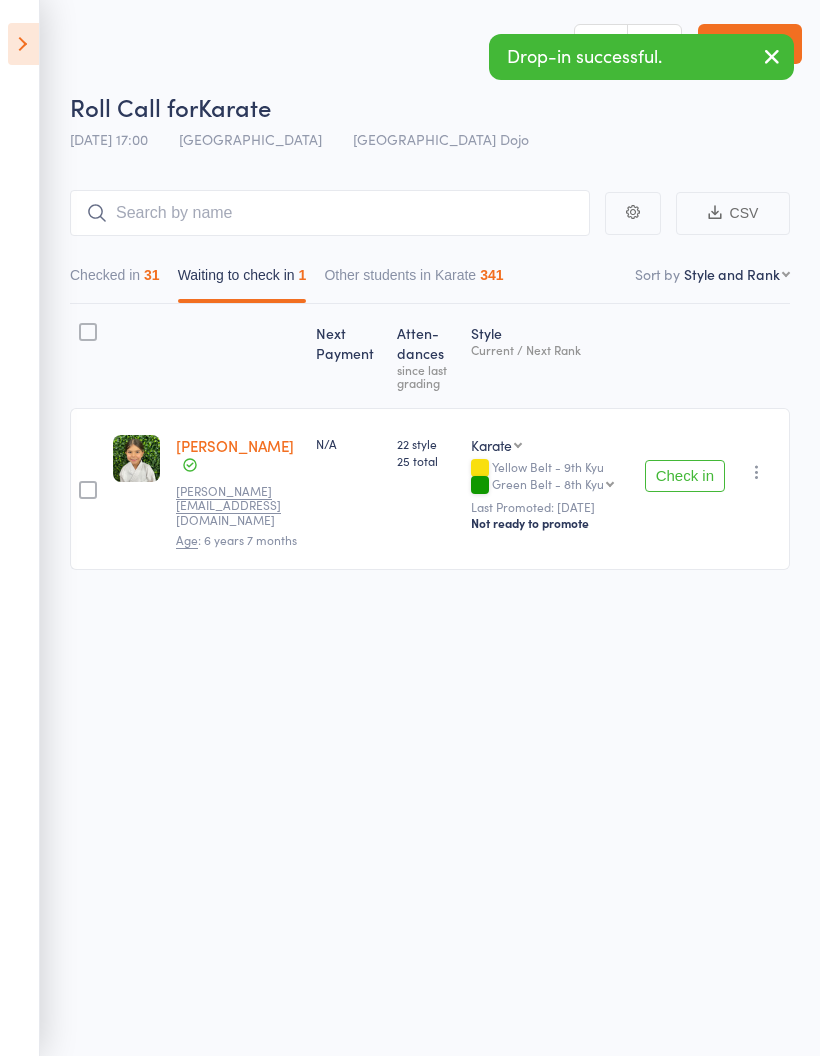 click at bounding box center [23, 44] 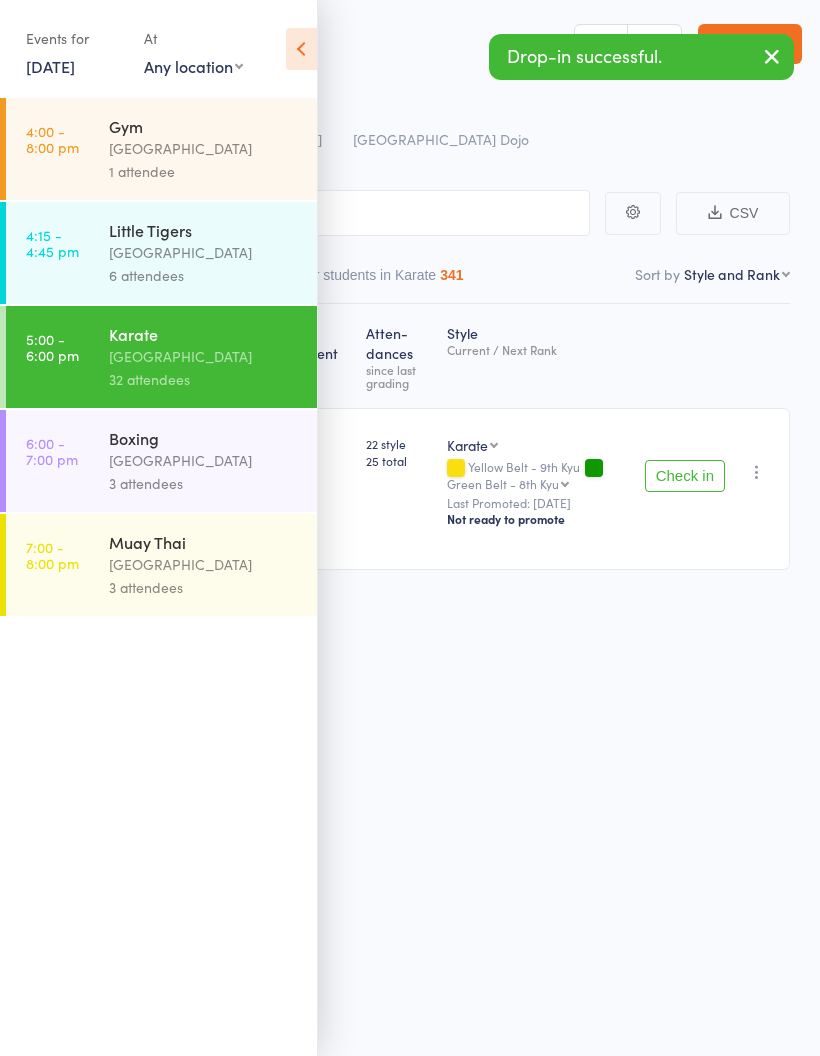 click on "[DATE]" at bounding box center [50, 66] 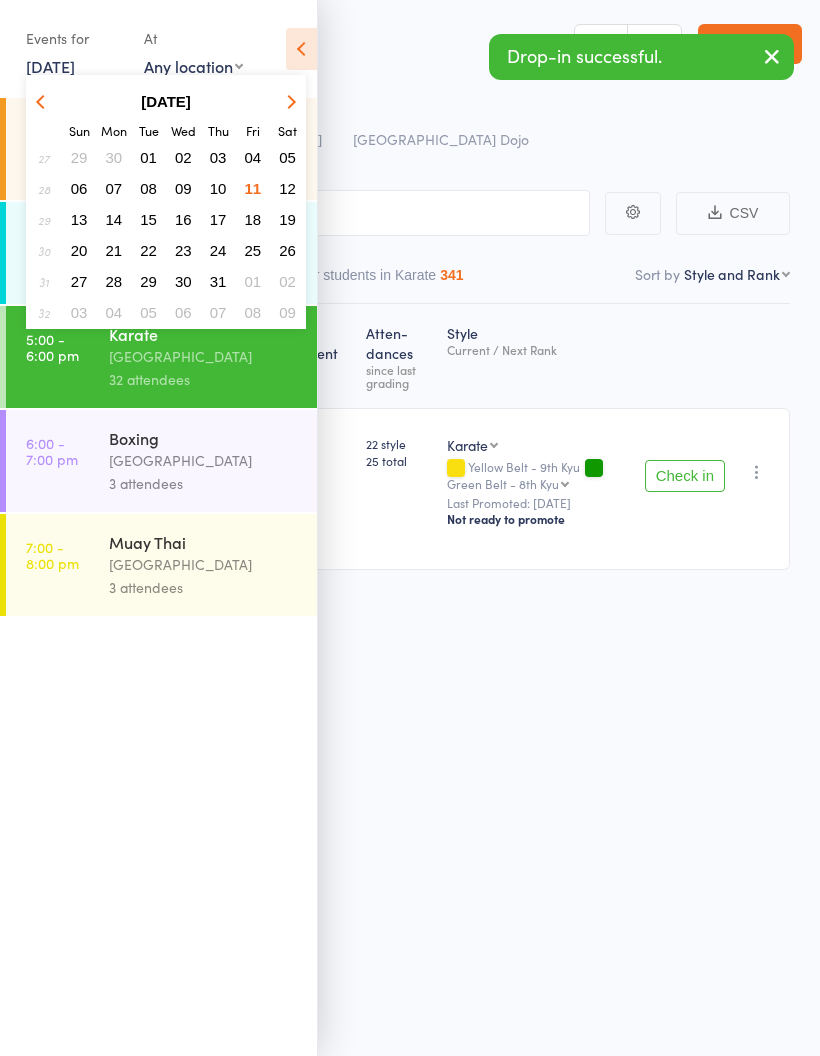 click on "04" at bounding box center [253, 157] 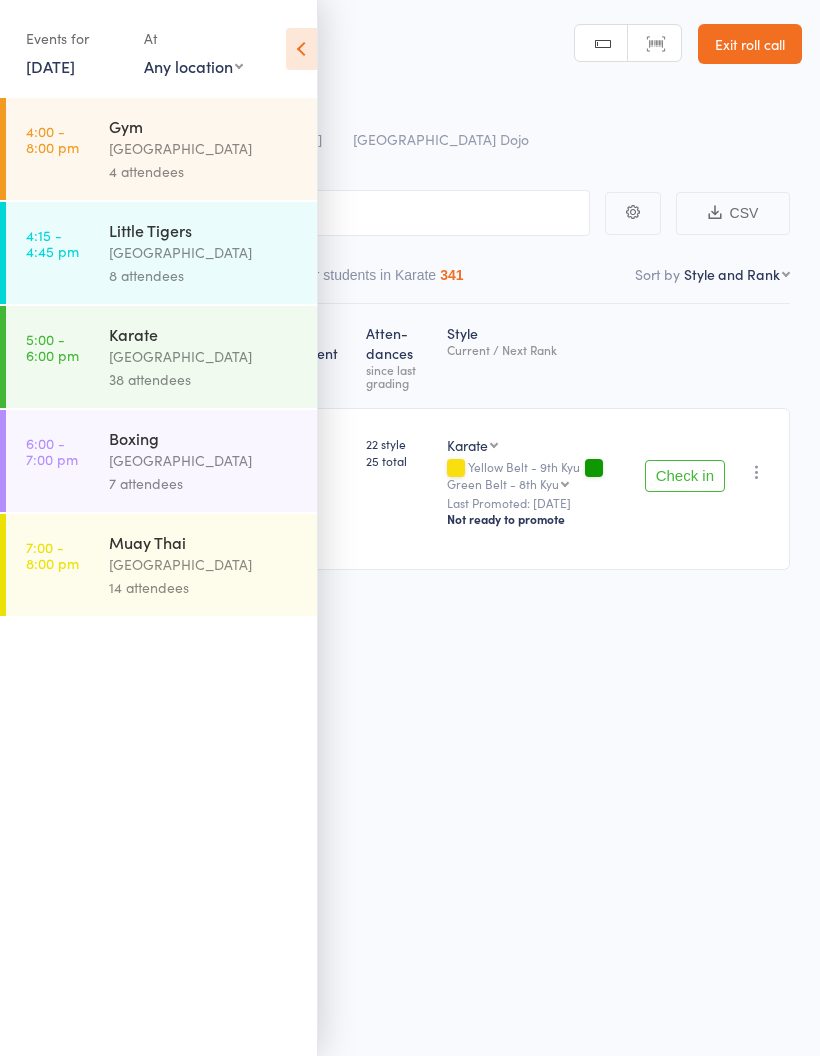 click at bounding box center [301, 49] 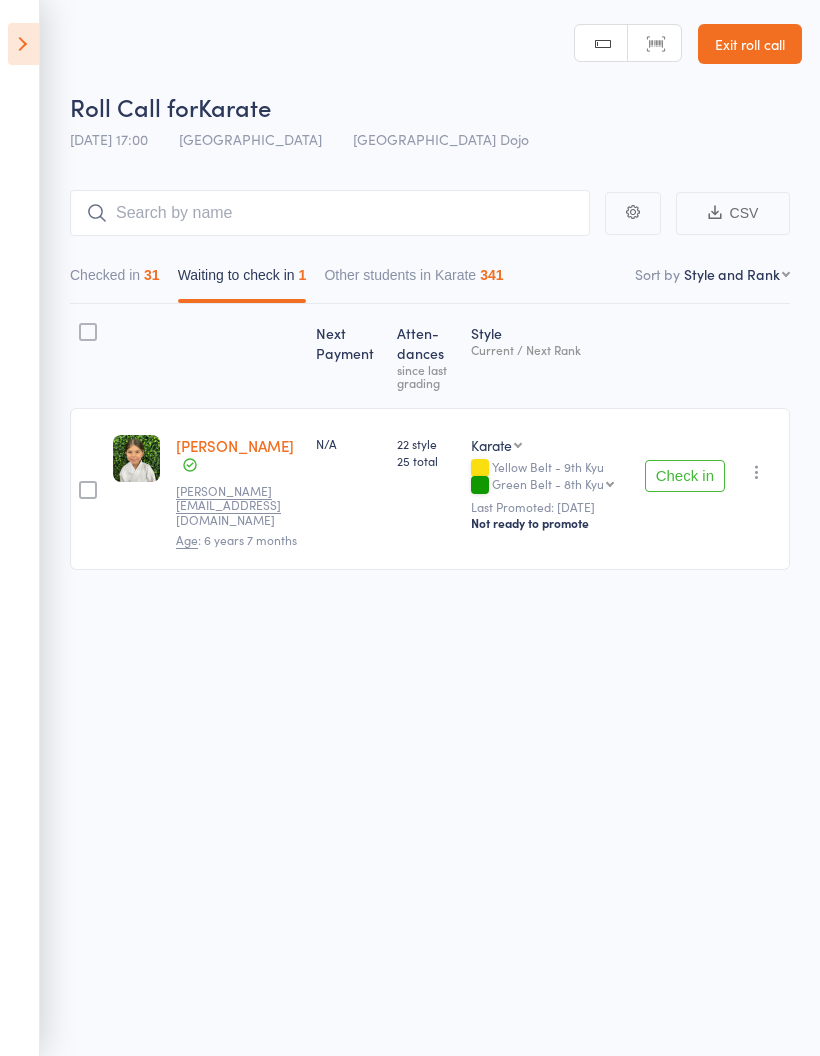 click on "Checked in  31" at bounding box center (115, 280) 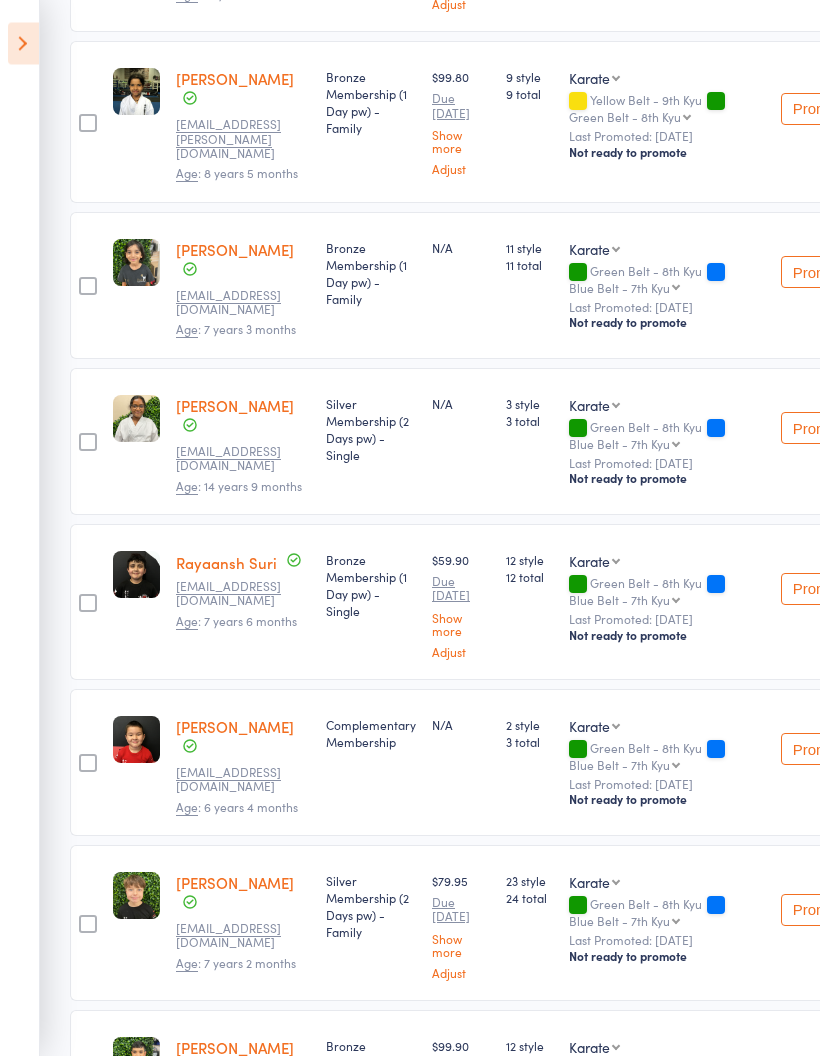 scroll, scrollTop: 937, scrollLeft: 0, axis: vertical 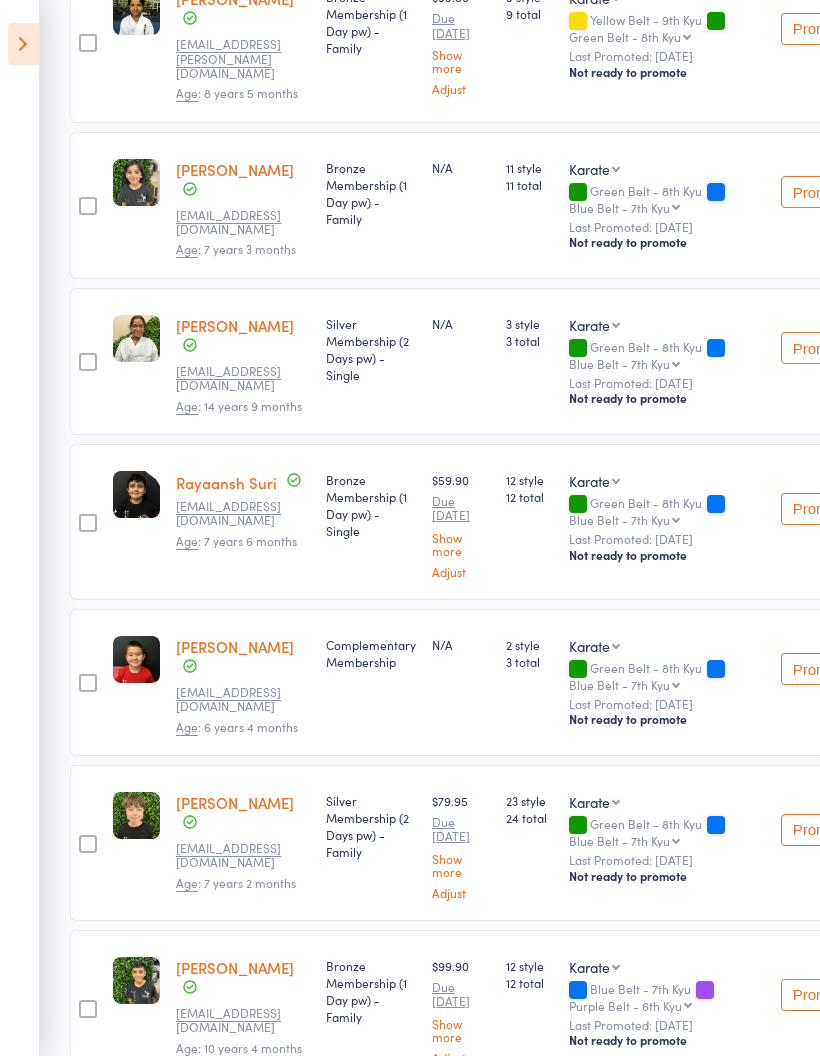 click at bounding box center (23, 44) 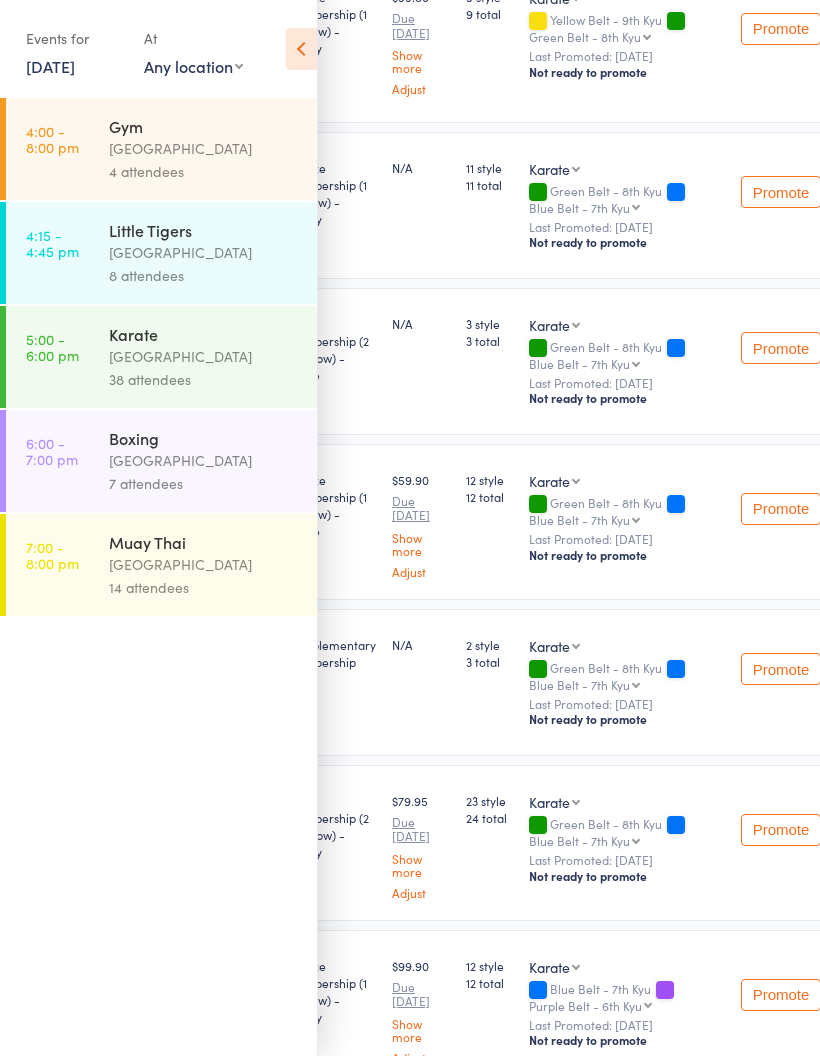 click at bounding box center (301, 49) 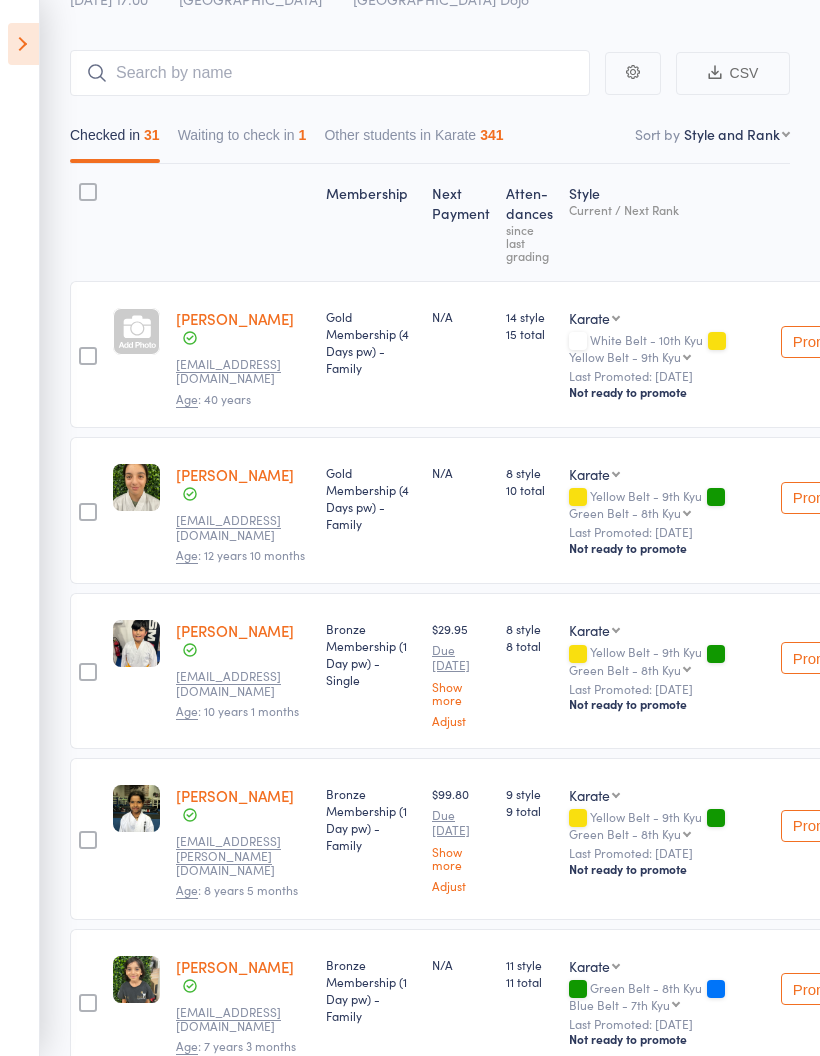 scroll, scrollTop: 0, scrollLeft: 0, axis: both 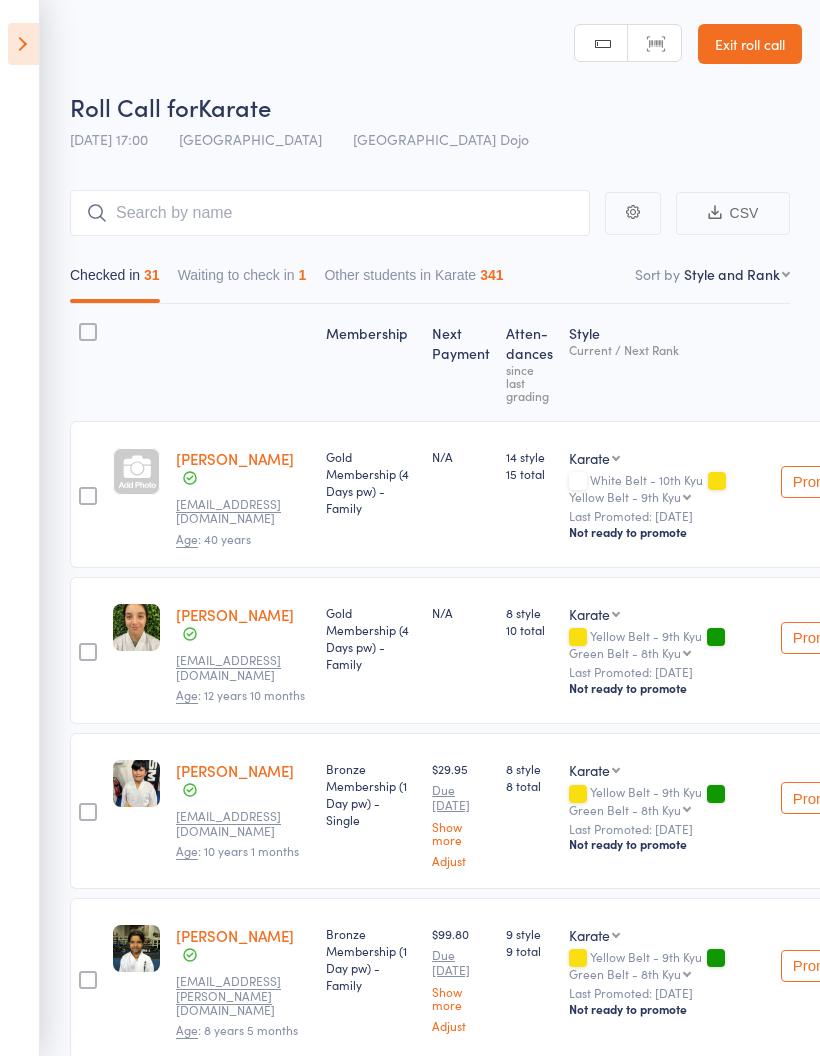 click on "Exit roll call" at bounding box center (750, 44) 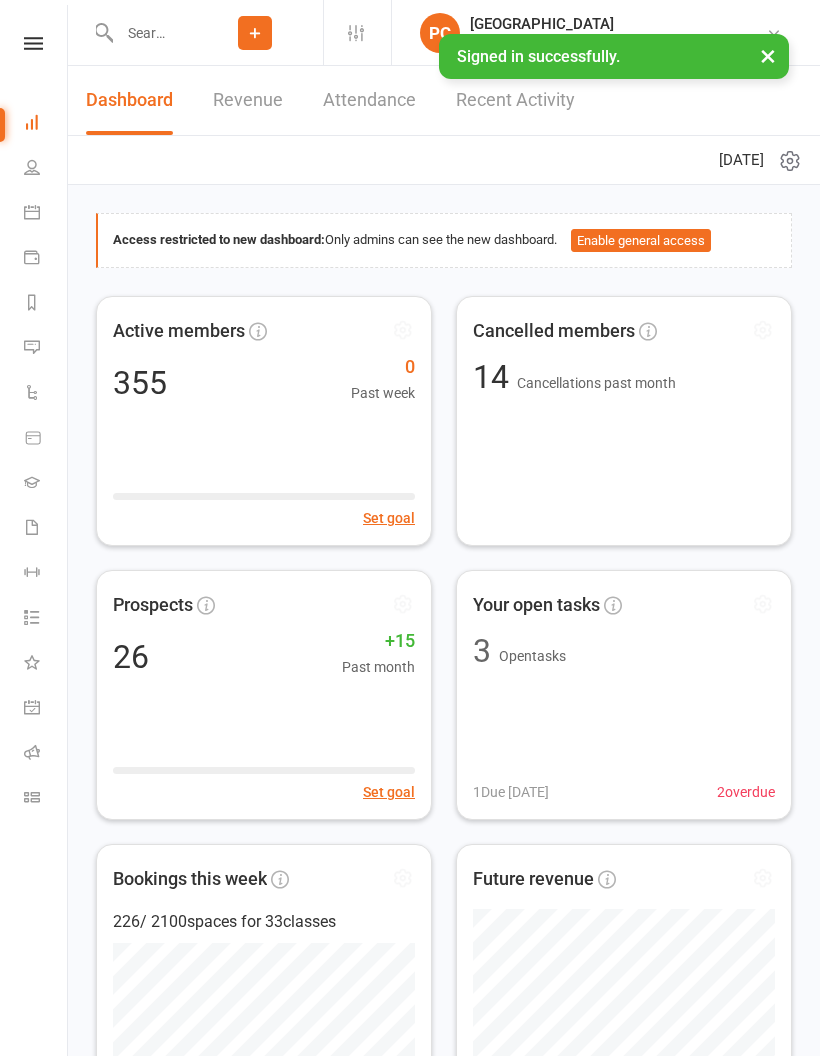 scroll, scrollTop: 0, scrollLeft: 0, axis: both 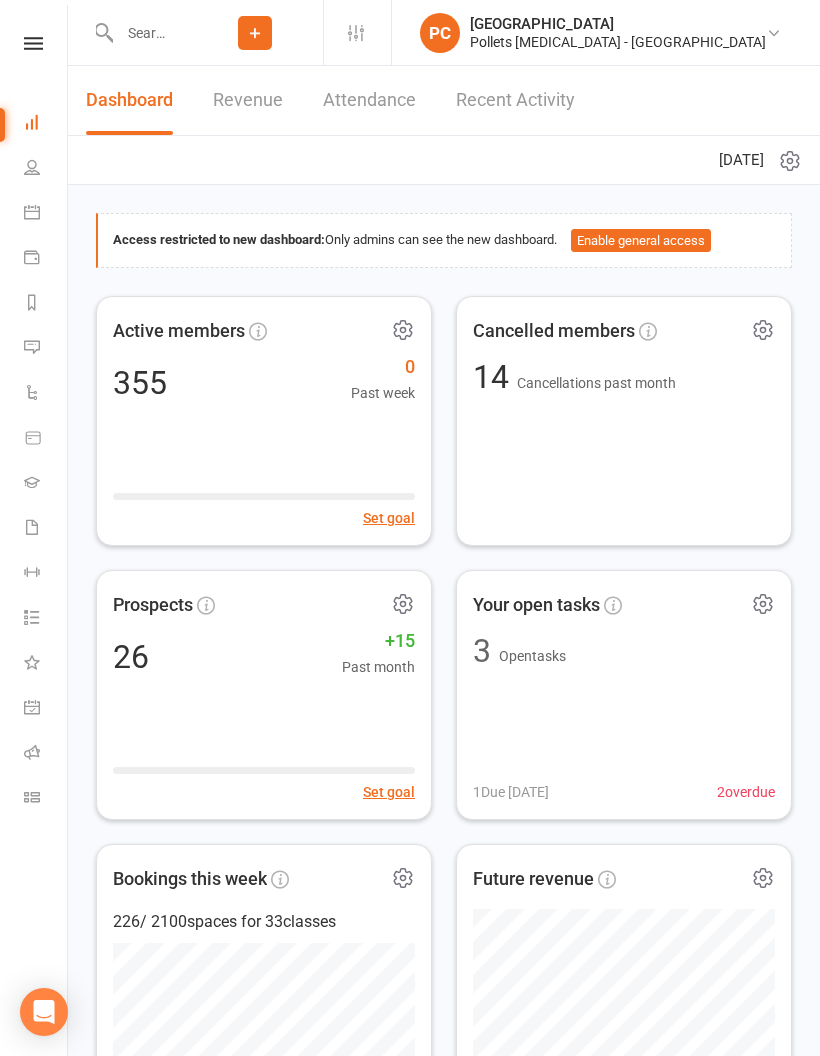 click at bounding box center (32, 212) 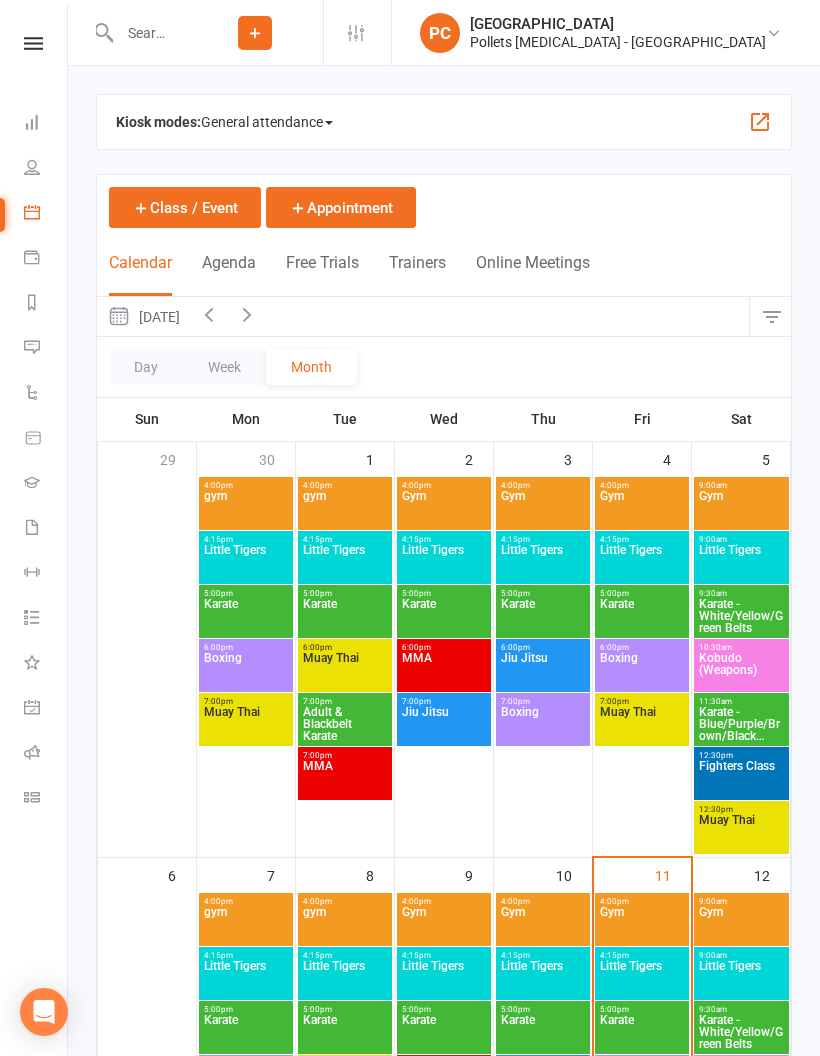 click on "Payments" at bounding box center [46, 259] 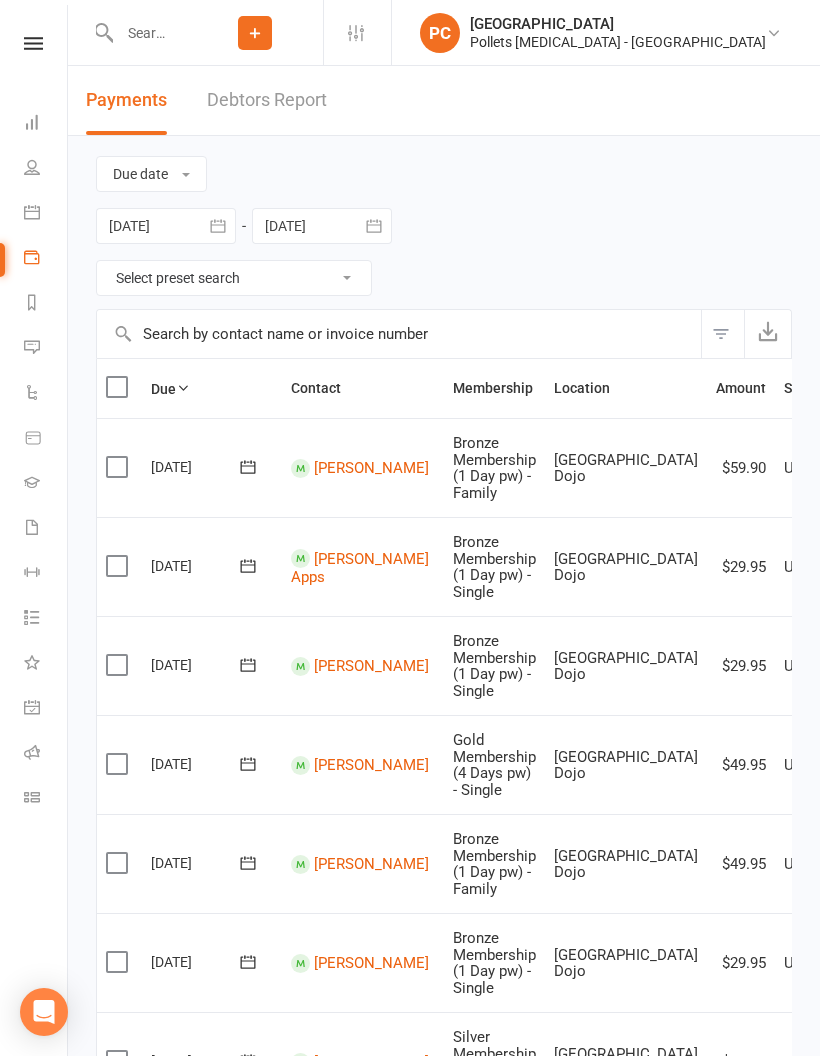 click at bounding box center (32, 302) 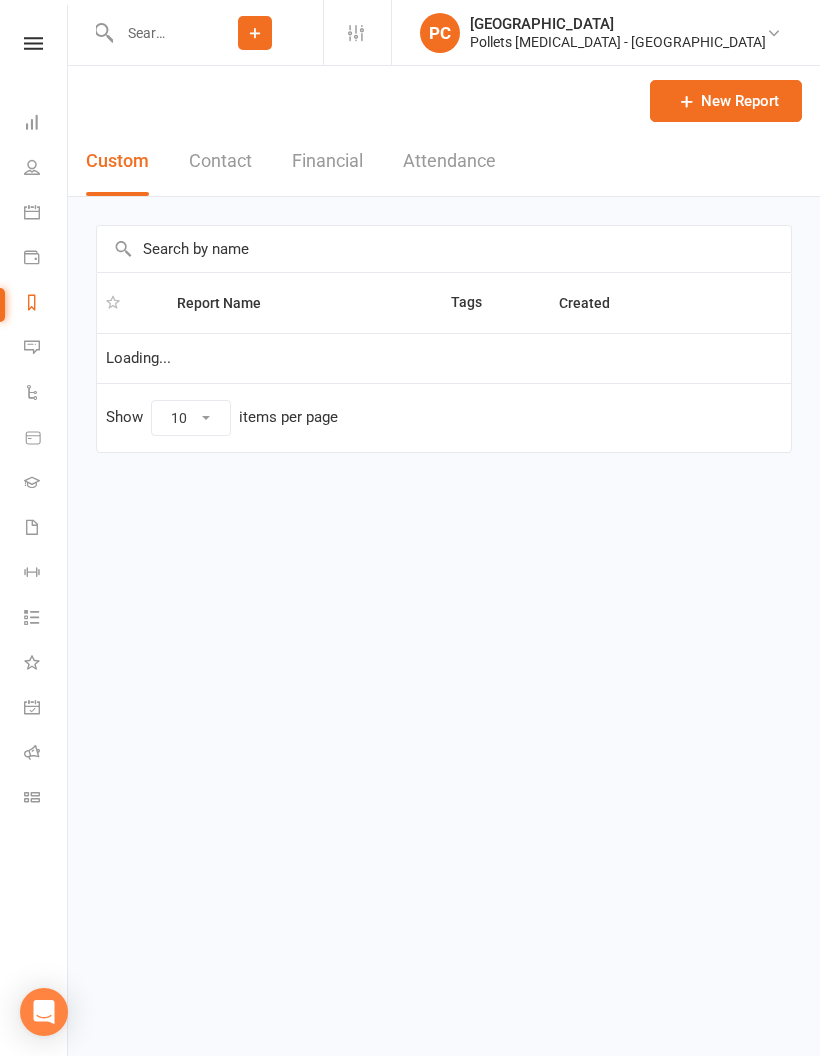 select on "50" 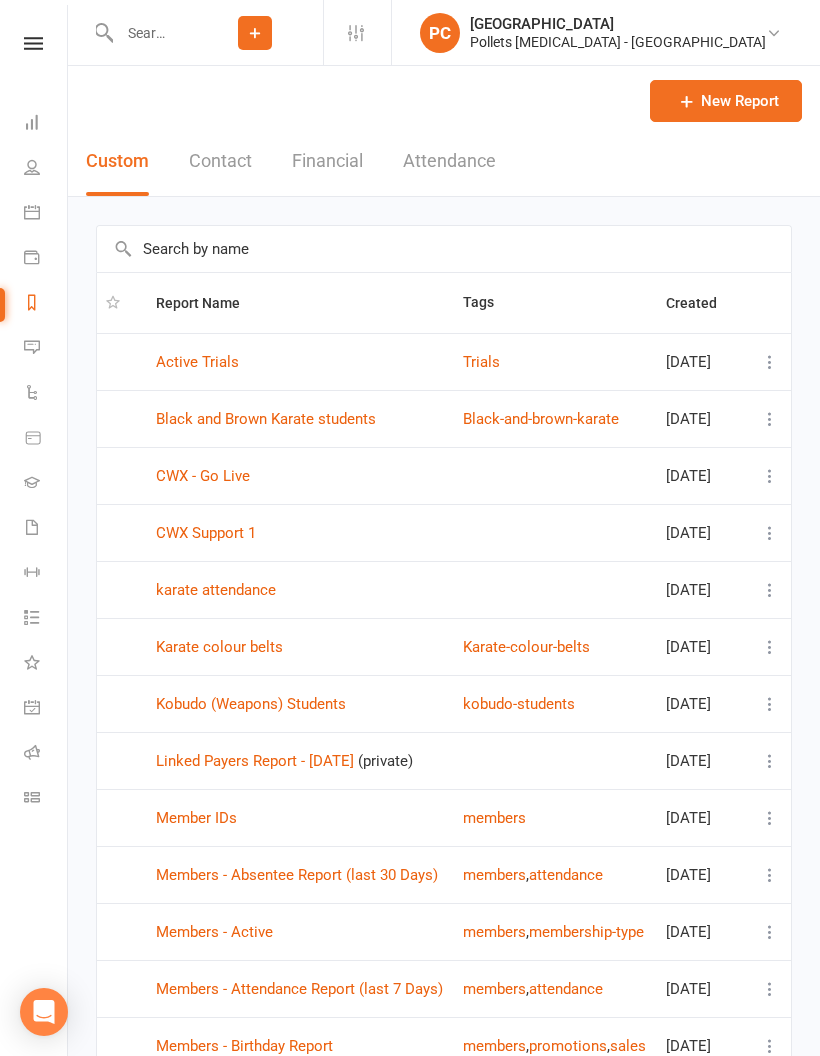 click on "Messages" at bounding box center (46, 349) 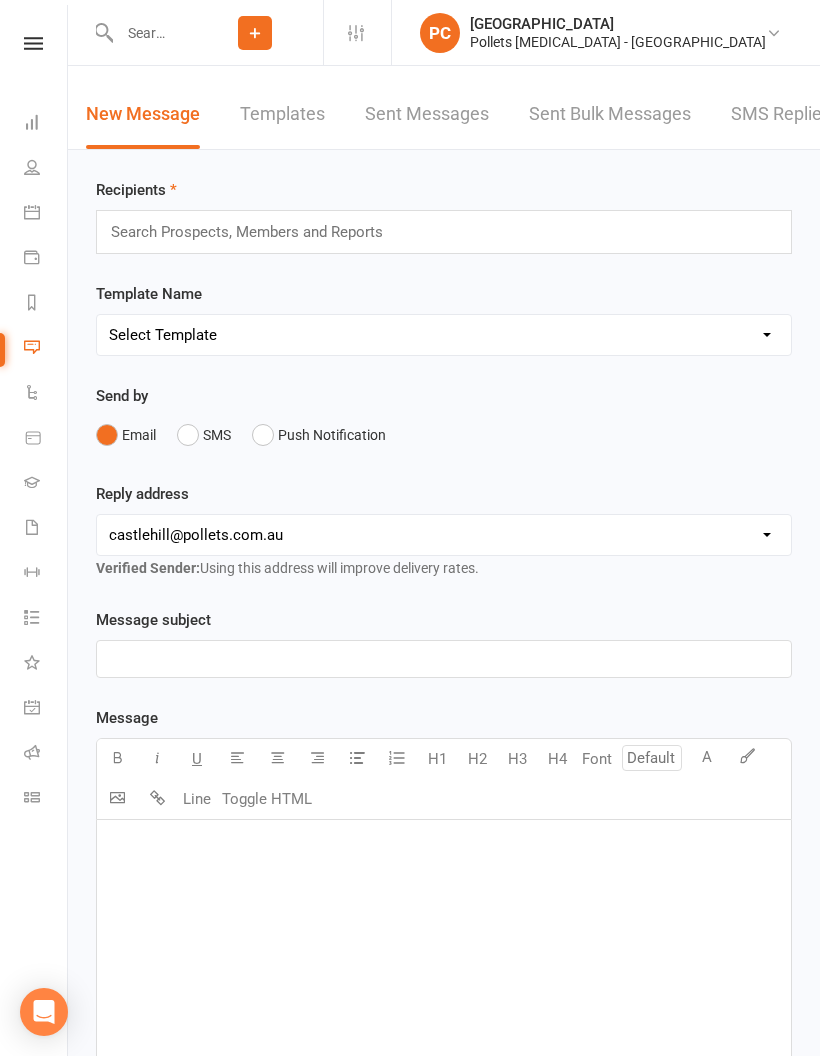 click at bounding box center [32, 392] 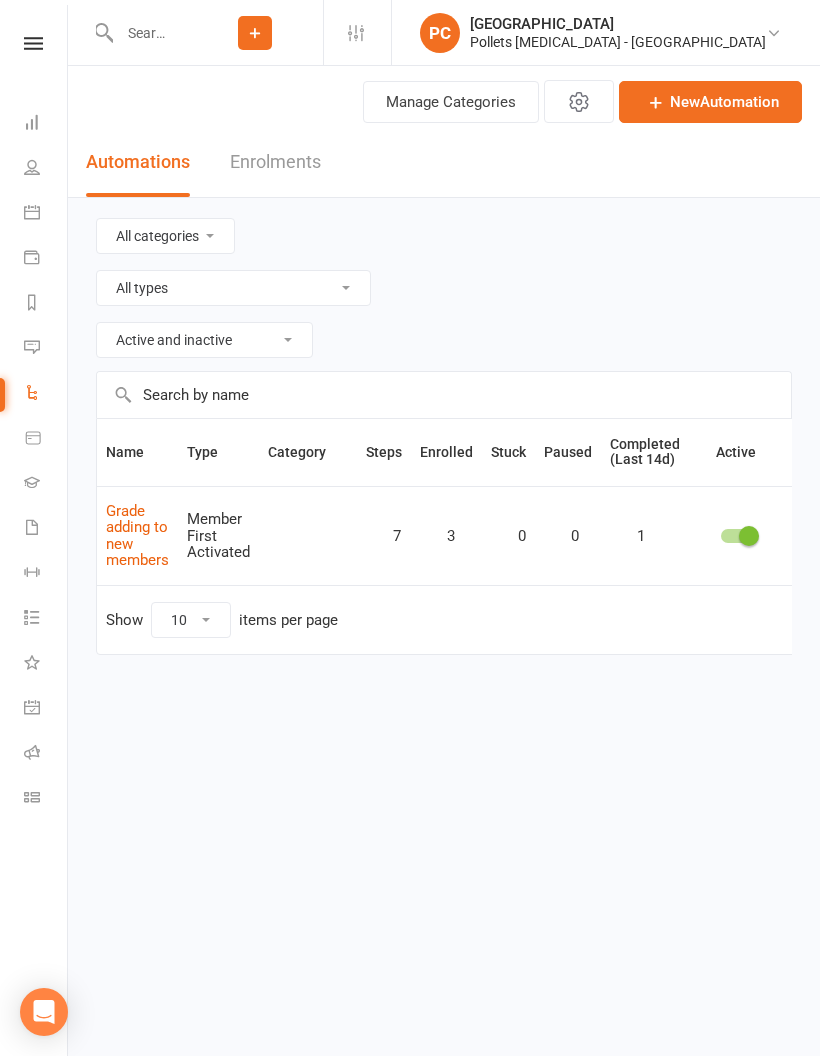 click on "Product Sales" at bounding box center (46, 439) 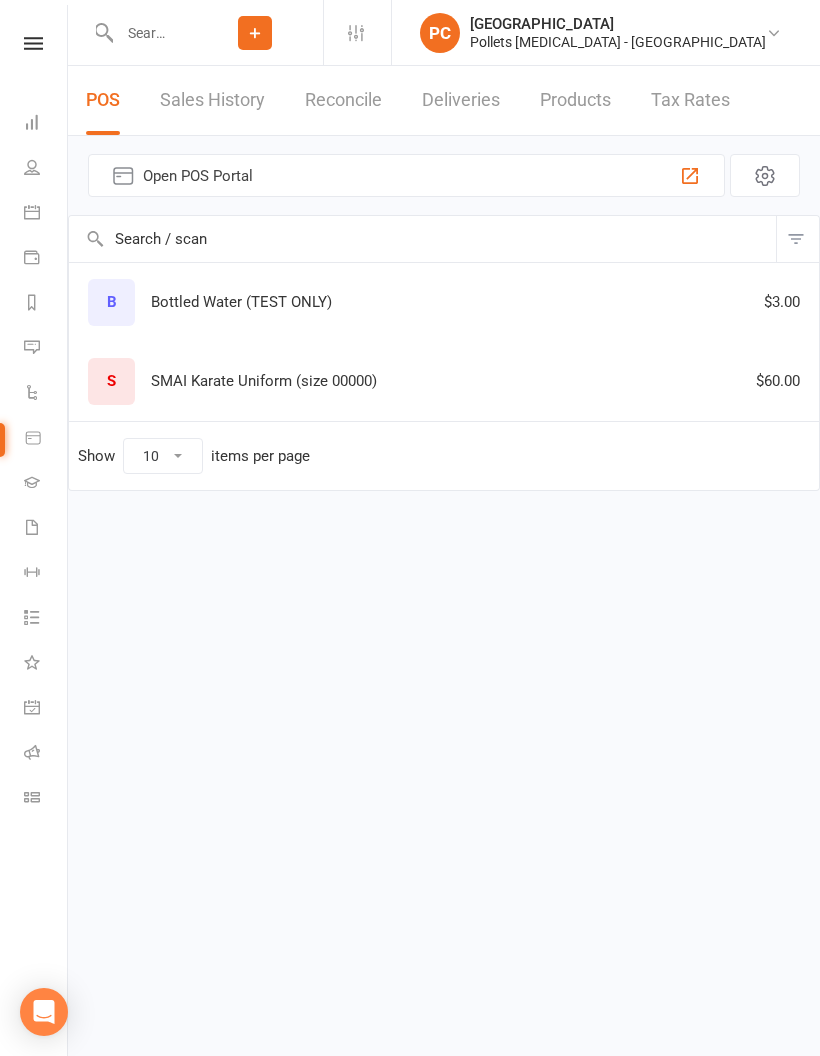 click on "Gradings" at bounding box center (46, 484) 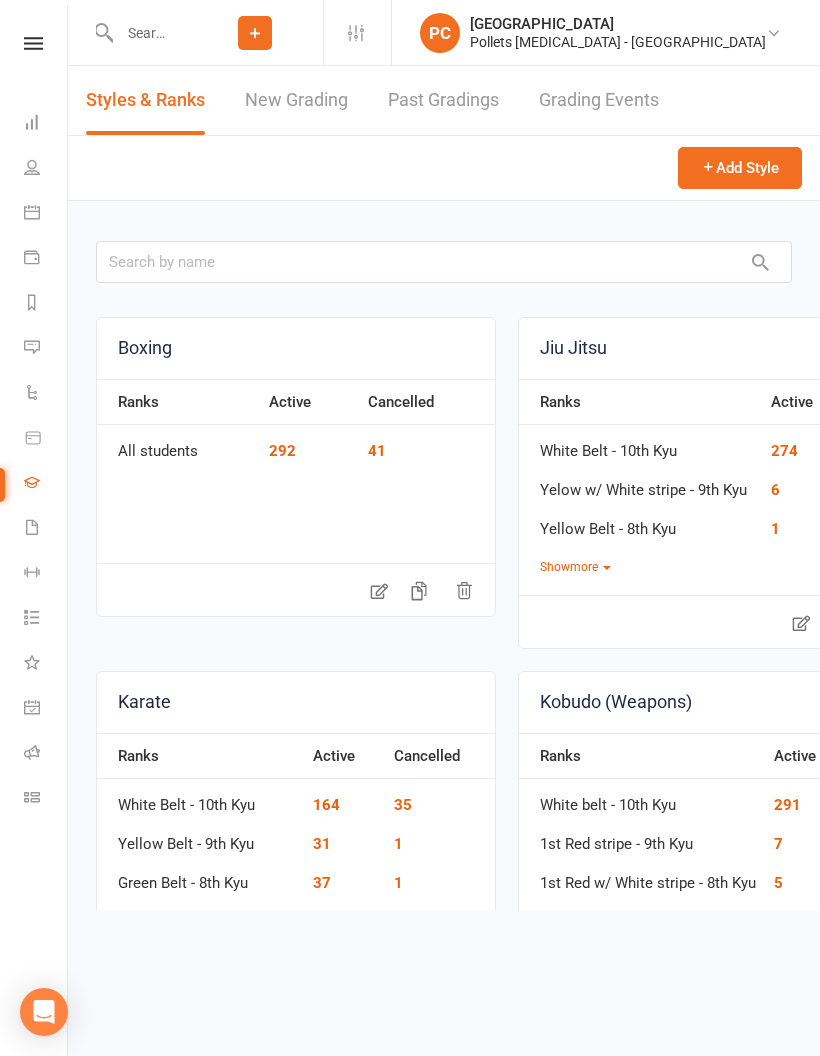 click at bounding box center [32, 527] 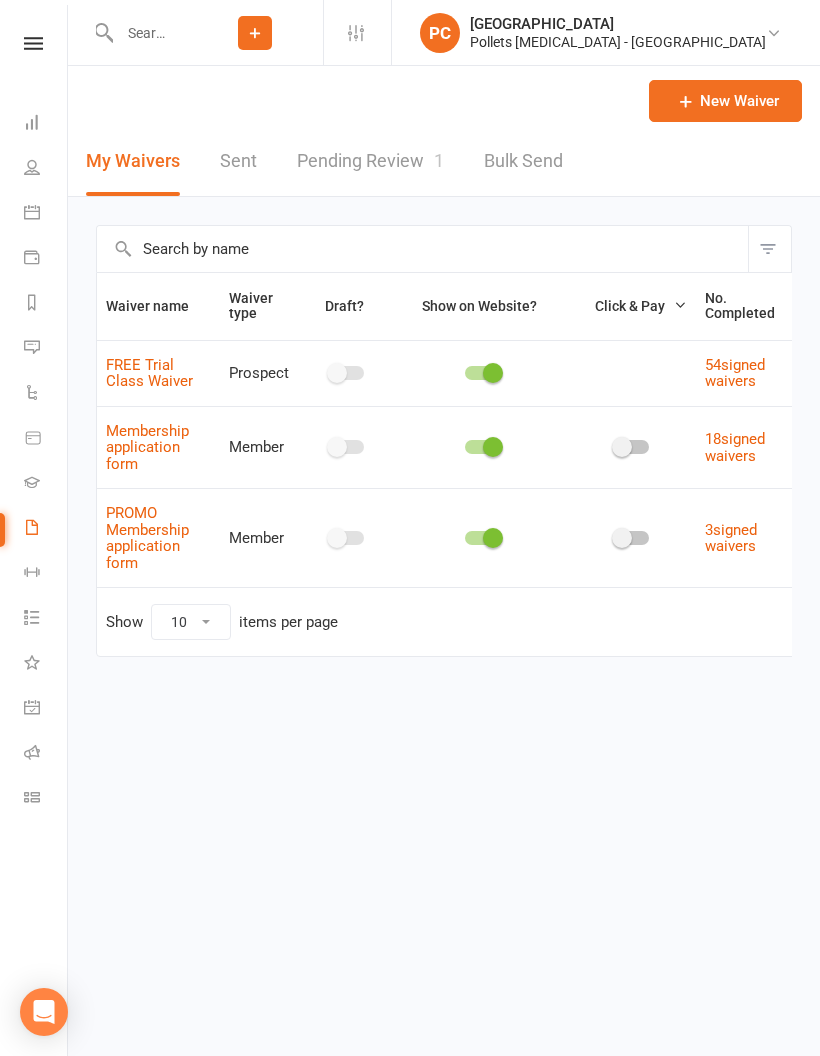 click on "Pending Review 1" at bounding box center (370, 161) 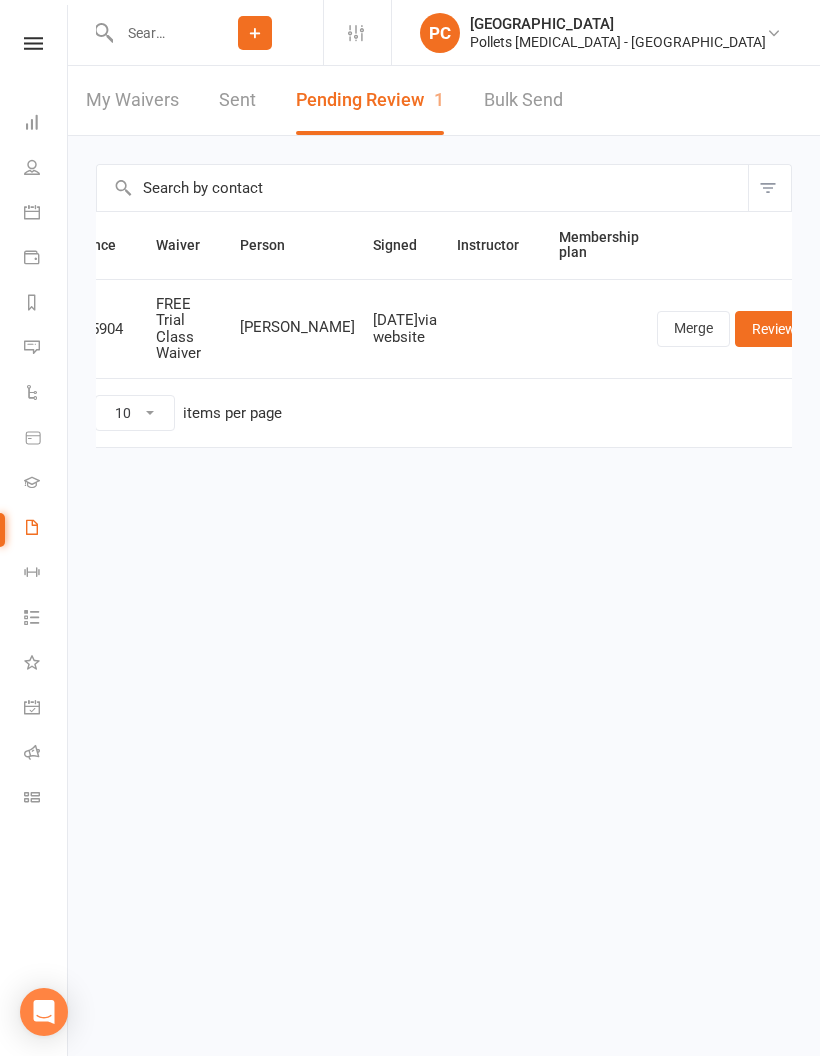 scroll, scrollTop: 0, scrollLeft: 55, axis: horizontal 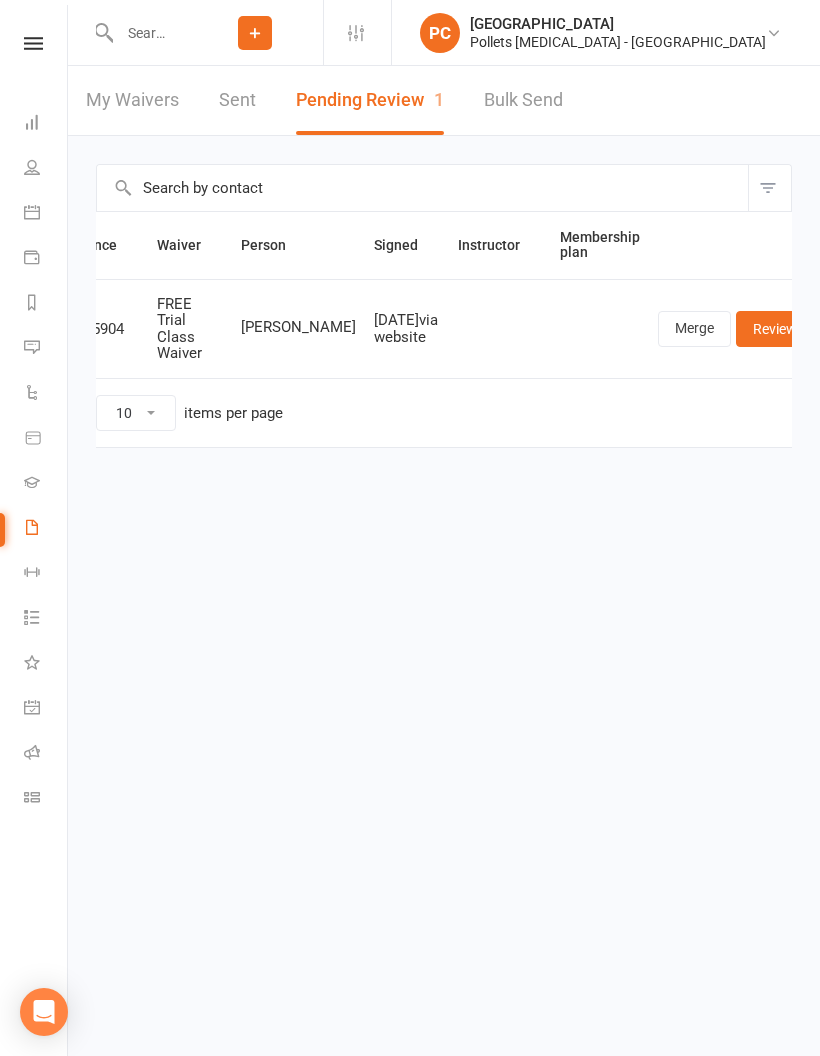 click on "Review" at bounding box center [775, 329] 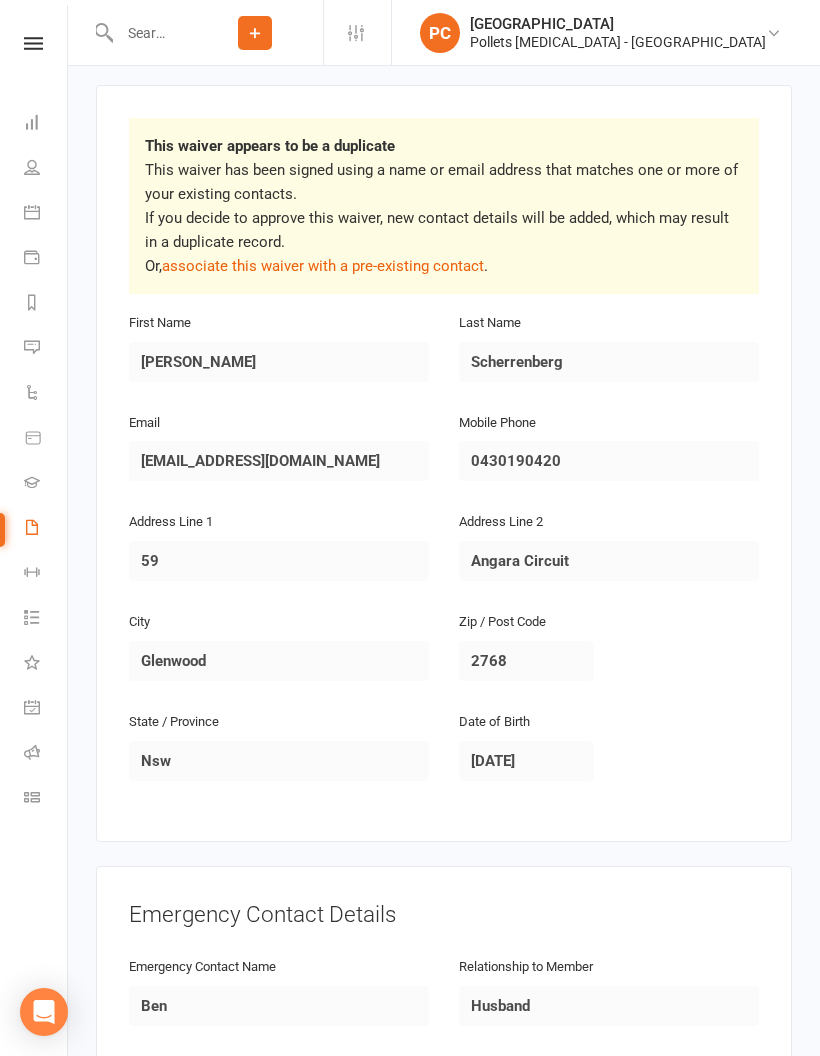 scroll, scrollTop: 395, scrollLeft: 0, axis: vertical 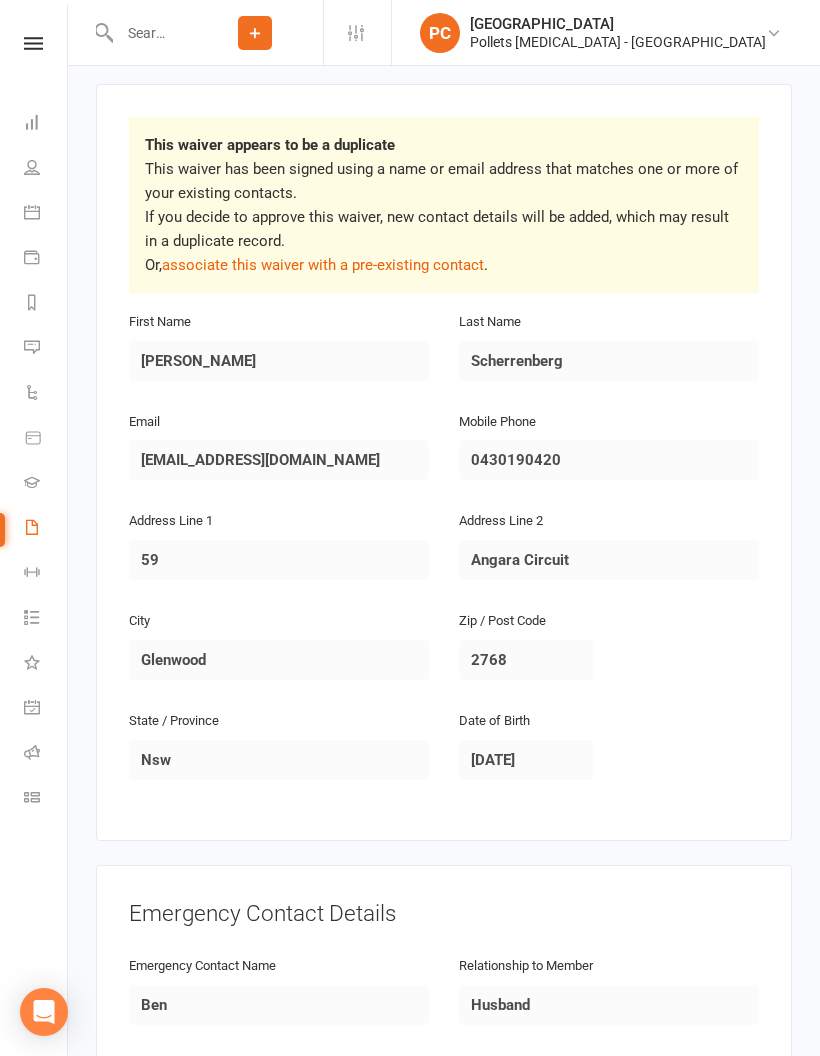 click at bounding box center [32, 752] 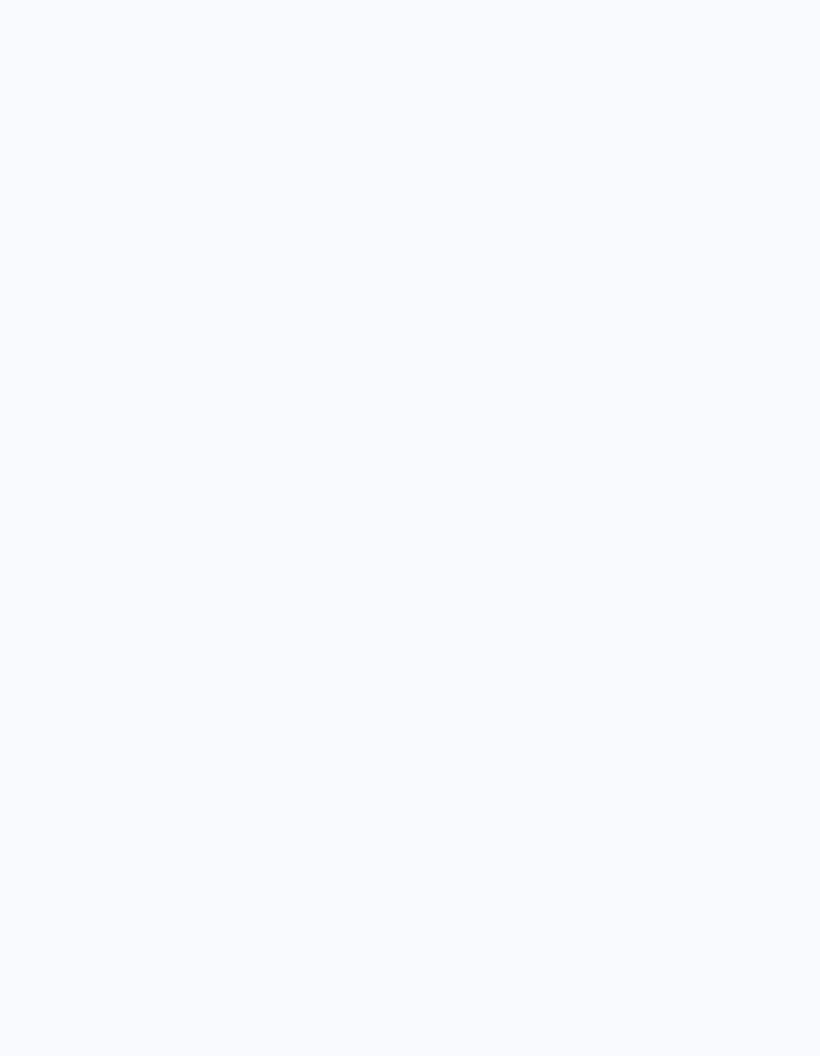 scroll, scrollTop: 0, scrollLeft: 0, axis: both 